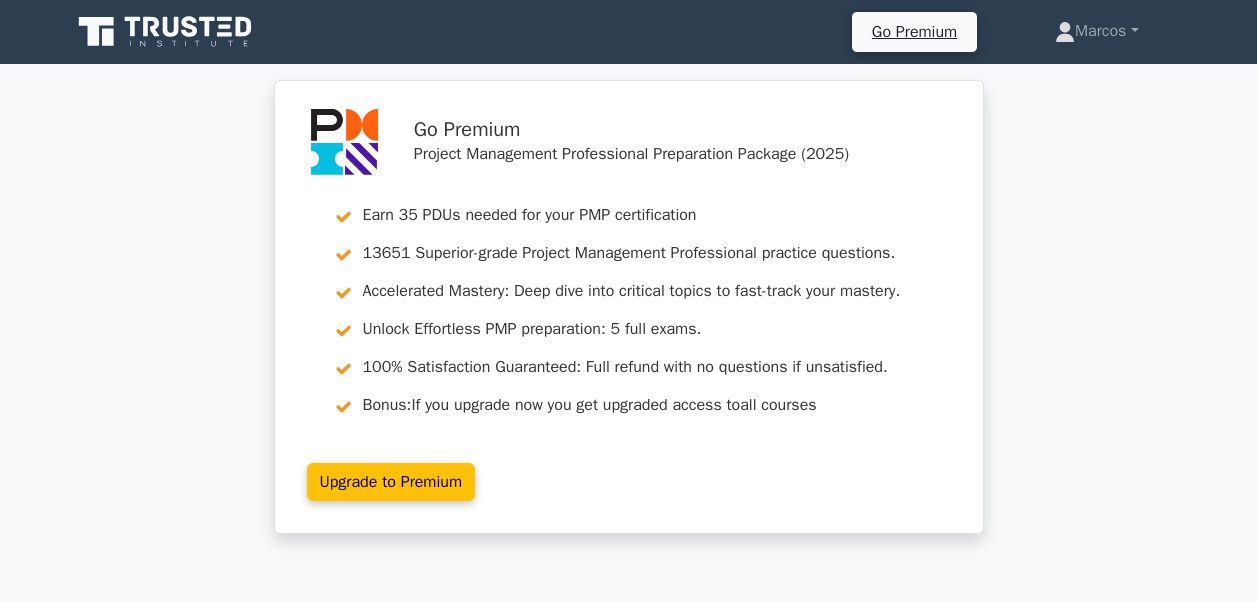 scroll, scrollTop: 1606, scrollLeft: 0, axis: vertical 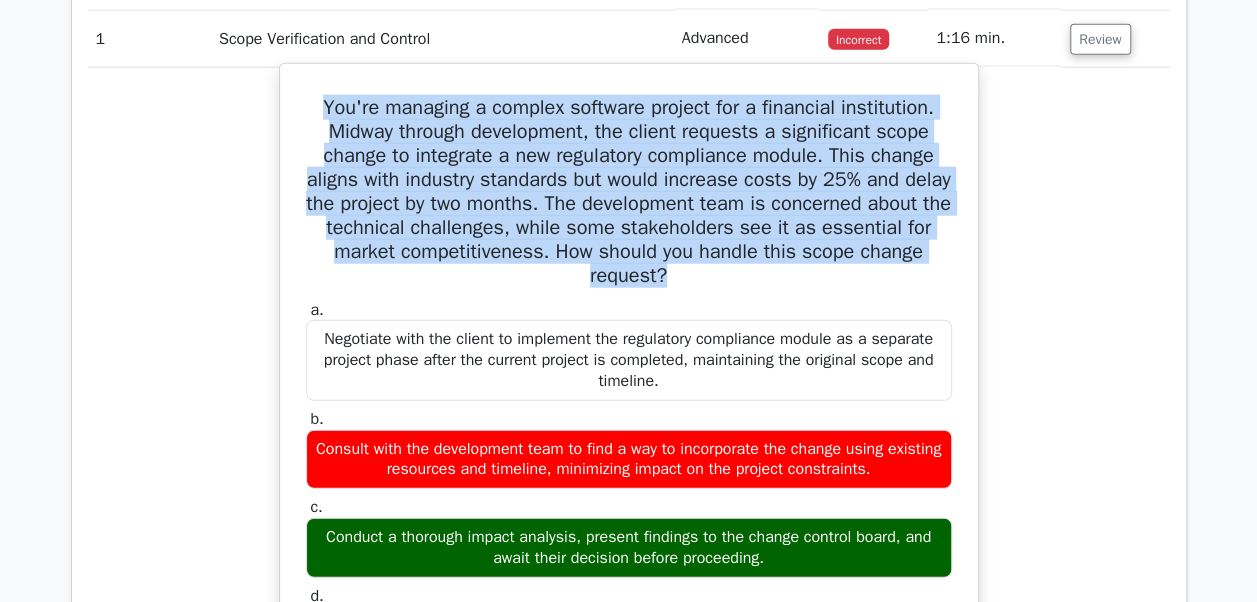 drag, startPoint x: 304, startPoint y: 96, endPoint x: 751, endPoint y: 278, distance: 482.63132 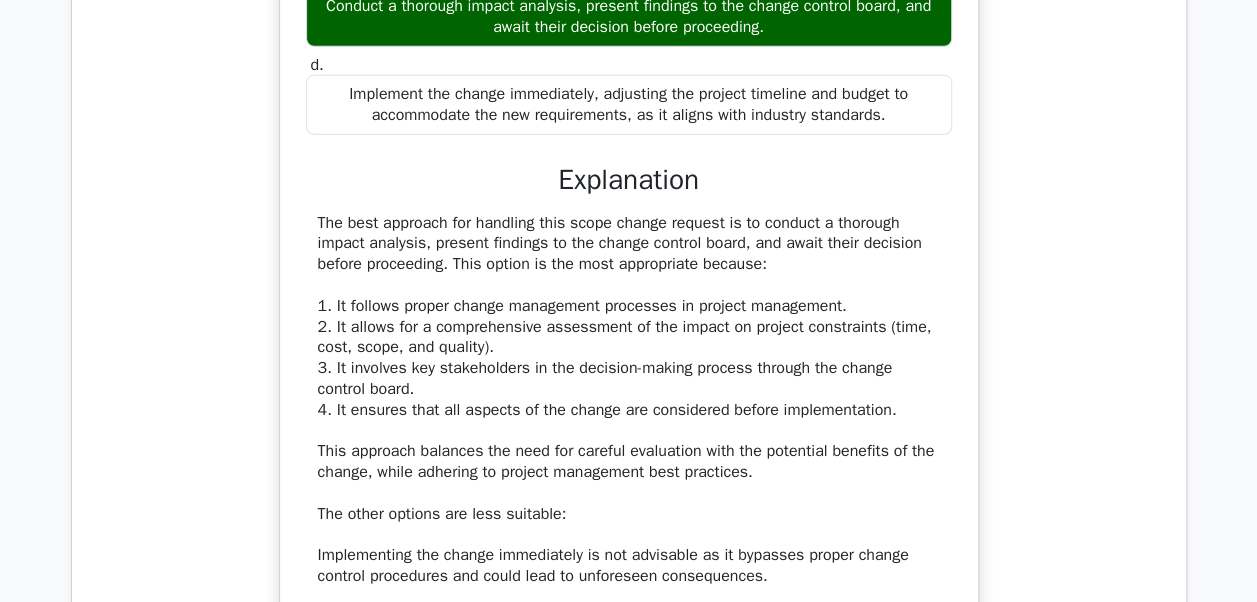 scroll, scrollTop: 2900, scrollLeft: 0, axis: vertical 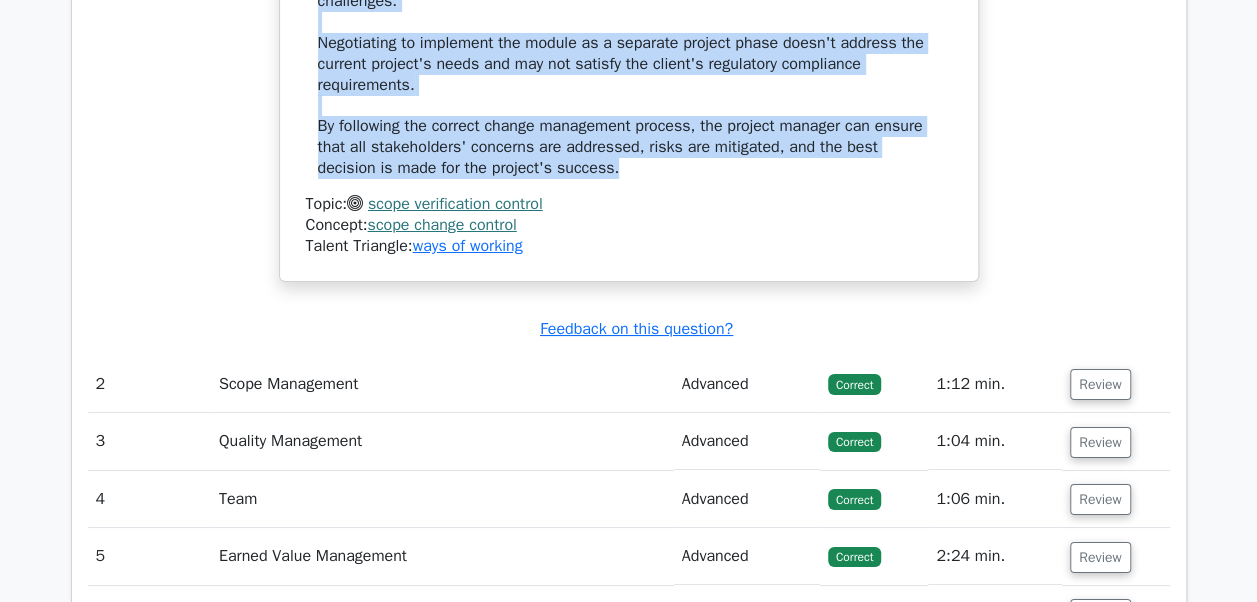 drag, startPoint x: 305, startPoint y: 245, endPoint x: 621, endPoint y: 153, distance: 329.12003 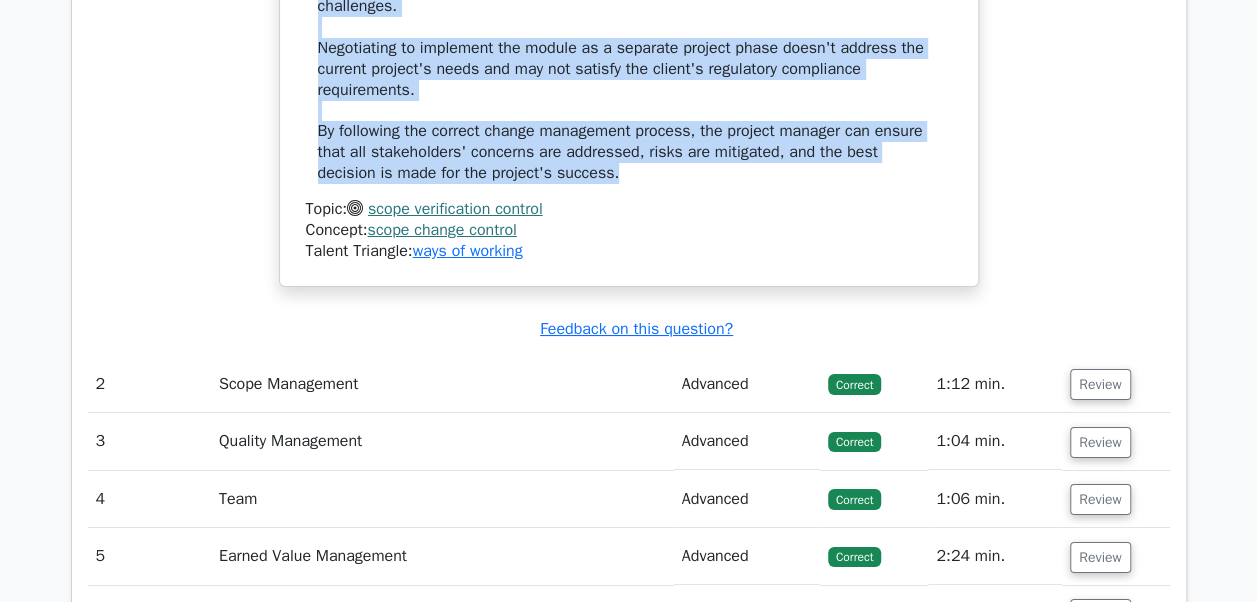 copy on "The best approach for handling this scope change request is to conduct a thorough impact analysis, present findings to the change control board, and await their decision before proceeding. This option is the most appropriate because: 1. It follows proper change management processes in project management. 2. It allows for a comprehensive assessment of the impact on project constraints (time, cost, scope, and quality). 3. It involves key stakeholders in the decision-making process through the change control board. 4. It ensures that all aspects of the change are considered before implementation. This approach balances the need for careful evaluation with the potential benefits of the change, while adhering to project management best practices. The other options are less suitable: Implementing the change immediately is not advisable as it bypasses proper change control procedures and could lead to unforeseen consequences. Consulting with the development team to incorporate the change within existing constrain..." 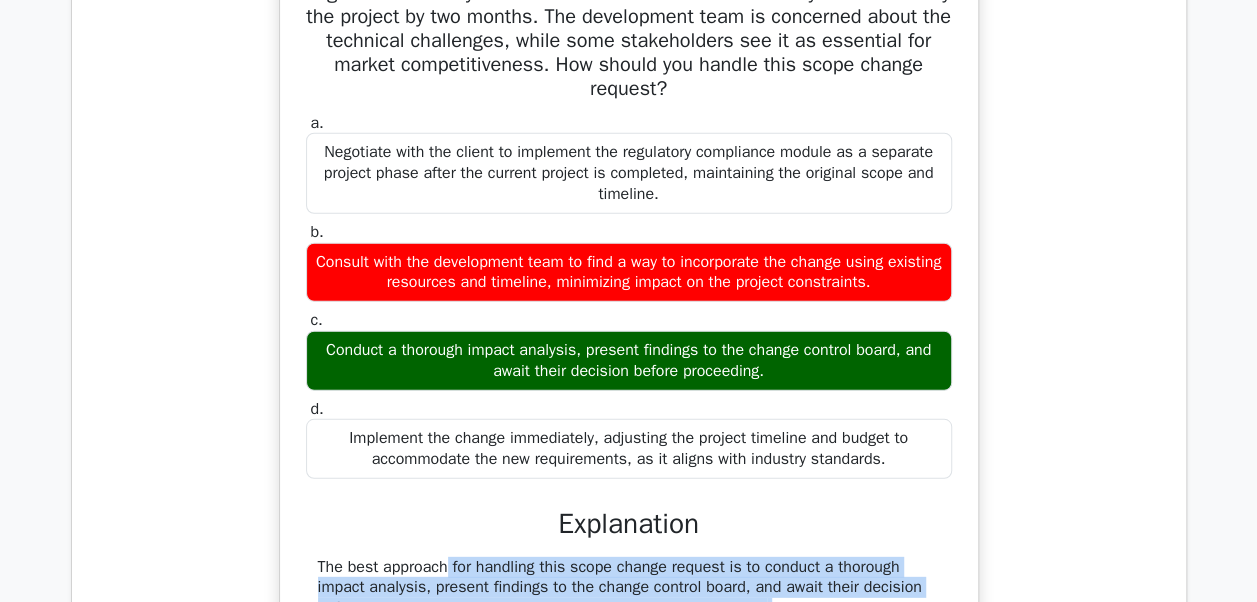 scroll, scrollTop: 2589, scrollLeft: 0, axis: vertical 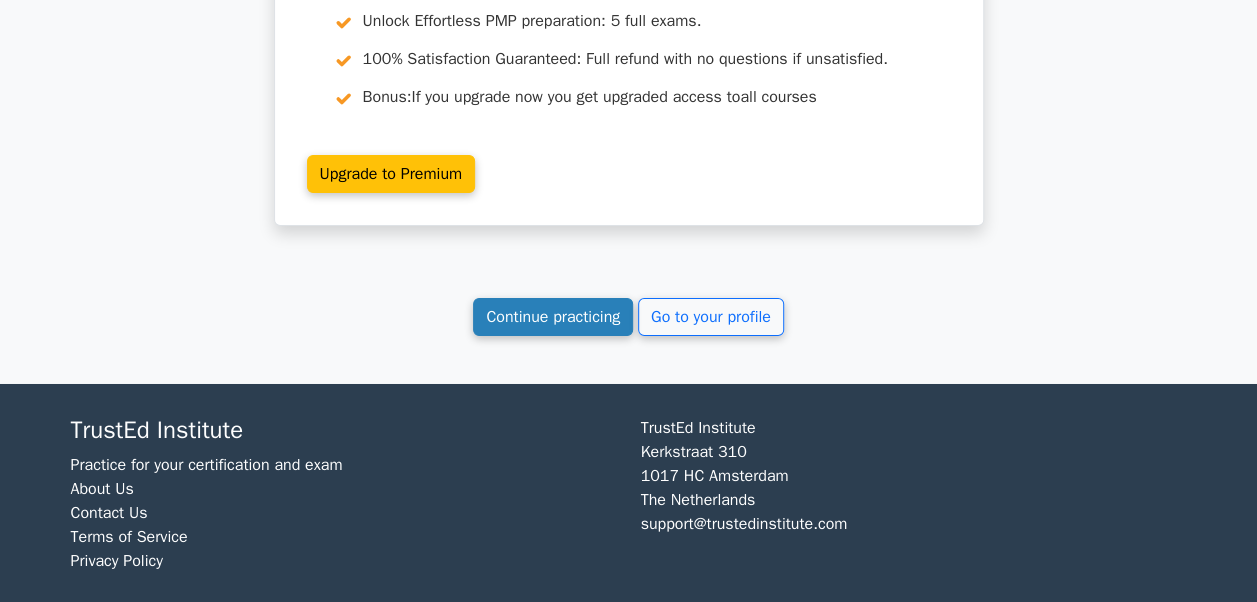 click on "Continue practicing" at bounding box center [553, 317] 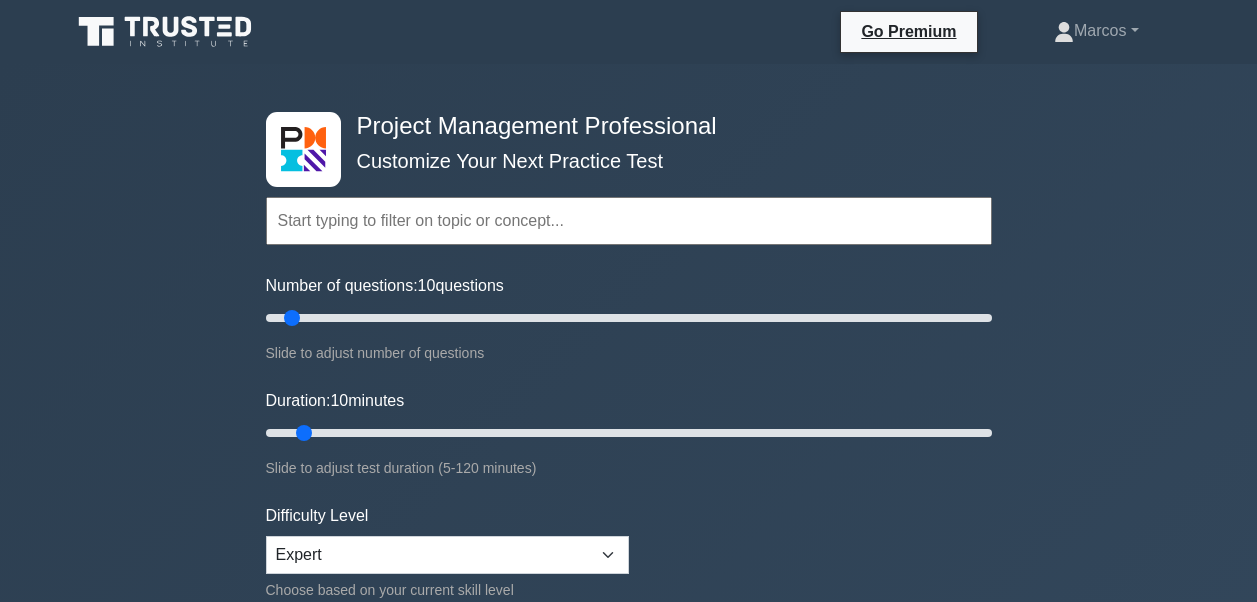 scroll, scrollTop: 0, scrollLeft: 0, axis: both 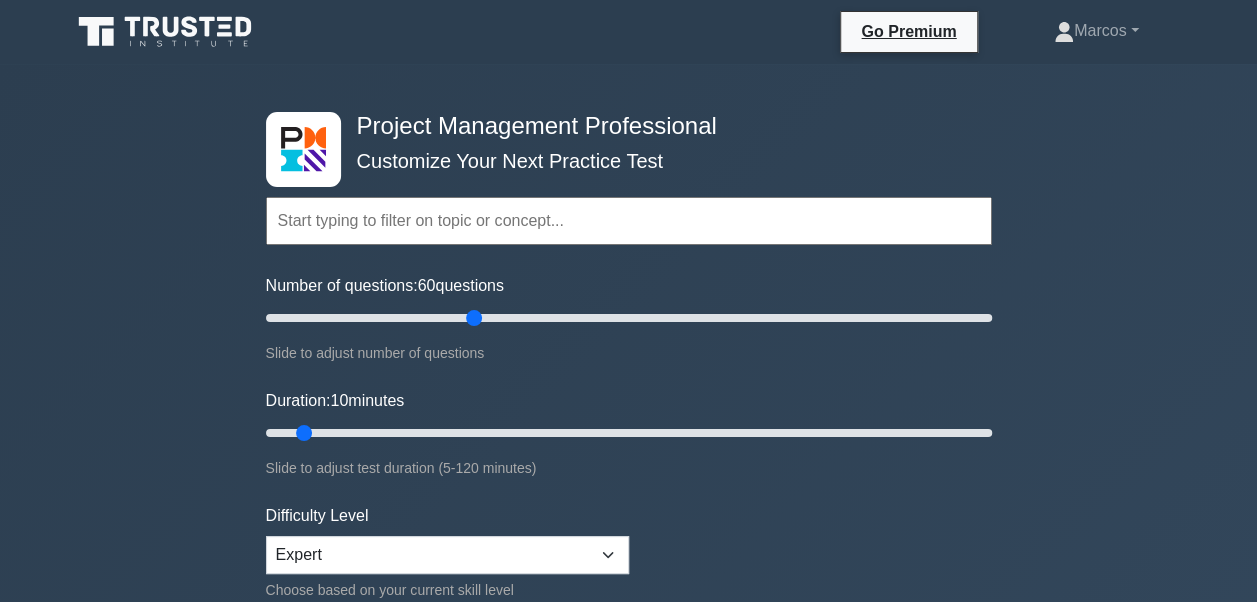 drag, startPoint x: 290, startPoint y: 318, endPoint x: 466, endPoint y: 342, distance: 177.62883 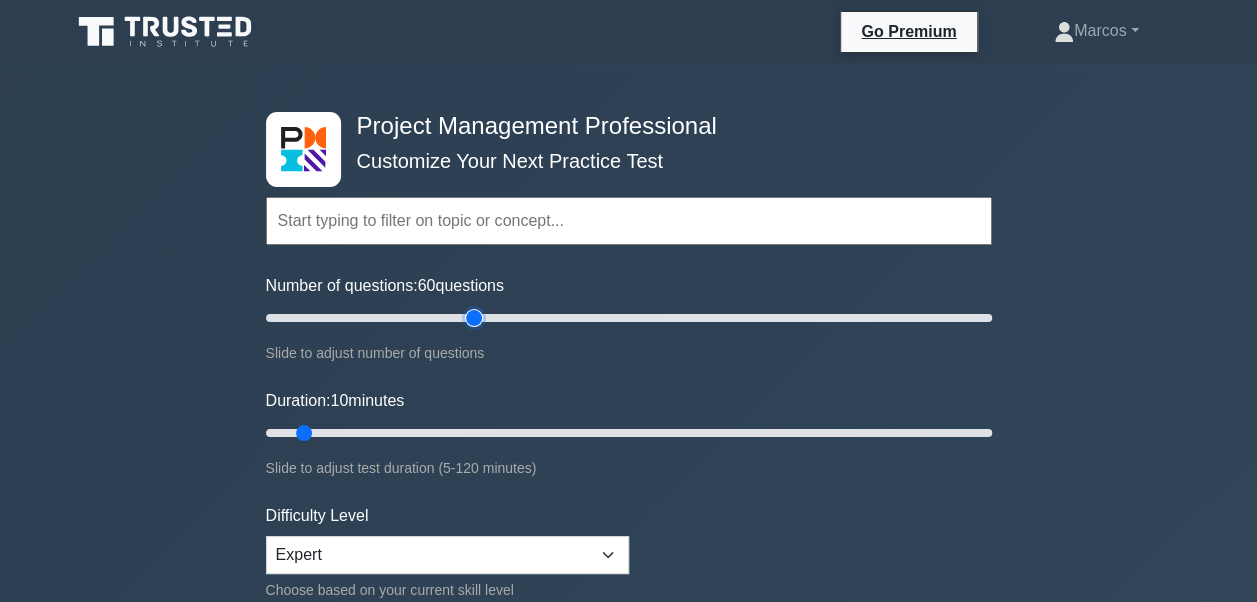 click on "Number of questions:  60  questions" at bounding box center (629, 318) 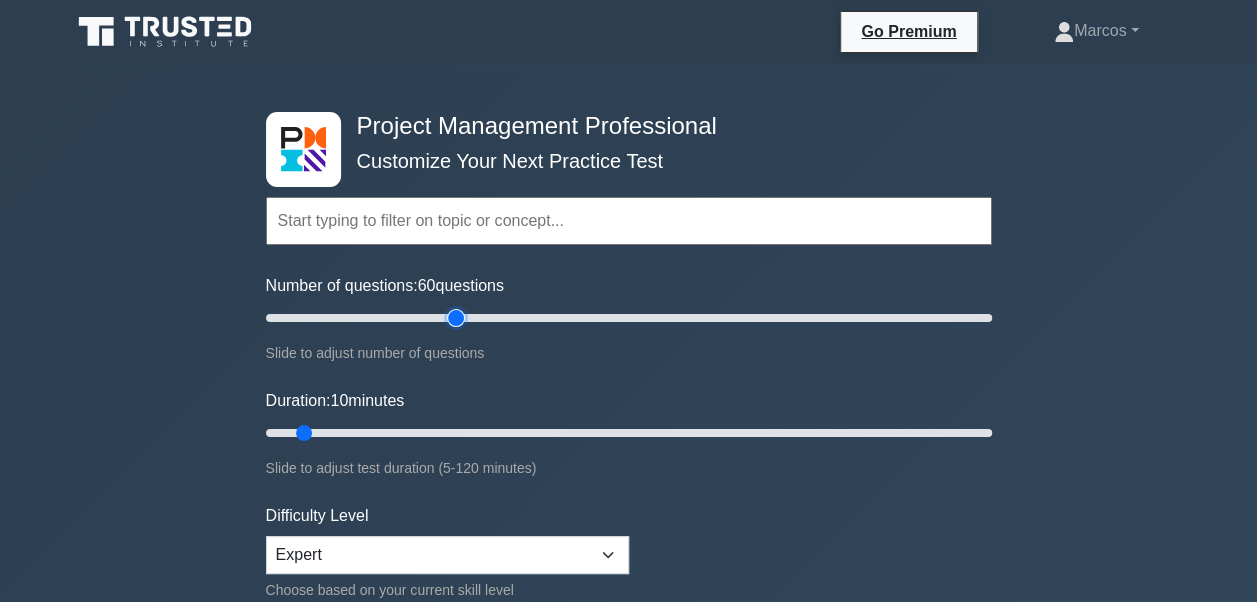 click on "Number of questions:  60  questions" at bounding box center (629, 318) 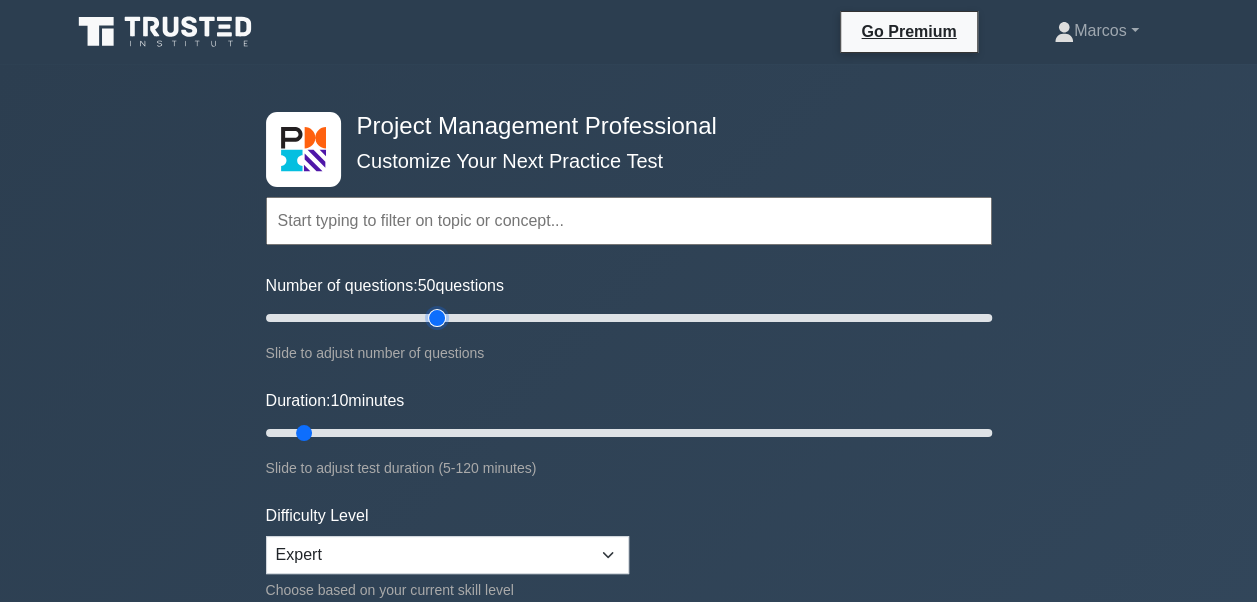 type on "50" 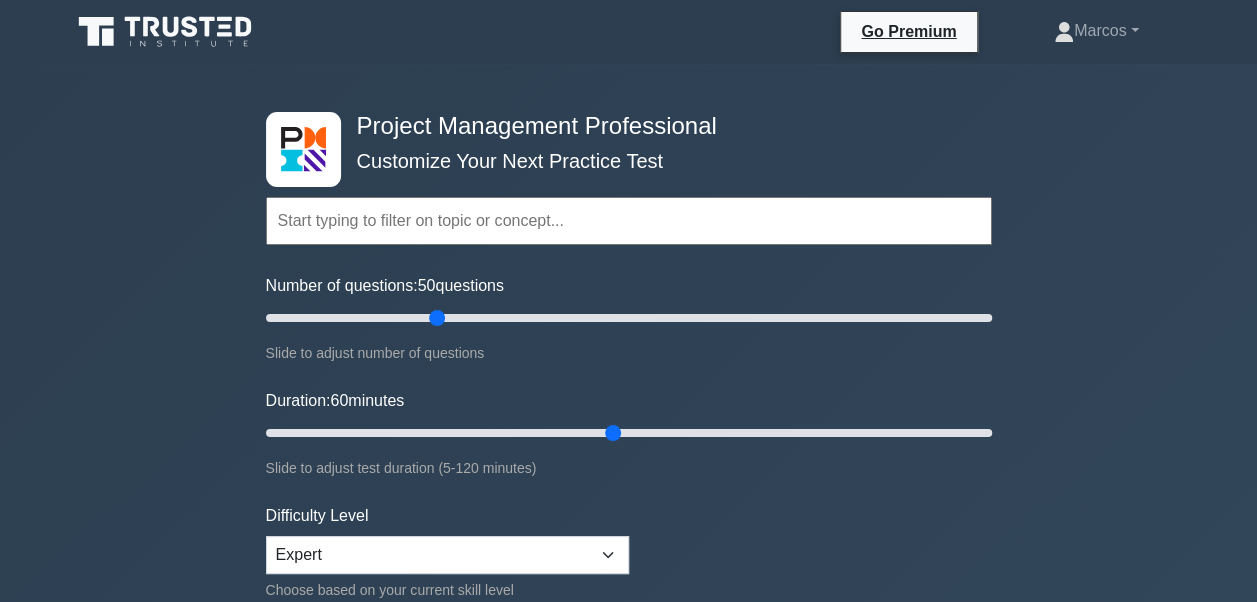 drag, startPoint x: 303, startPoint y: 434, endPoint x: 622, endPoint y: 424, distance: 319.1567 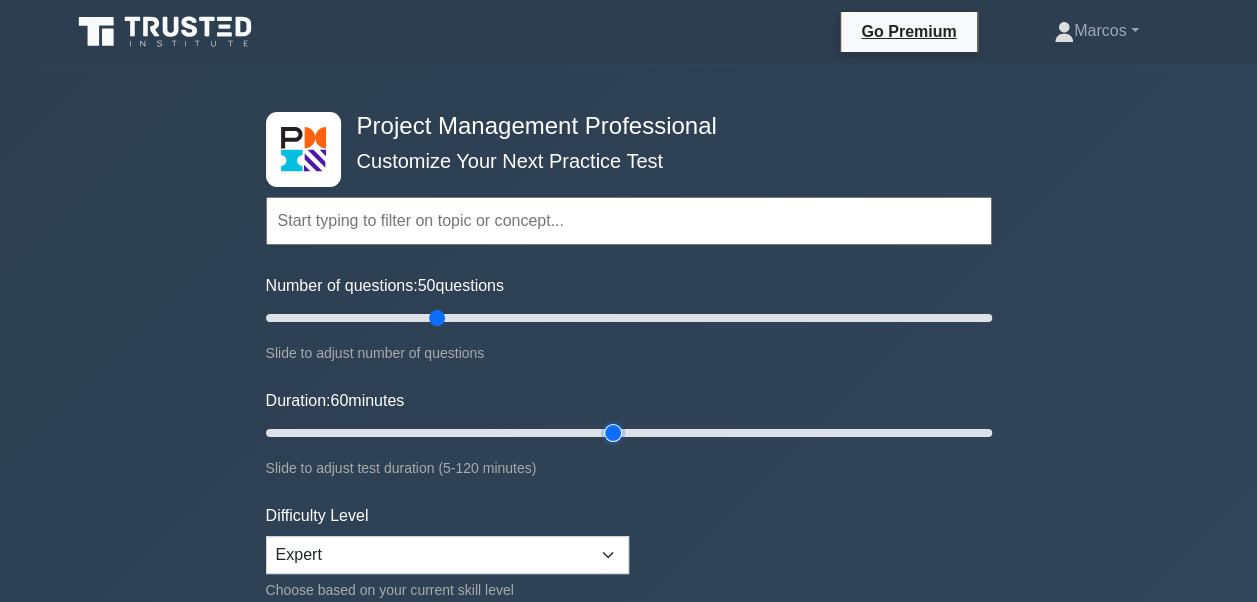 type on "60" 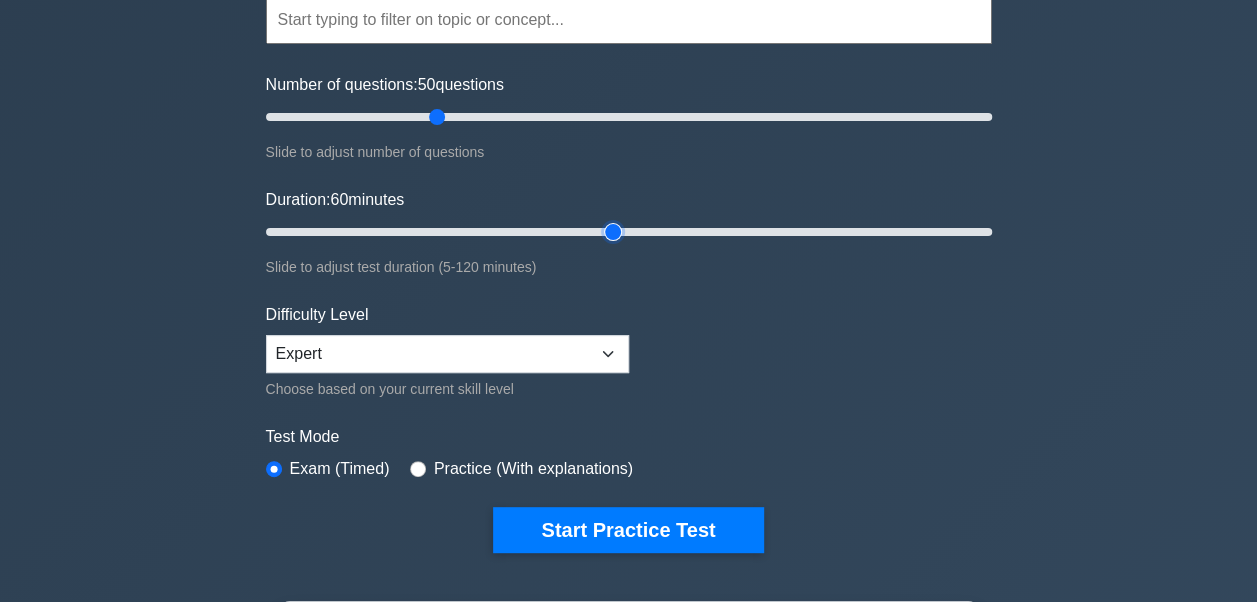 scroll, scrollTop: 300, scrollLeft: 0, axis: vertical 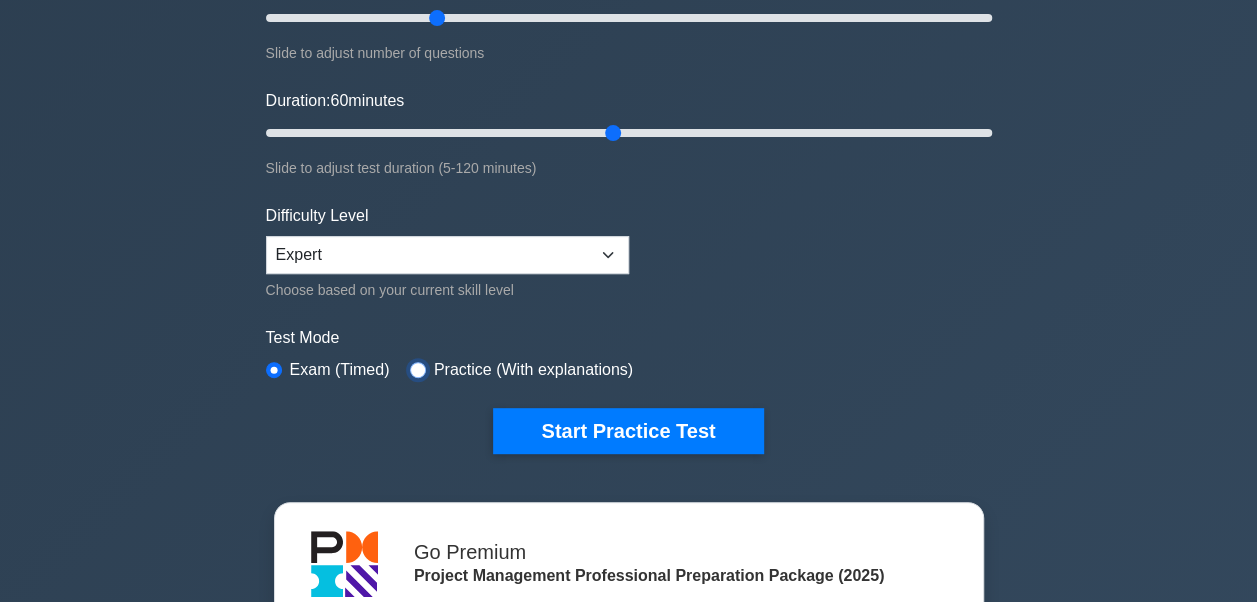 click at bounding box center [418, 370] 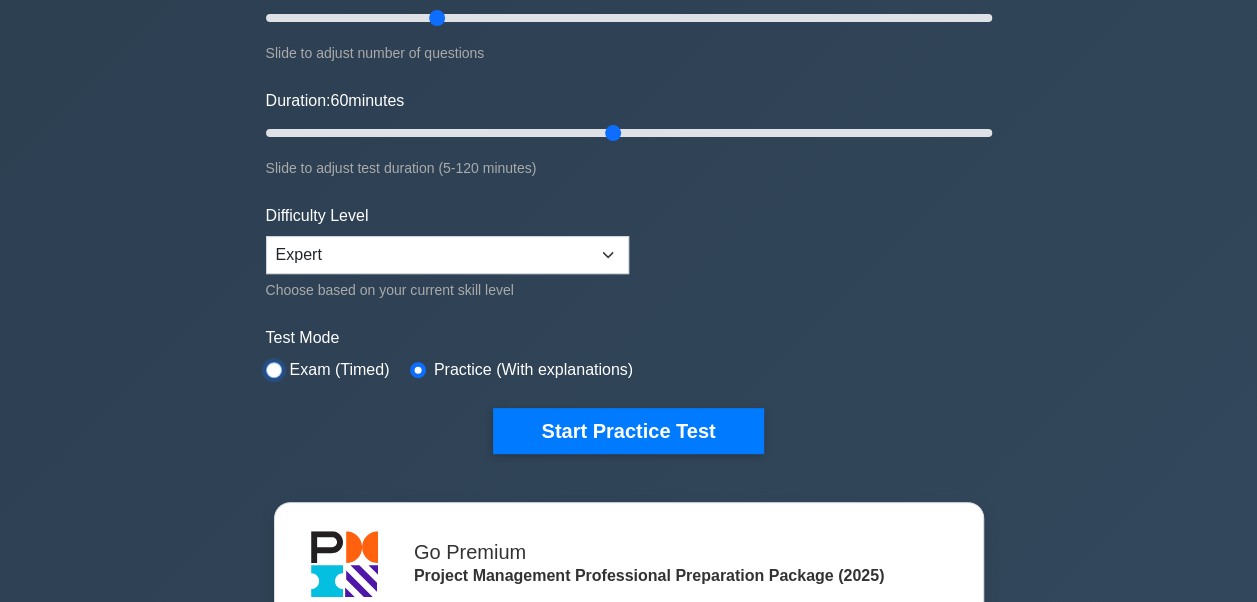 click at bounding box center (274, 370) 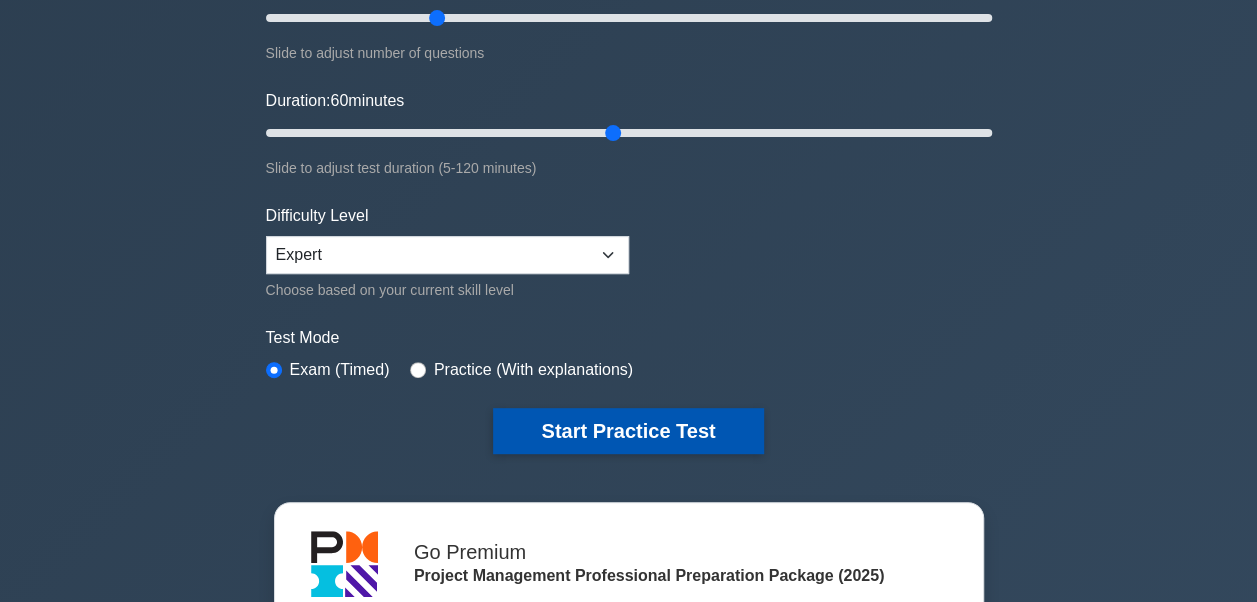 click on "Start Practice Test" at bounding box center [628, 431] 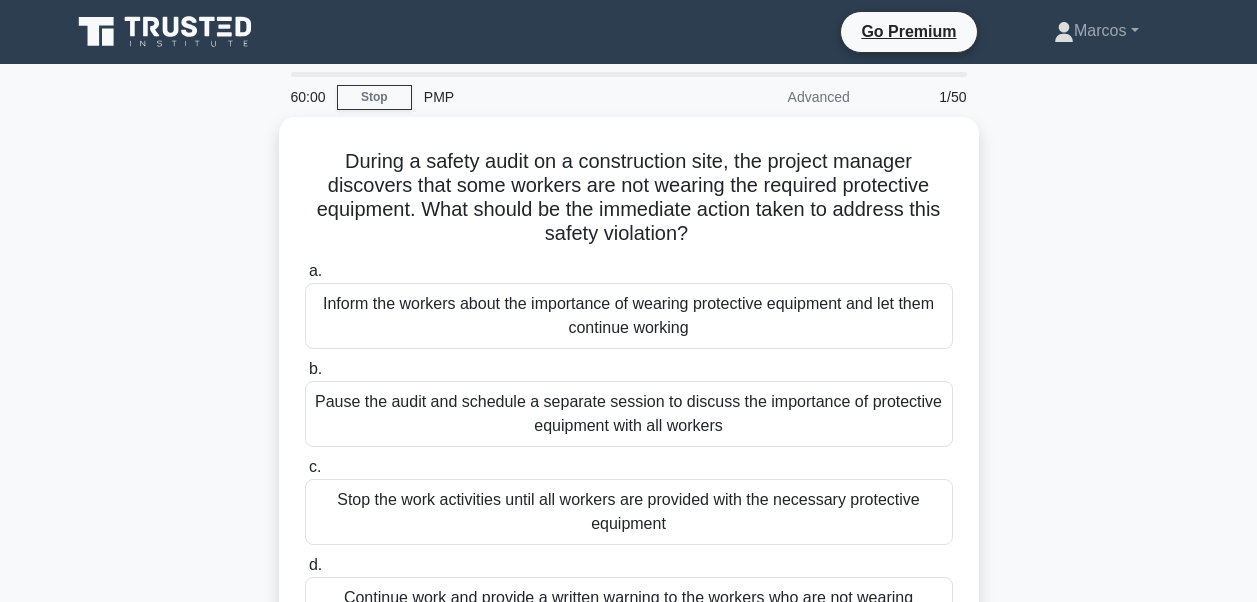 scroll, scrollTop: 0, scrollLeft: 0, axis: both 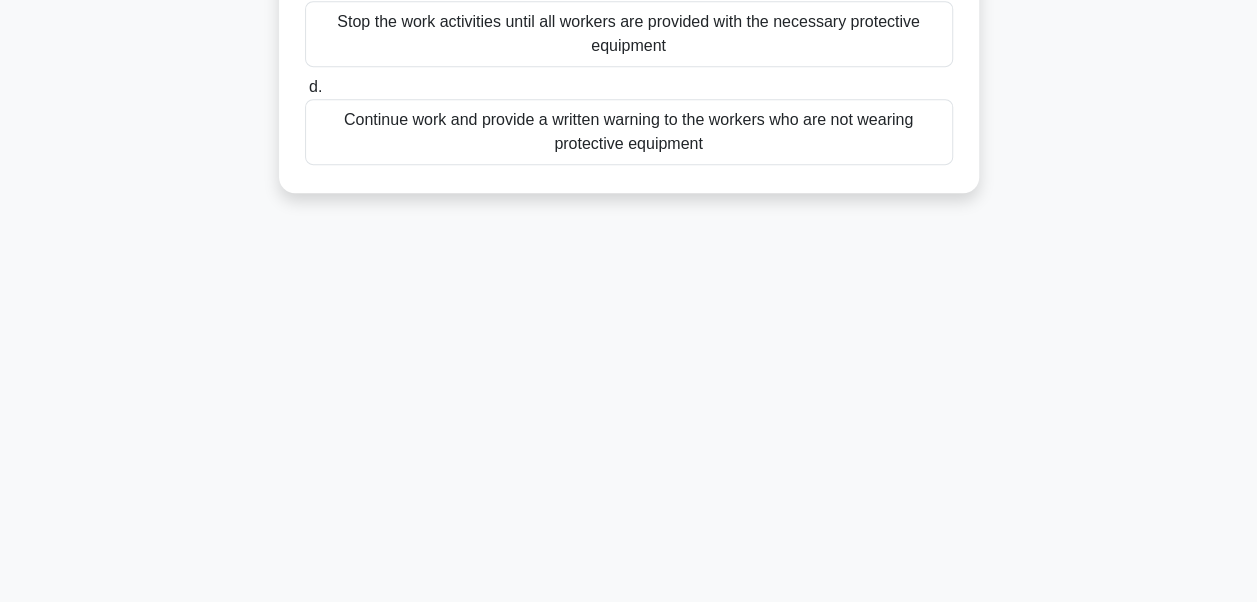 drag, startPoint x: 315, startPoint y: 156, endPoint x: 727, endPoint y: 304, distance: 437.77618 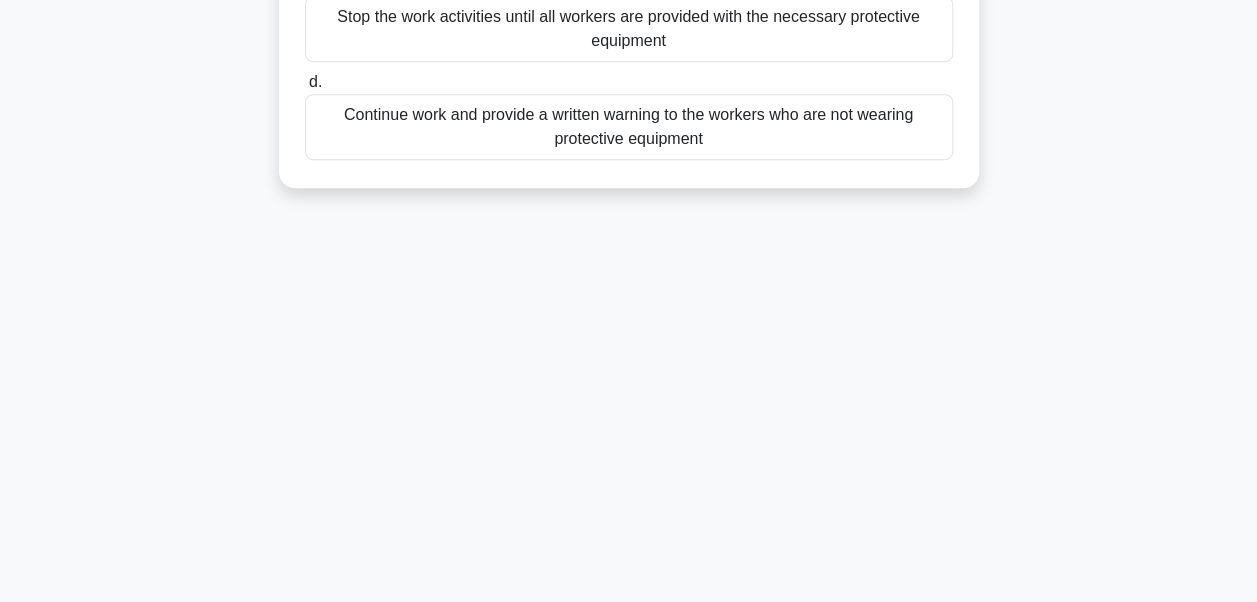 copy on "During a safety audit on a construction site, the project manager discovers that some workers are not wearing the required protective equipment. What should be the immediate action taken to address this safety violation?
.spinner_0XTQ{transform-origin:center;animation:spinner_y6GP .75s linear infinite}@keyframes spinner_y6GP{100%{transform:rotate(360deg)}}
a.
Inform the workers about the importance of wearing protective equipment and let them continue working
b.
Pause the audit and schedule a separate session to discuss the importance of protective equipment with all workers
c.
Stop the work activities until all workers are provided with the necessary protective equipment
d.
Continue work and provide a wri..." 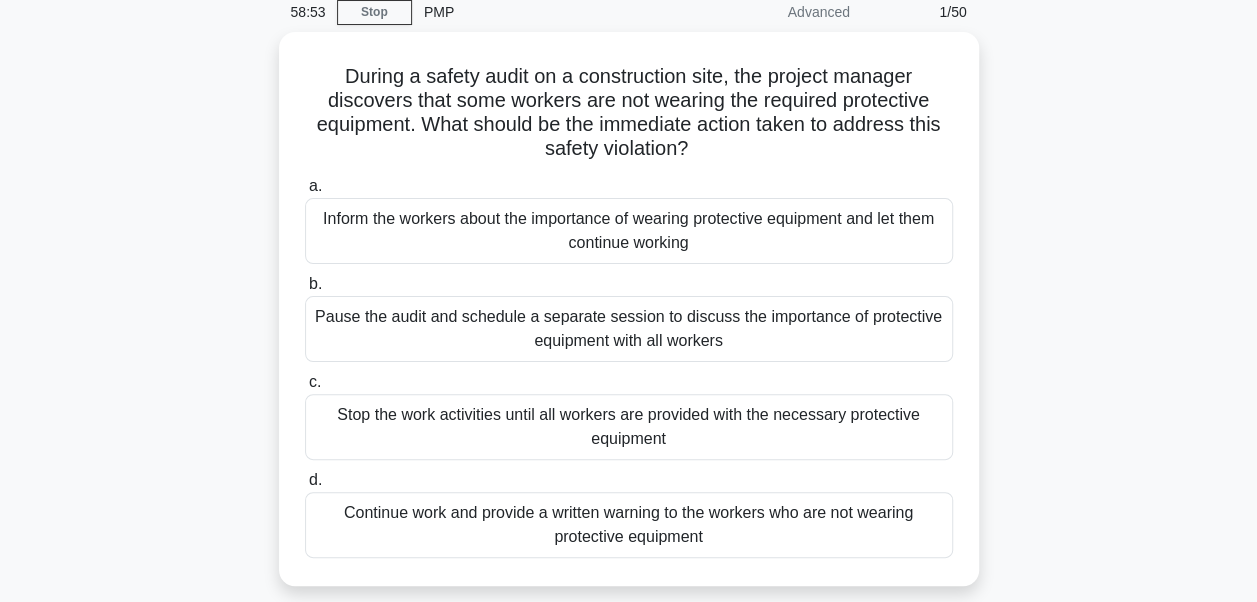 scroll, scrollTop: 0, scrollLeft: 0, axis: both 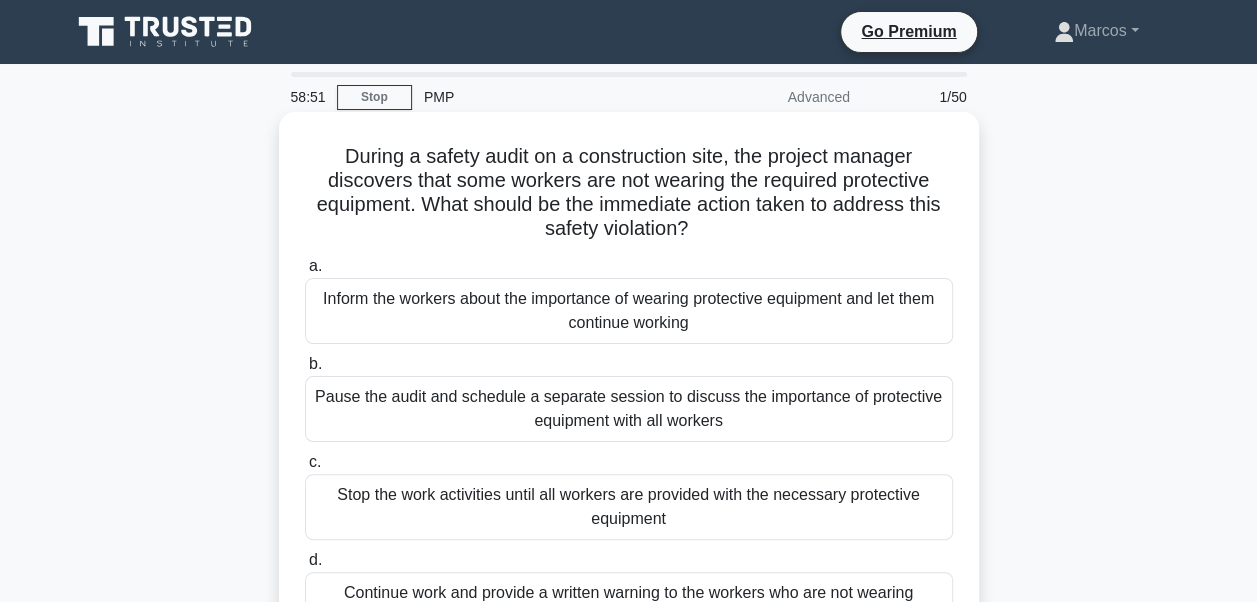 click on "Stop the work activities until all workers are provided with the necessary protective equipment" at bounding box center (629, 507) 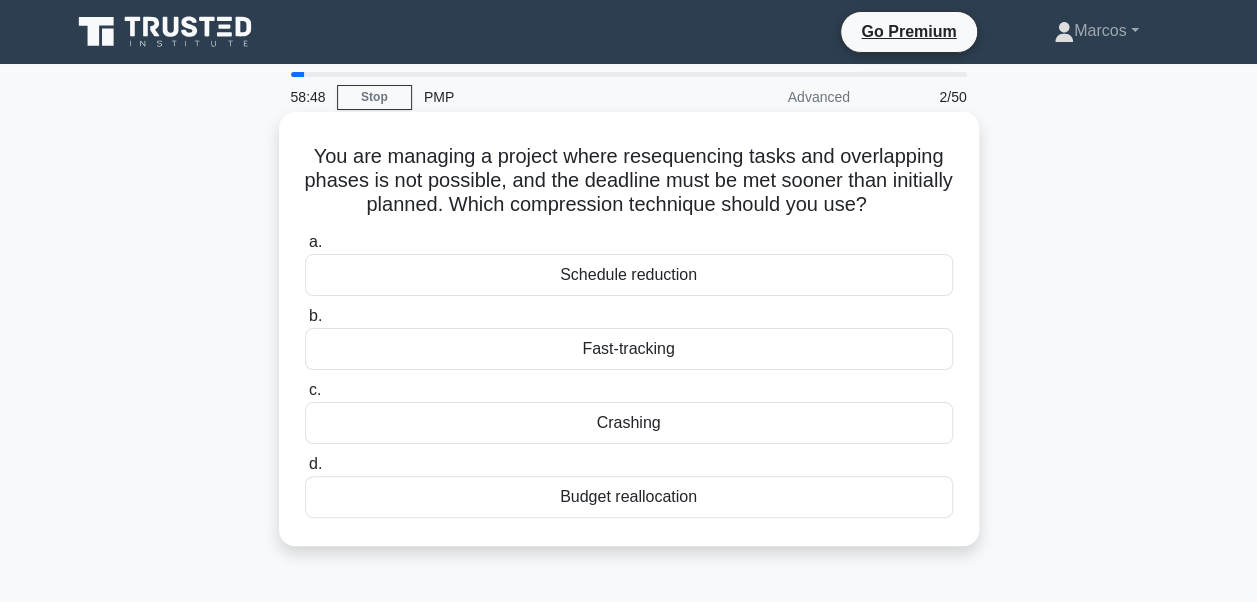 drag, startPoint x: 296, startPoint y: 148, endPoint x: 774, endPoint y: 492, distance: 588.91425 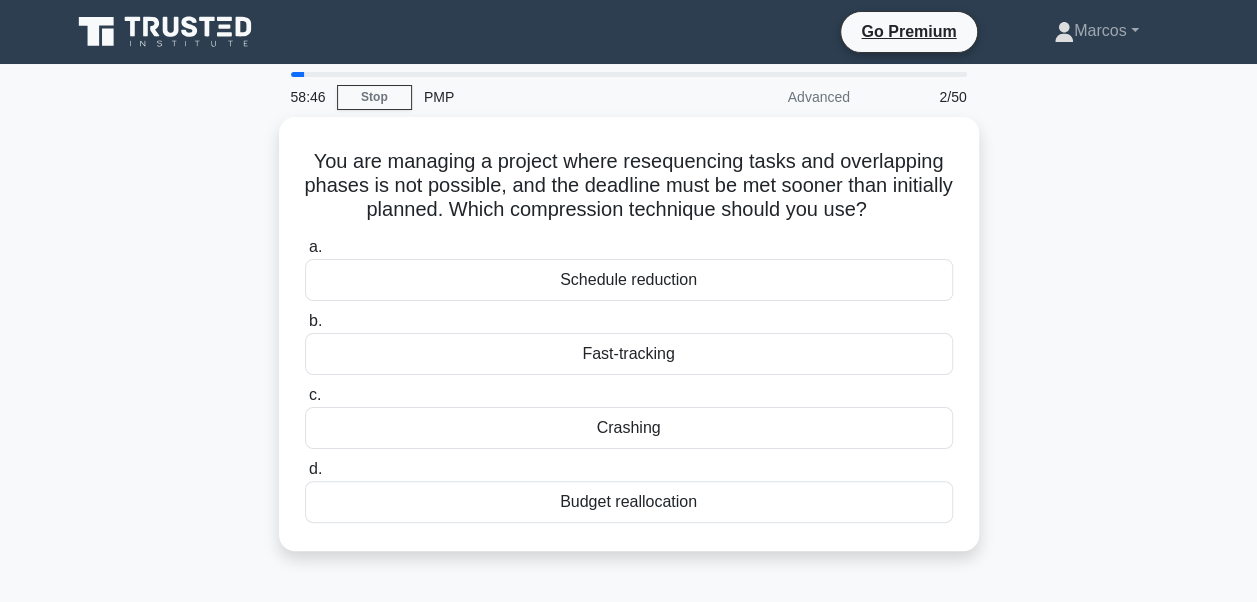 copy on "You are managing a project where resequencing tasks and overlapping phases is not possible, and the deadline must be met sooner than initially planned. Which compression technique should you use?
.spinner_0XTQ{transform-origin:center;animation:spinner_y6GP .75s linear infinite}@keyframes spinner_y6GP{100%{transform:rotate(360deg)}}
a.
Schedule reduction
b.
Fast-tracking
c.
Crashing
d.
Budget reallocation" 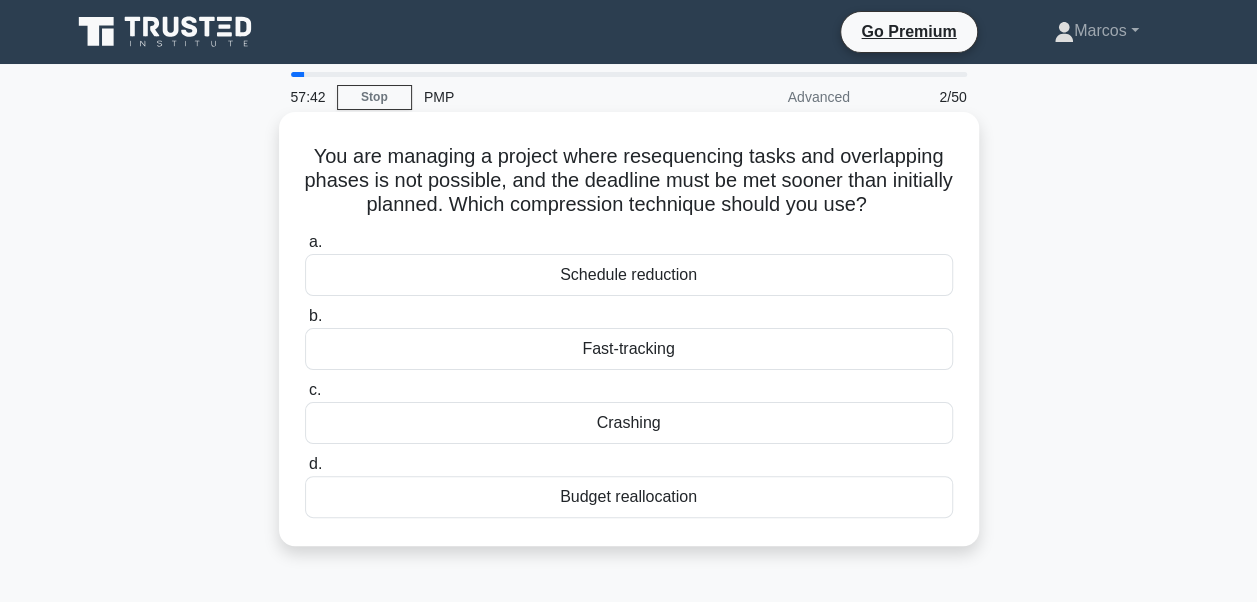 click on "Crashing" at bounding box center (629, 423) 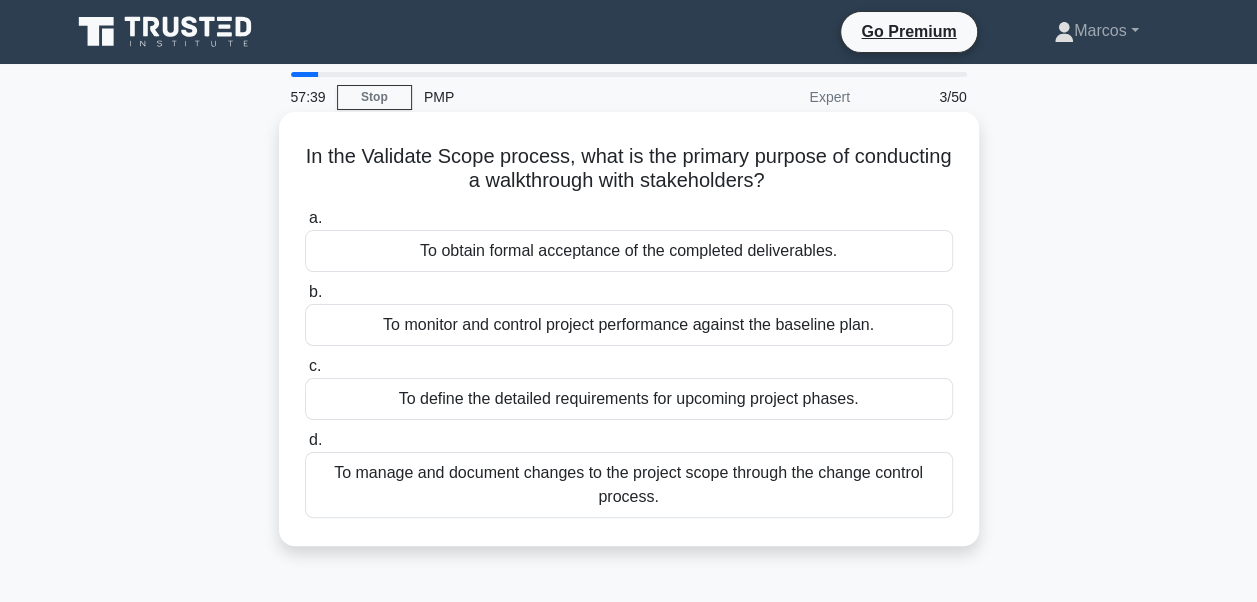 drag, startPoint x: 335, startPoint y: 140, endPoint x: 794, endPoint y: 504, distance: 585.8131 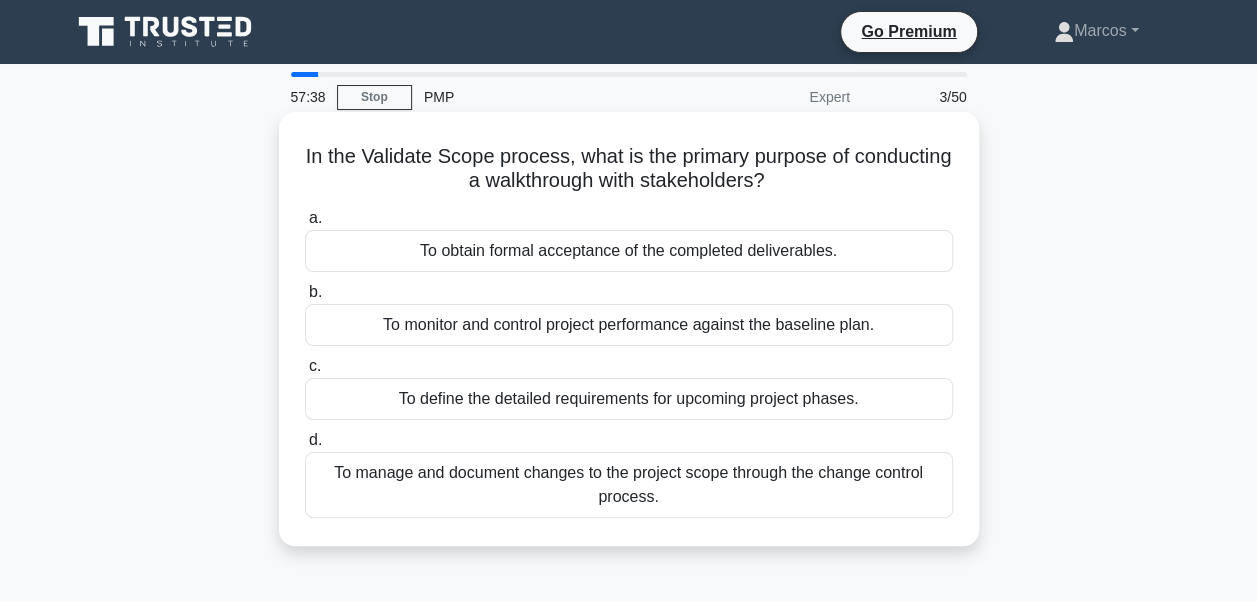 copy on "In the Validate Scope process, what is the primary purpose of conducting a walkthrough with stakeholders?
.spinner_0XTQ{transform-origin:center;animation:spinner_y6GP .75s linear infinite}@keyframes spinner_y6GP{100%{transform:rotate(360deg)}}
a.
To obtain formal acceptance of the completed deliverables.
b.
To monitor and control project performance against the baseline plan.
c.
To define the detailed requirements for upcoming project phases.
d.
To manage and document changes to the project scope through the change control process." 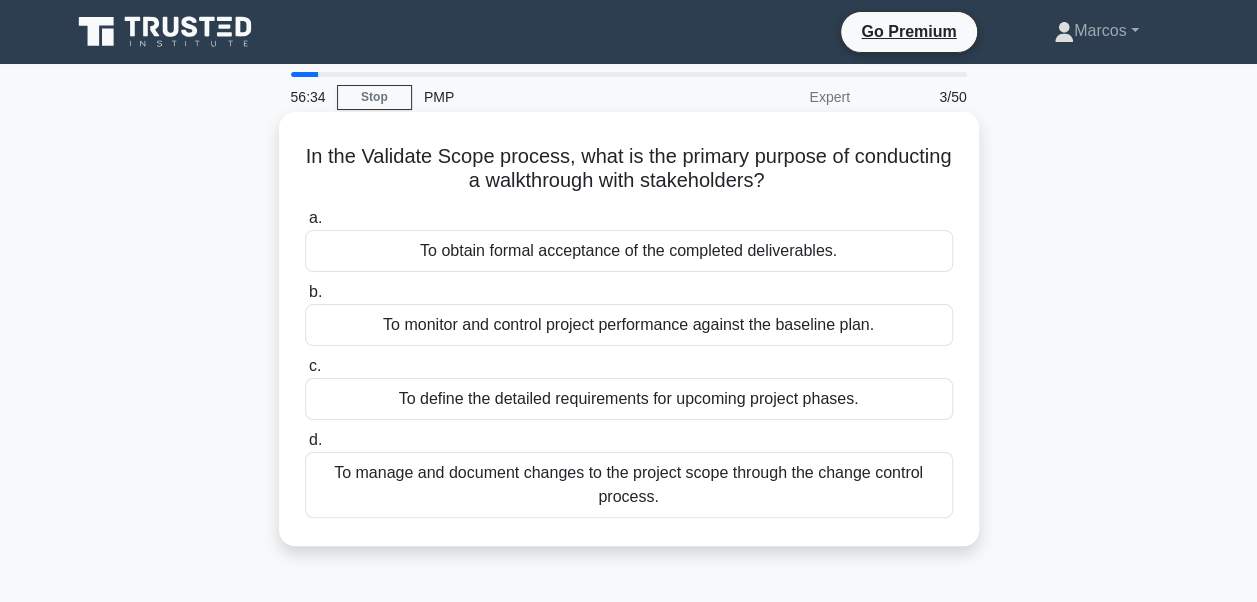 click on "To obtain formal acceptance of the completed deliverables." at bounding box center [629, 251] 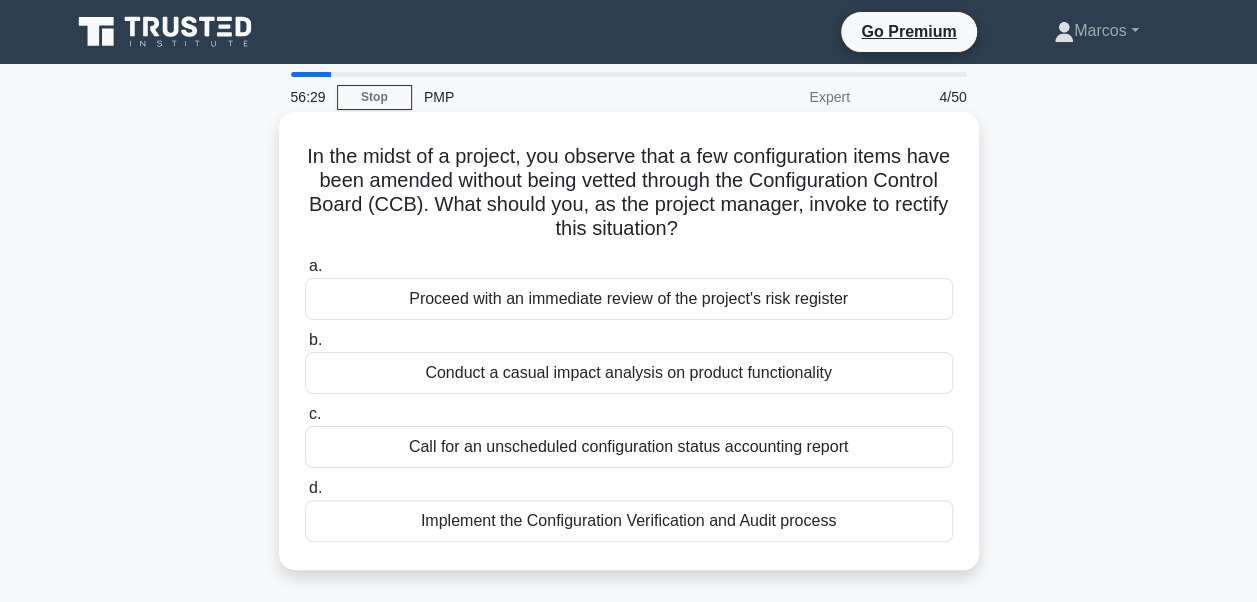 drag, startPoint x: 306, startPoint y: 165, endPoint x: 850, endPoint y: 522, distance: 650.6804 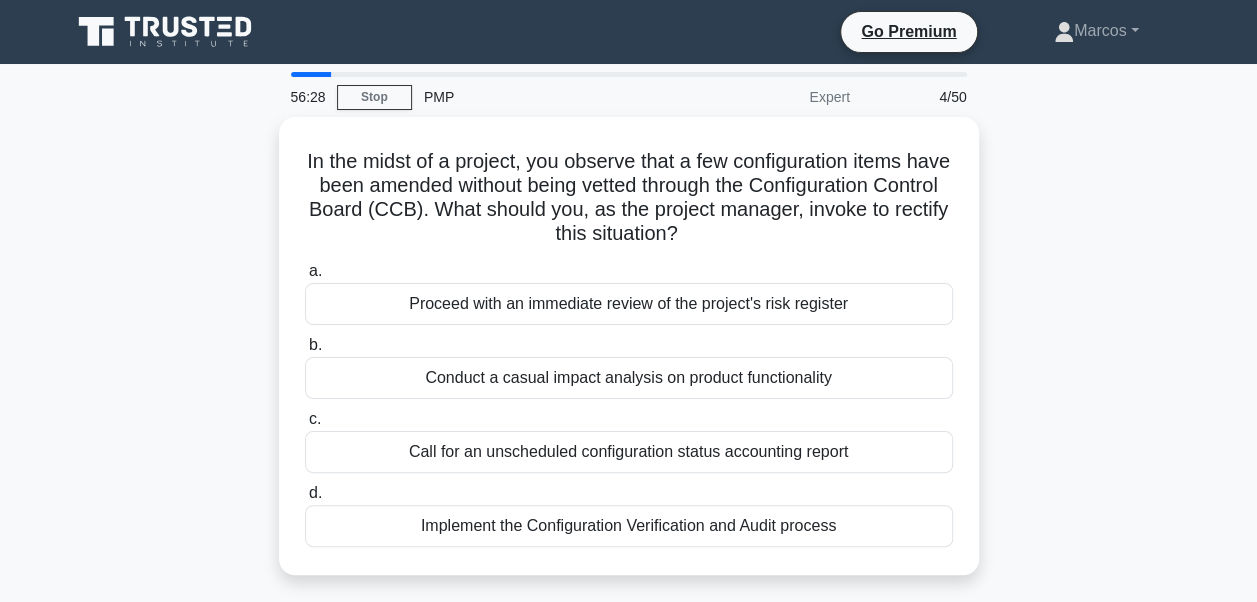 copy on "In the midst of a project, you observe that a few configuration items have been amended without being vetted through the Configuration Control Board (CCB). What should you, as the project manager, invoke to rectify this situation?
.spinner_0XTQ{transform-origin:center;animation:spinner_y6GP .75s linear infinite}@keyframes spinner_y6GP{100%{transform:rotate(360deg)}}
a.
Proceed with an immediate review of the project's risk register
b.
Conduct a casual impact analysis on product functionality
c.
Call for an unscheduled configuration status accounting report
d.
Implement the Configuration Verification and Audit process" 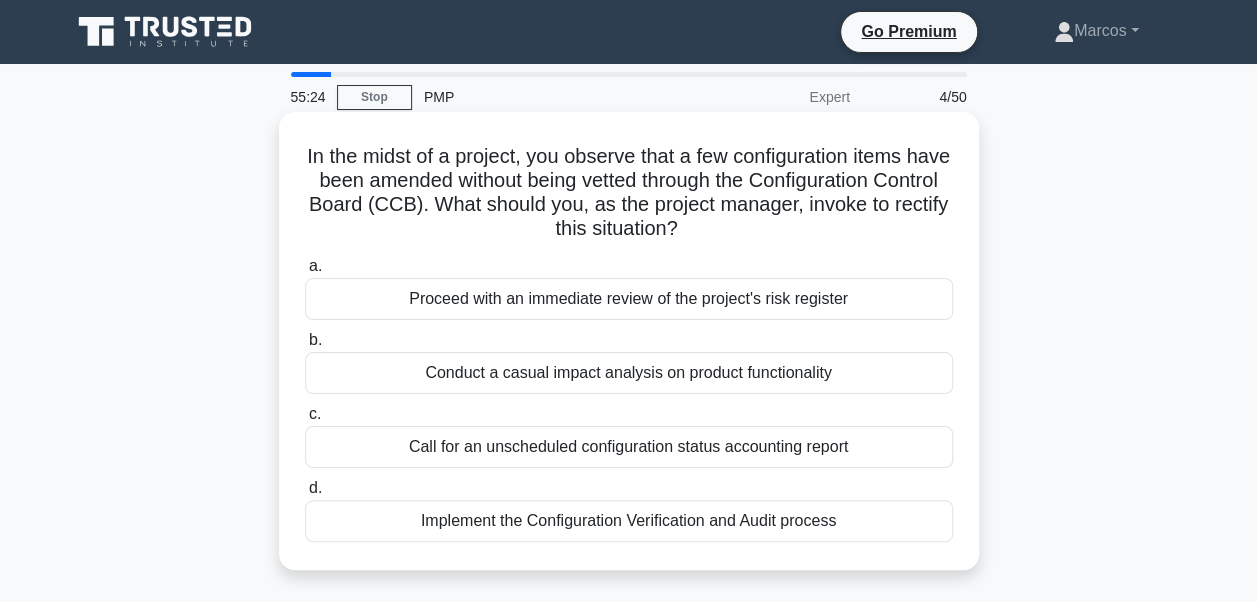 click on "Implement the Configuration Verification and Audit process" at bounding box center [629, 521] 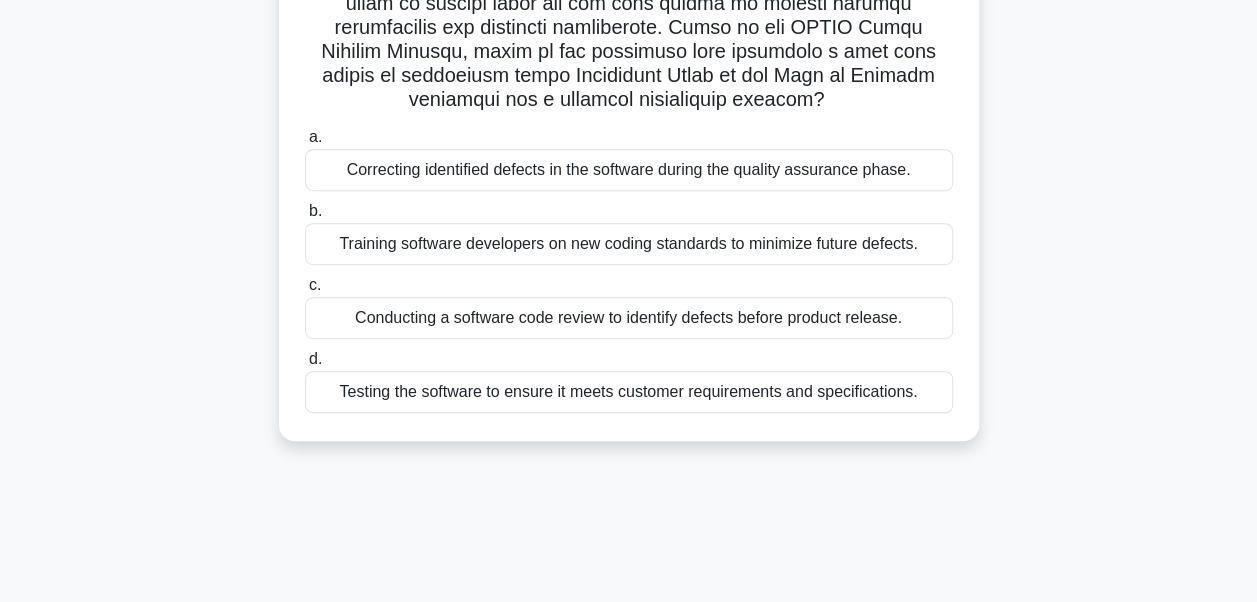 scroll, scrollTop: 478, scrollLeft: 0, axis: vertical 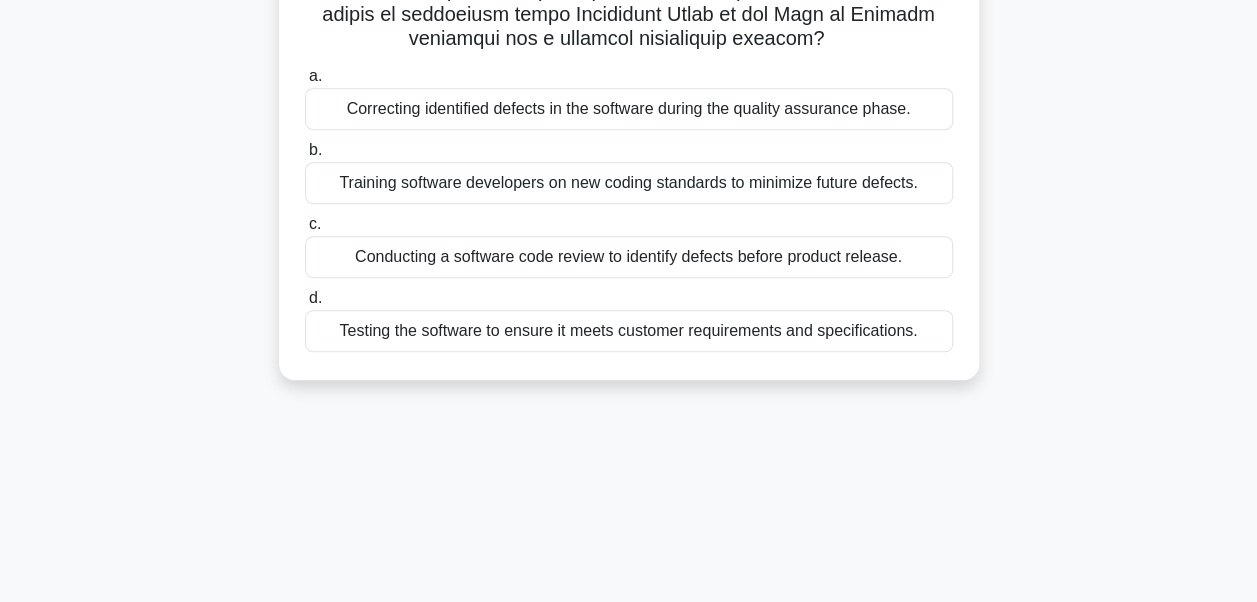 drag, startPoint x: 322, startPoint y: 148, endPoint x: 951, endPoint y: 374, distance: 668.3689 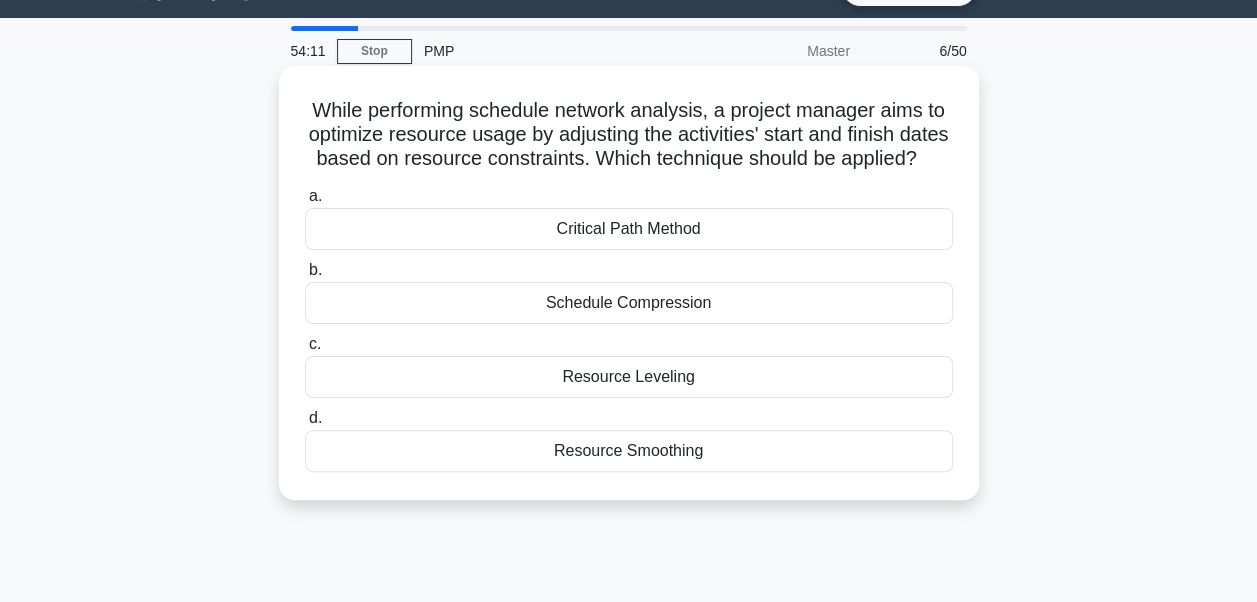 scroll, scrollTop: 0, scrollLeft: 0, axis: both 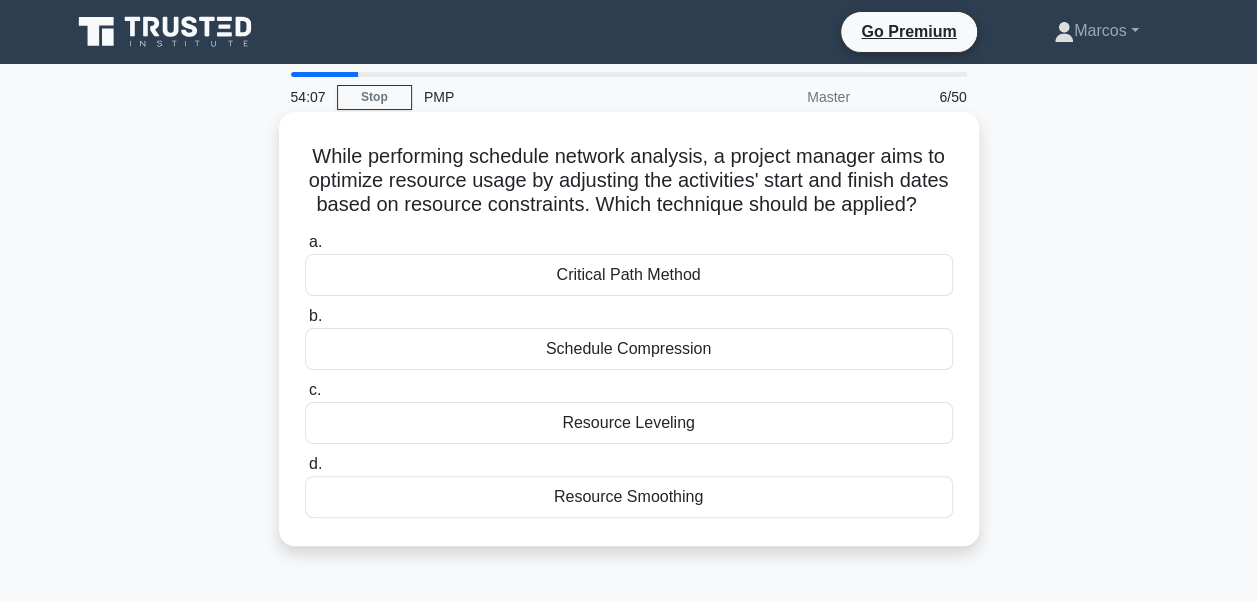 drag, startPoint x: 304, startPoint y: 154, endPoint x: 854, endPoint y: 510, distance: 655.1611 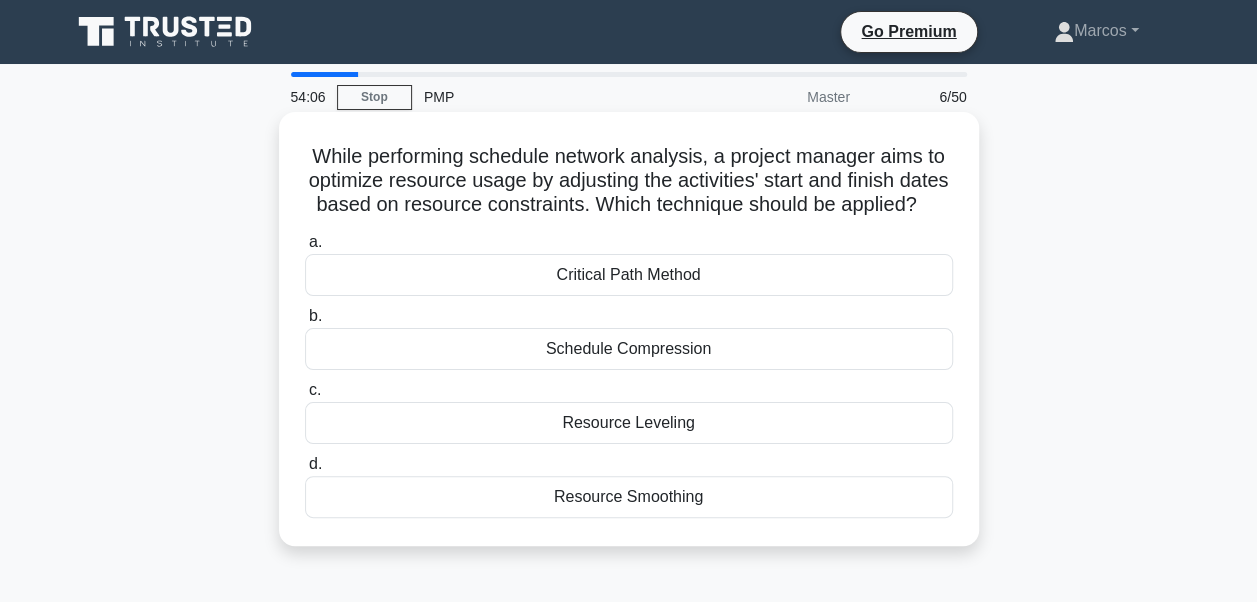 copy on "While performing schedule network analysis, a project manager aims to optimize resource usage by adjusting the activities' start and finish dates based on resource constraints. Which technique should be applied?
.spinner_0XTQ{transform-origin:center;animation:spinner_y6GP .75s linear infinite}@keyframes spinner_y6GP{100%{transform:rotate(360deg)}}
a.
Critical Path Method
b.
Schedule Compression
c.
Resource Leveling
d.
Resource Smoothing" 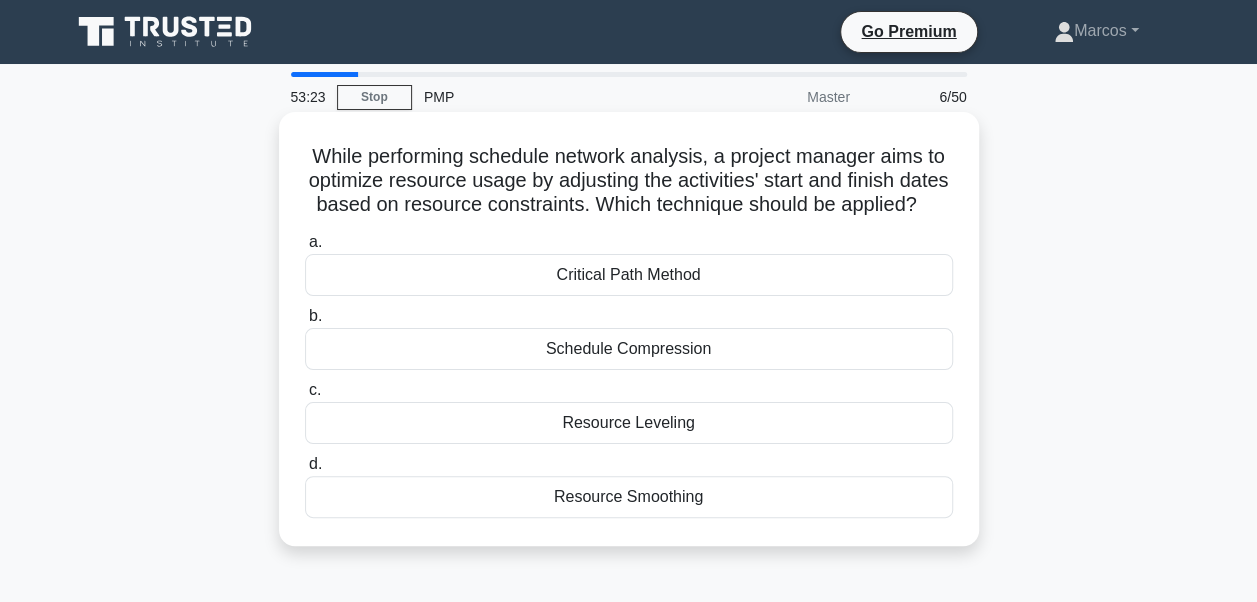 click on "Resource Leveling" at bounding box center (629, 423) 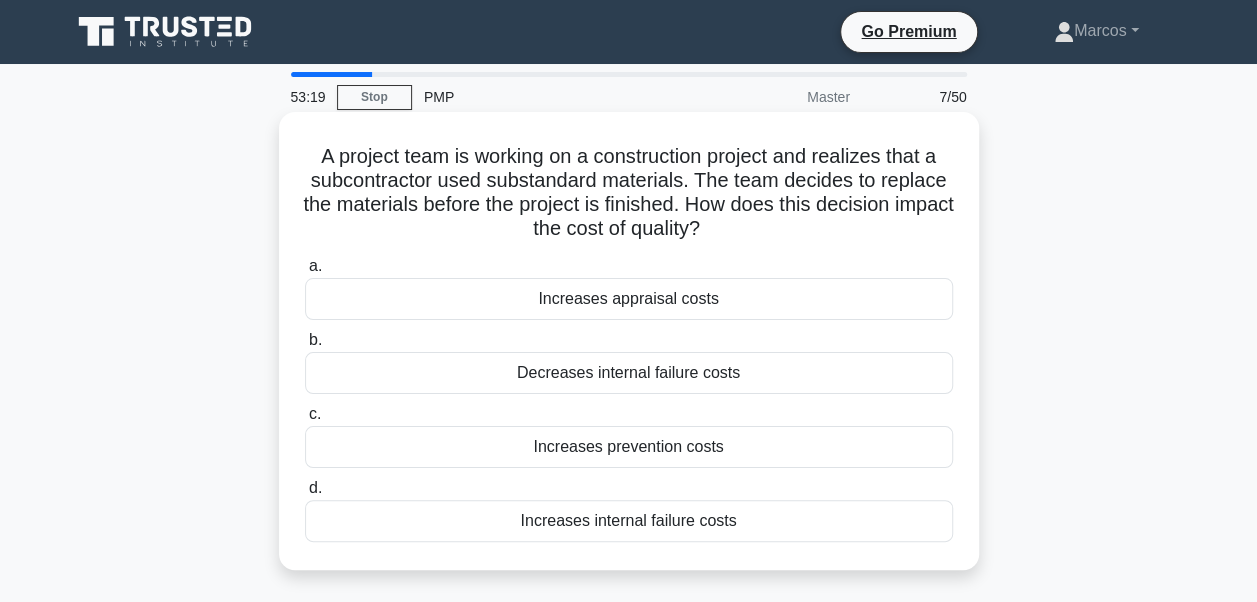 drag, startPoint x: 310, startPoint y: 154, endPoint x: 792, endPoint y: 513, distance: 601.00336 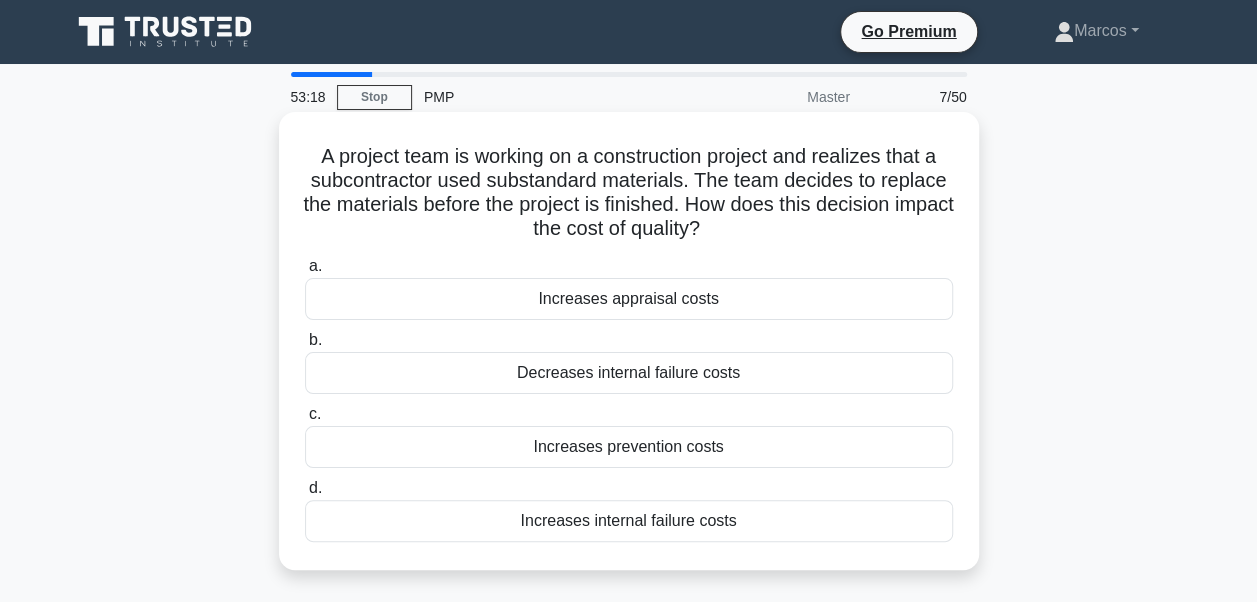 copy on "A project team is working on a construction project and realizes that a subcontractor used substandard materials. The team decides to replace the materials before the project is finished. How does this decision impact the cost of quality?
.spinner_0XTQ{transform-origin:center;animation:spinner_y6GP .75s linear infinite}@keyframes spinner_y6GP{100%{transform:rotate(360deg)}}
a.
Increases appraisal costs
b.
Decreases internal failure costs
c.
Increases prevention costs
d.
Increases internal failure costs" 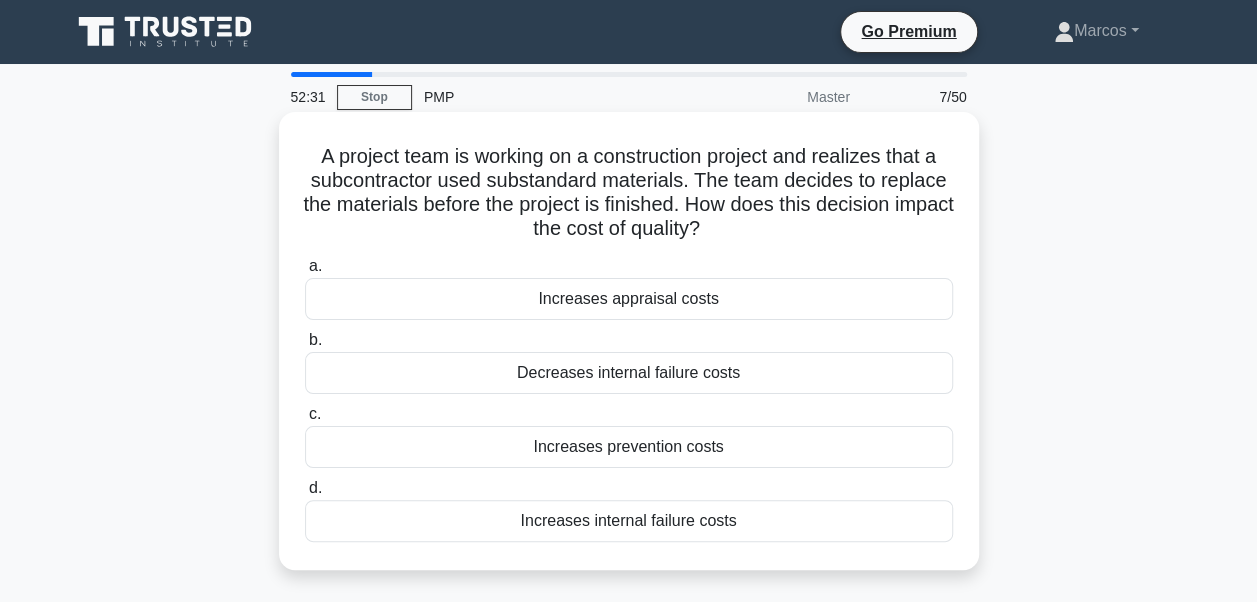click on "Increases internal failure costs" at bounding box center (629, 521) 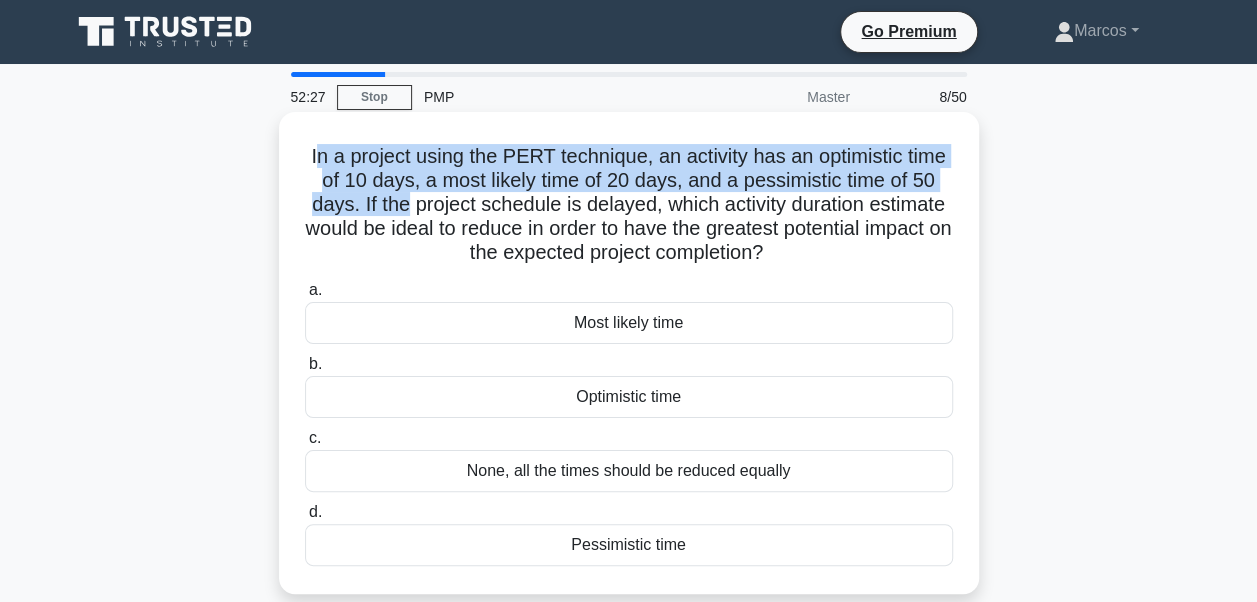 drag, startPoint x: 308, startPoint y: 154, endPoint x: 399, endPoint y: 217, distance: 110.67972 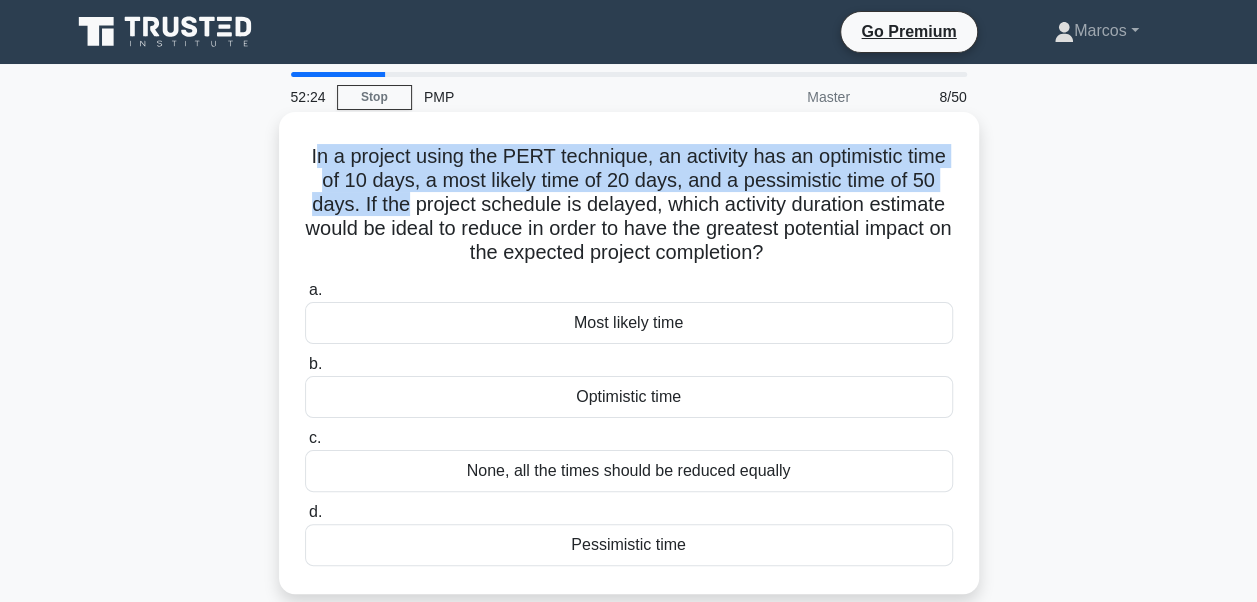 drag, startPoint x: 305, startPoint y: 158, endPoint x: 742, endPoint y: 576, distance: 604.7256 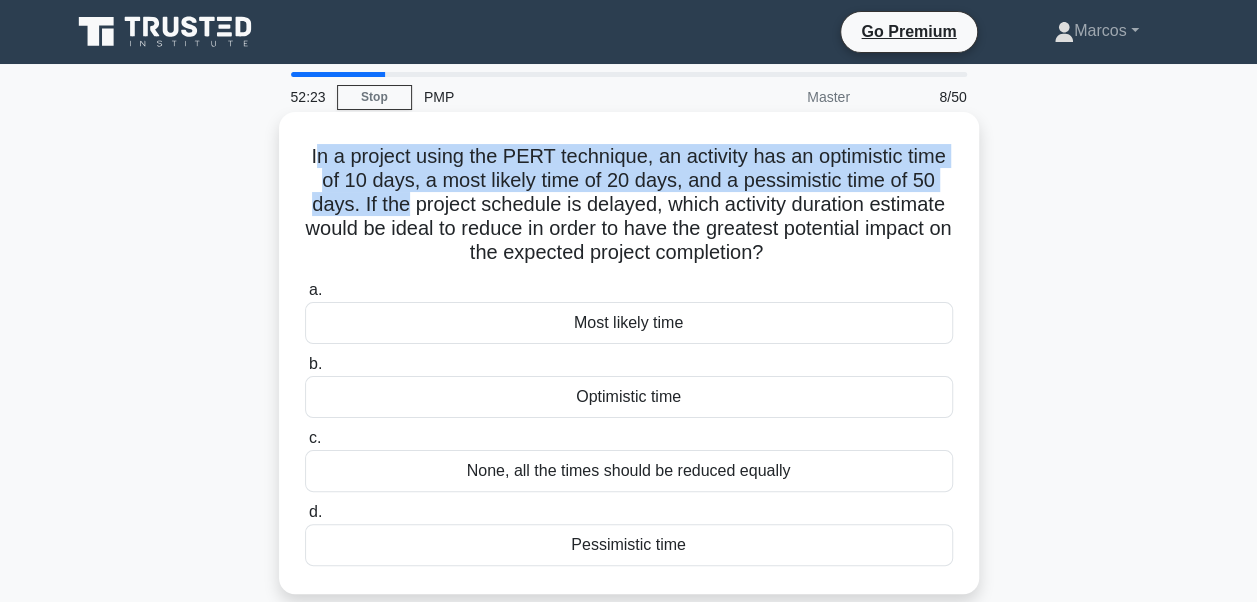 copy on "In a project using the PERT technique, an activity has an optimistic time of 10 days, a most likely time of 20 days, and a pessimistic time of 50 days. If the project schedule is delayed, which activity duration estimate would be ideal to reduce in order to have the greatest potential impact on the expected project completion?
.spinner_0XTQ{transform-origin:center;animation:spinner_y6GP .75s linear infinite}@keyframes spinner_y6GP{100%{transform:rotate(360deg)}}
a.
Most likely time
b.
Optimistic time
c.
None, all the times should be reduced equally
d.
Pessimistic time" 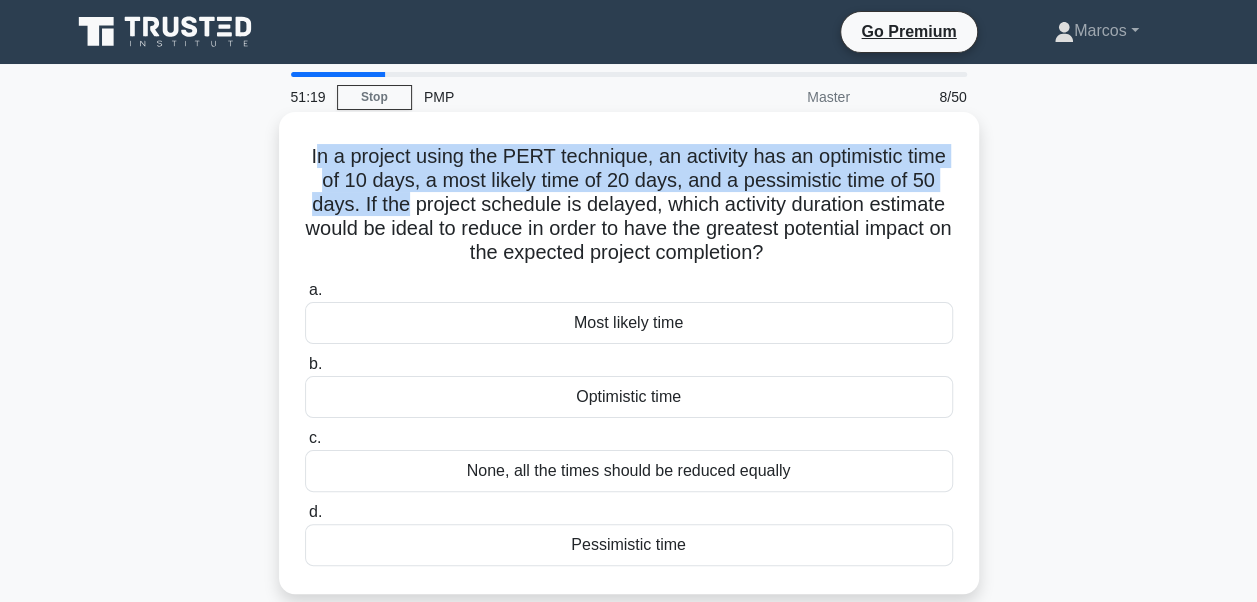 click on "None, all the times should be reduced equally" at bounding box center (629, 471) 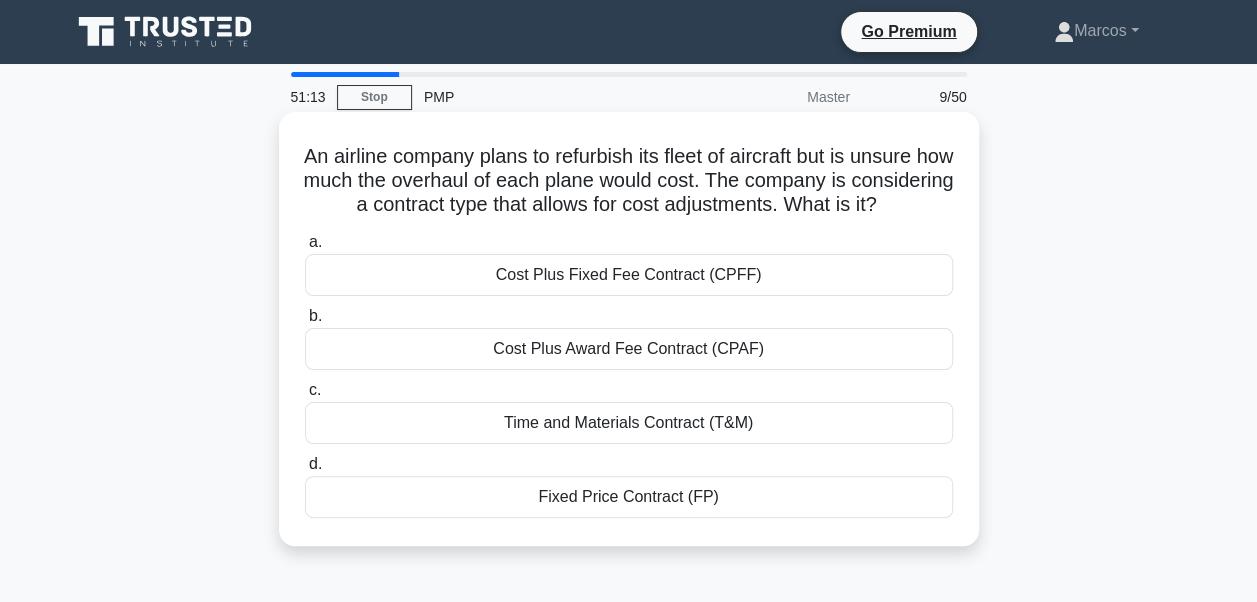 drag, startPoint x: 317, startPoint y: 160, endPoint x: 736, endPoint y: 502, distance: 540.8558 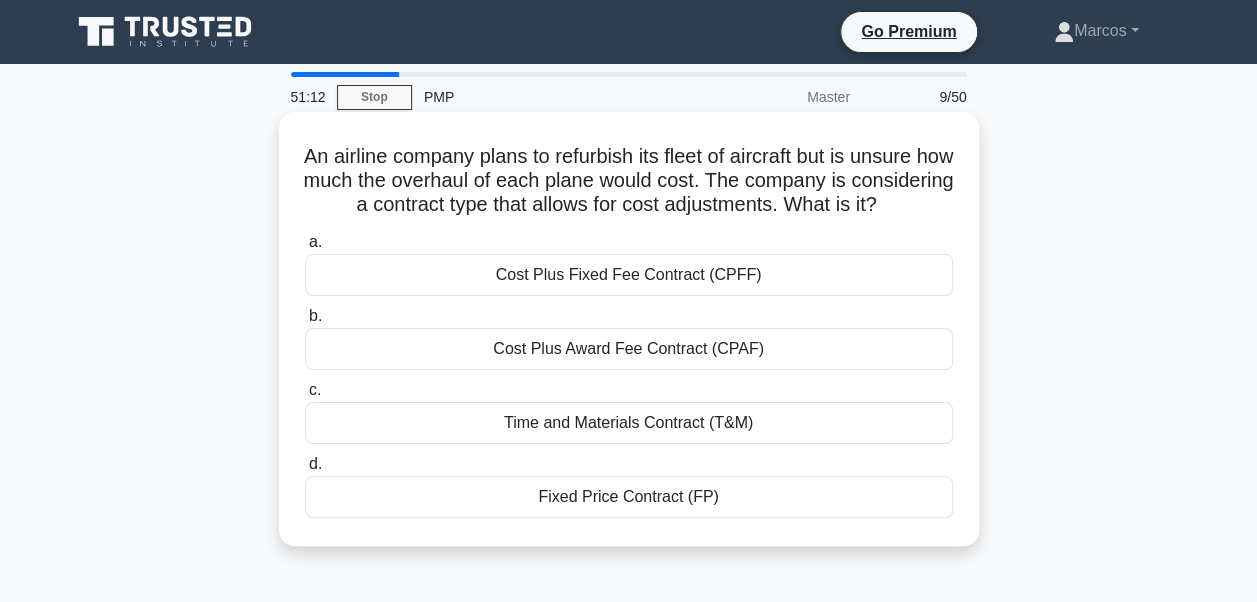 copy on "An airline company plans to refurbish its fleet of aircraft but is unsure how much the overhaul of each plane would cost. The company is considering a contract type that allows for cost adjustments. What is it?
.spinner_0XTQ{transform-origin:center;animation:spinner_y6GP .75s linear infinite}@keyframes spinner_y6GP{100%{transform:rotate(360deg)}}
a.
Cost Plus Fixed Fee Contract (CPFF)
b.
Cost Plus Award Fee Contract (CPAF)
c.
Time and Materials Contract (T&M)
d.
Fixed Price Contract (FP)" 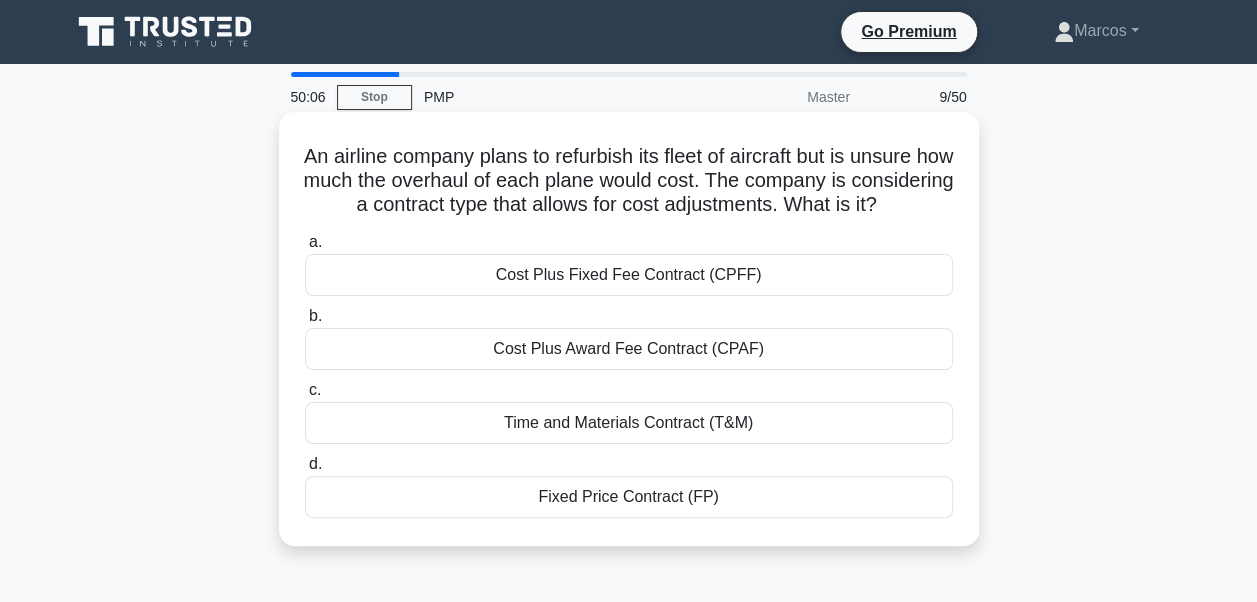 click on "Cost Plus Fixed Fee Contract (CPFF)" at bounding box center [629, 275] 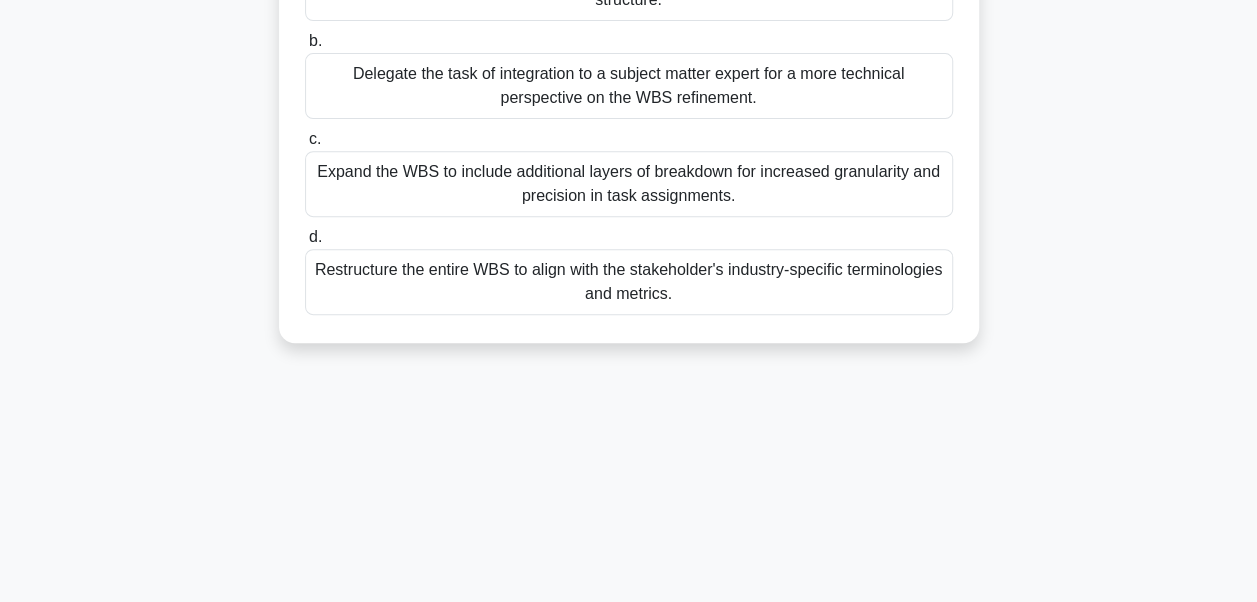 scroll, scrollTop: 449, scrollLeft: 0, axis: vertical 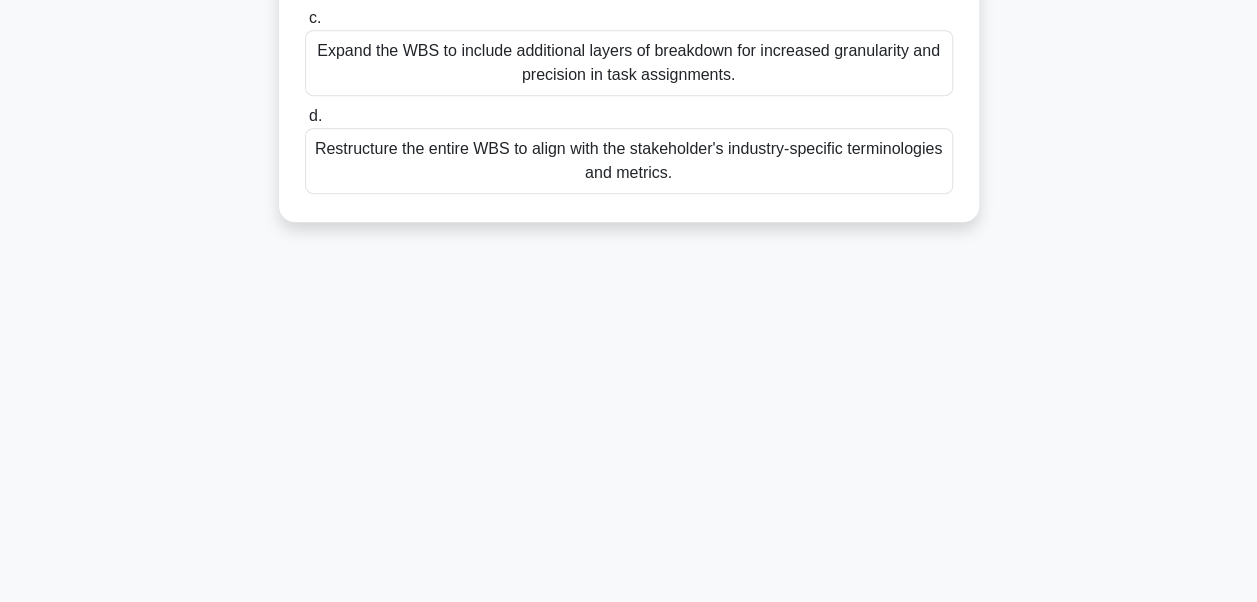 drag, startPoint x: 310, startPoint y: 154, endPoint x: 790, endPoint y: 426, distance: 551.7101 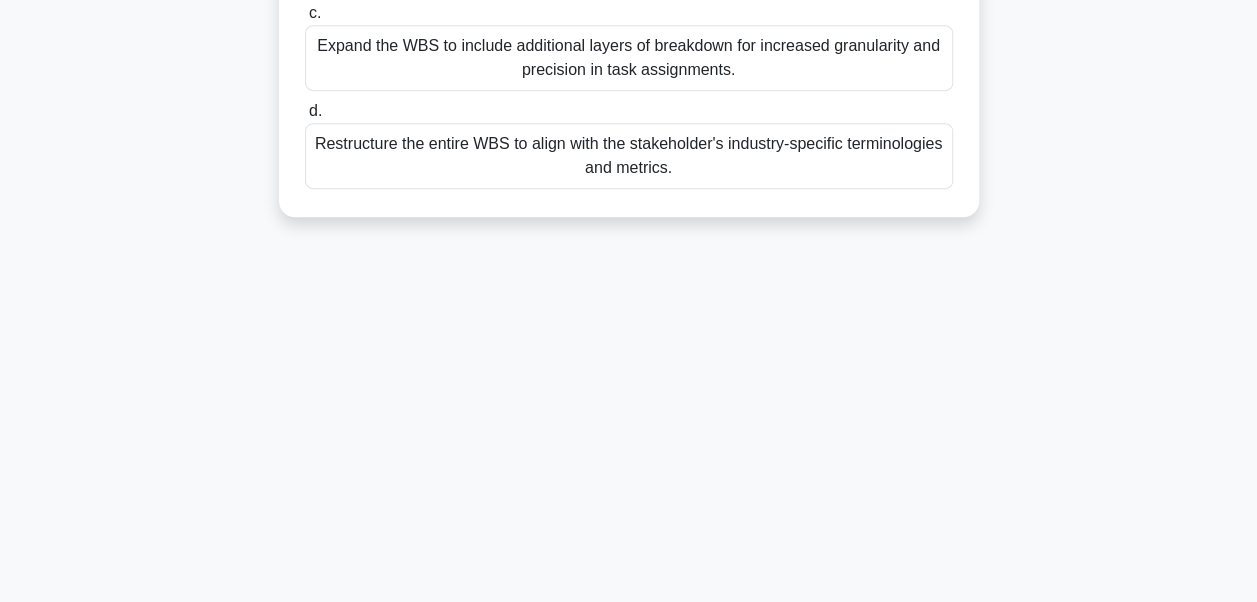copy on "In preparing for a high-priority, strategic project, the project manager decides to refine the Work Breakdown Structure (WBS) to incorporate feedback from key stakeholders. Which of the following actions best represents the project manager's next step in enhancing the WBS?
.spinner_0XTQ{transform-origin:center;animation:spinner_y6GP .75s linear infinite}@keyframes spinner_y6GP{100%{transform:rotate(360deg)}}
a.
Integrate stakeholder requirements into the WBS elements while maintaining the existing structure.
b.
Delegate the task of integration to a subject matter expert for a more technical perspective on the WBS refinement.
c.
Expand the WBS to include additional layers of breakdown for increased granularity and precision in task assignments.
..." 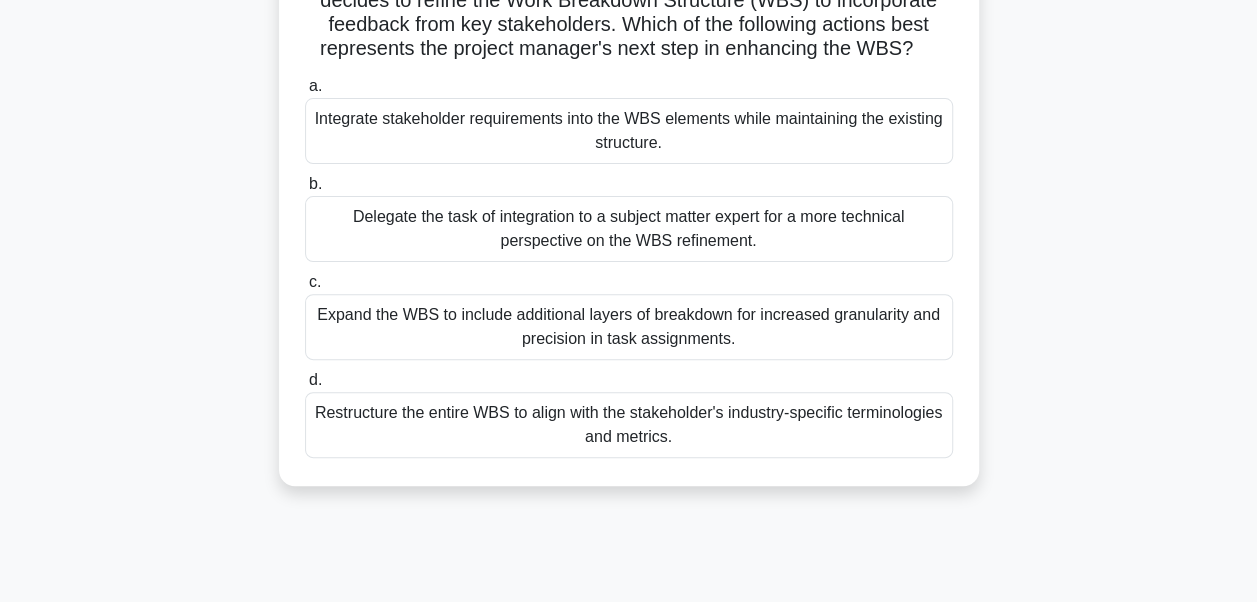 scroll, scrollTop: 149, scrollLeft: 0, axis: vertical 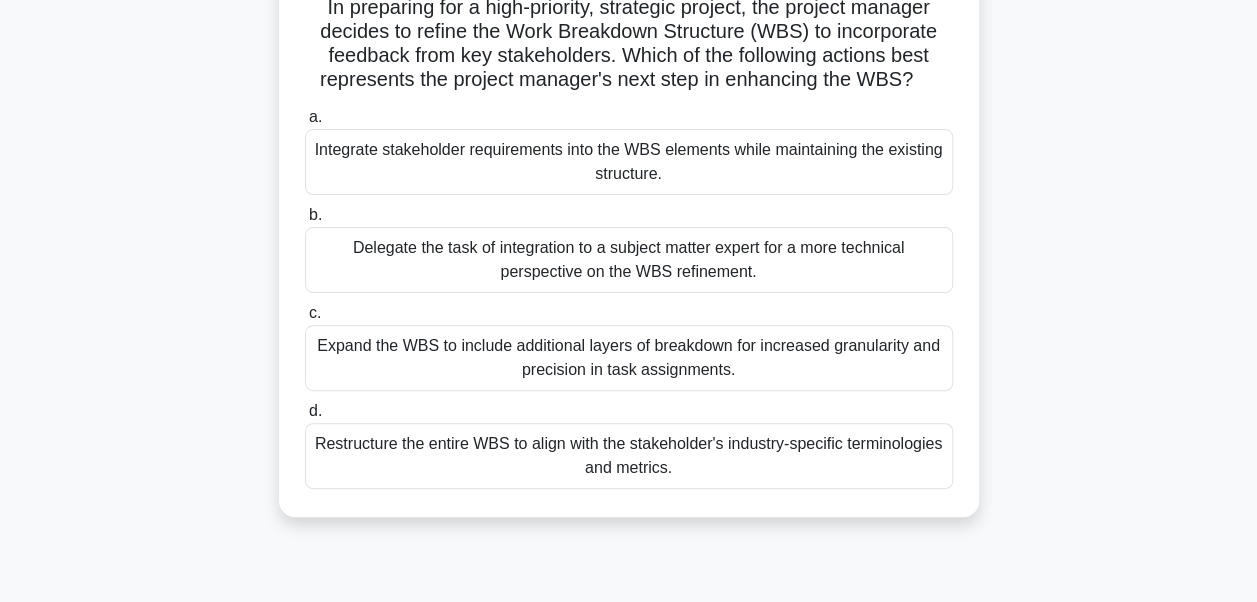 click on "Integrate stakeholder requirements into the WBS elements while maintaining the existing structure." at bounding box center [629, 162] 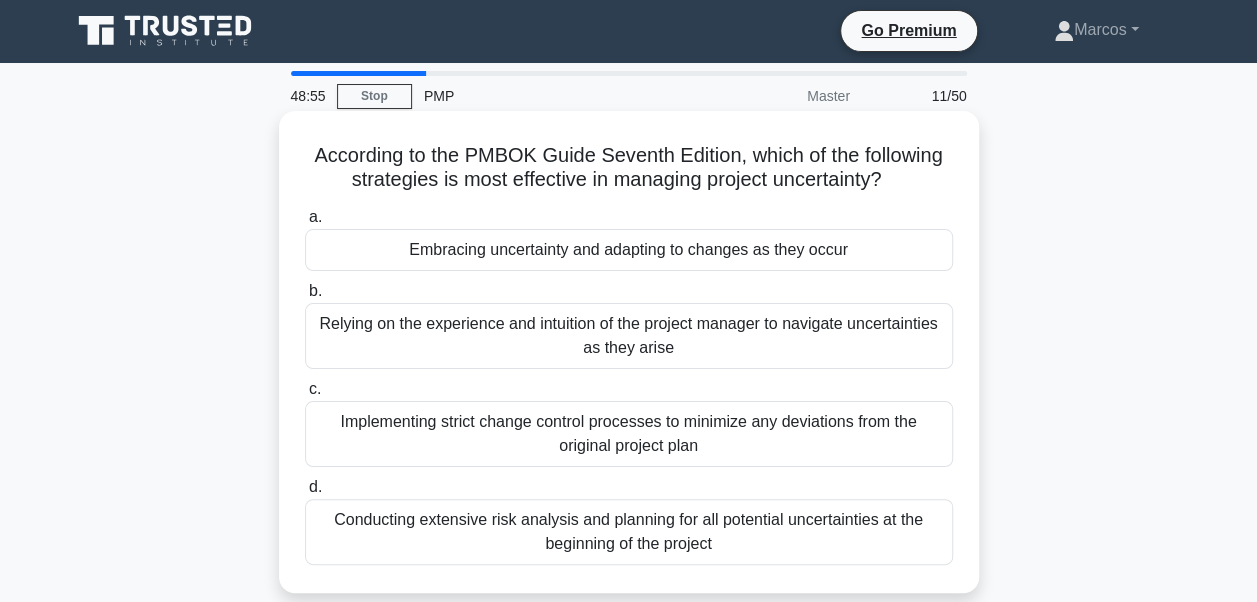 scroll, scrollTop: 0, scrollLeft: 0, axis: both 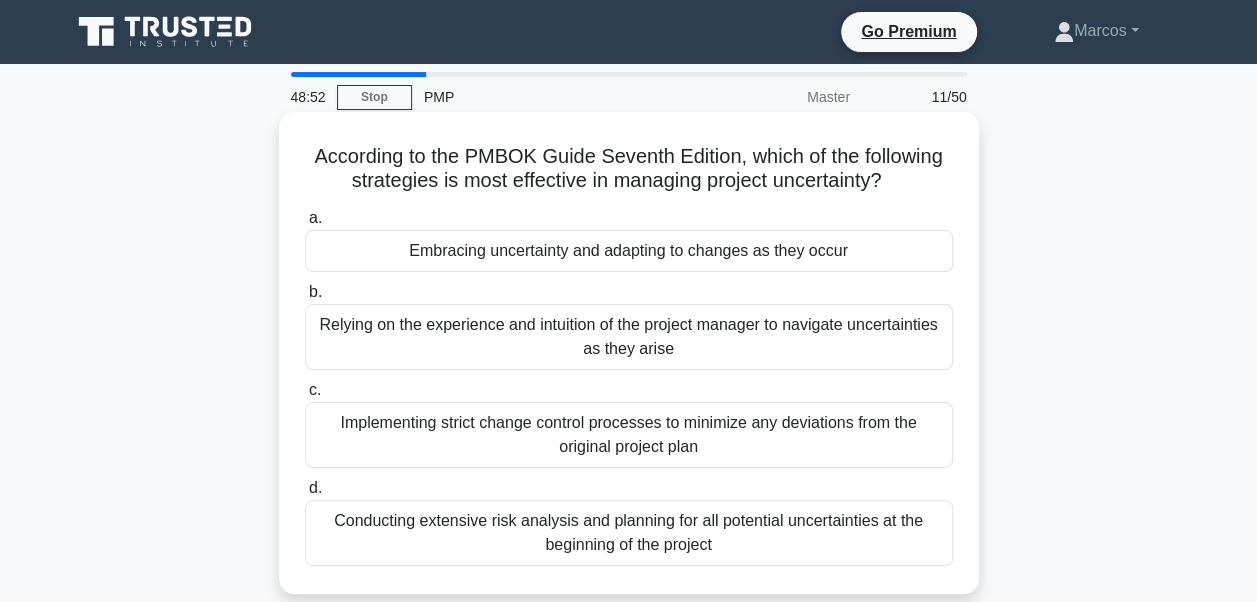 drag, startPoint x: 301, startPoint y: 152, endPoint x: 756, endPoint y: 537, distance: 596.0285 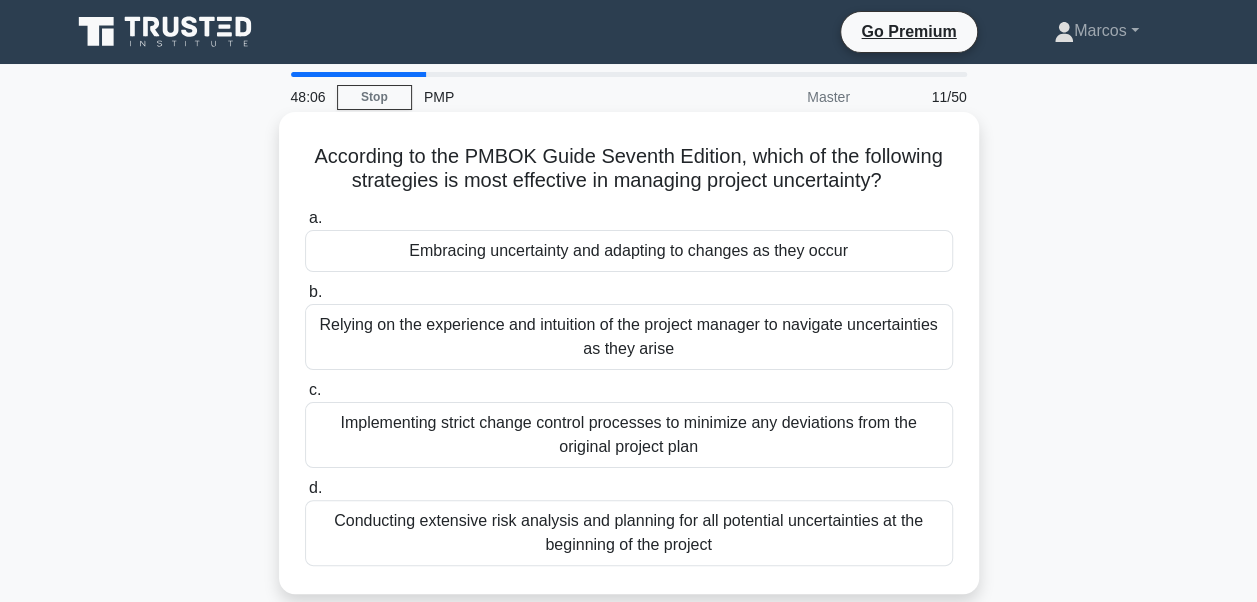 click on "Embracing uncertainty and adapting to changes as they occur" at bounding box center (629, 251) 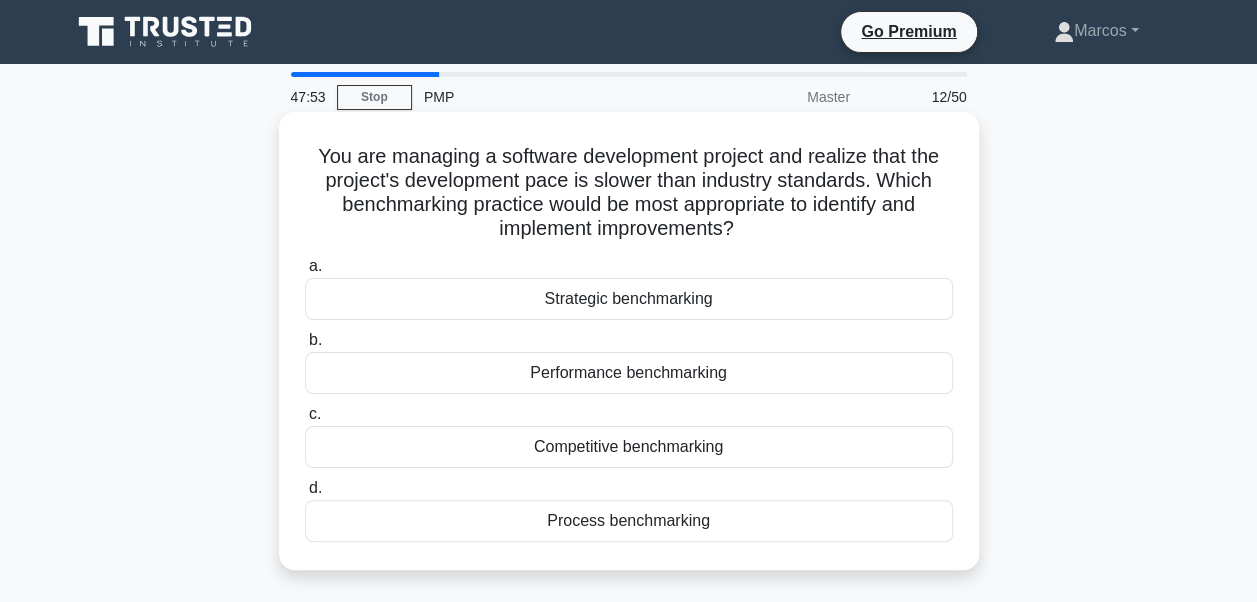 drag, startPoint x: 302, startPoint y: 158, endPoint x: 705, endPoint y: 528, distance: 547.0914 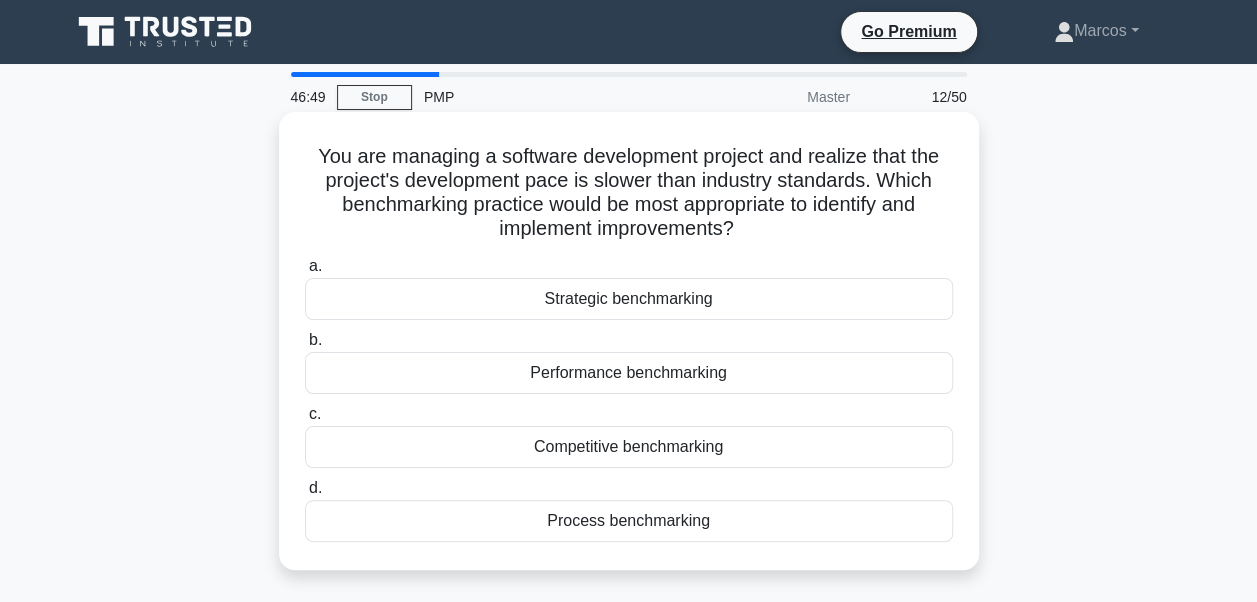 click on "Performance benchmarking" at bounding box center (629, 373) 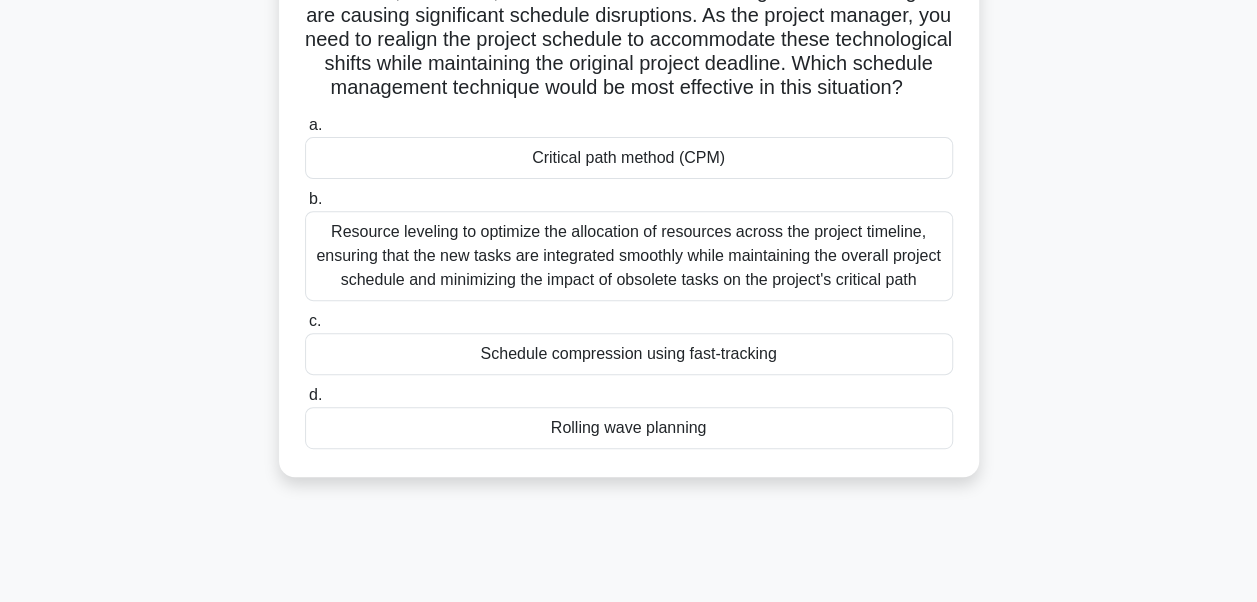 scroll, scrollTop: 478, scrollLeft: 0, axis: vertical 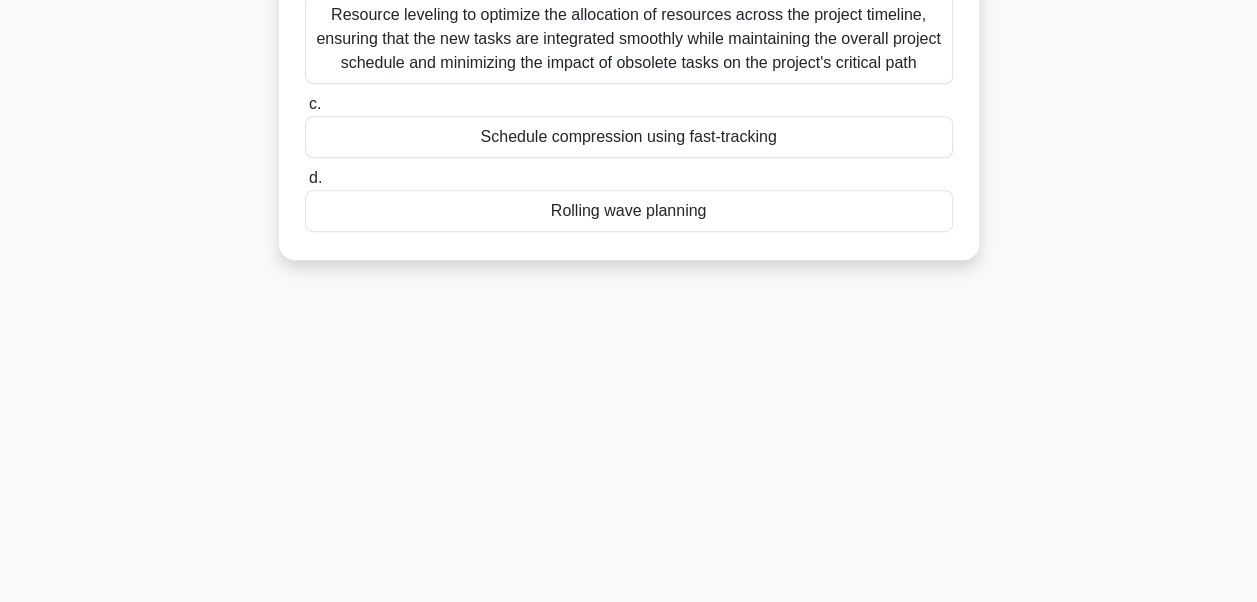 drag, startPoint x: 311, startPoint y: 150, endPoint x: 876, endPoint y: 252, distance: 574.13324 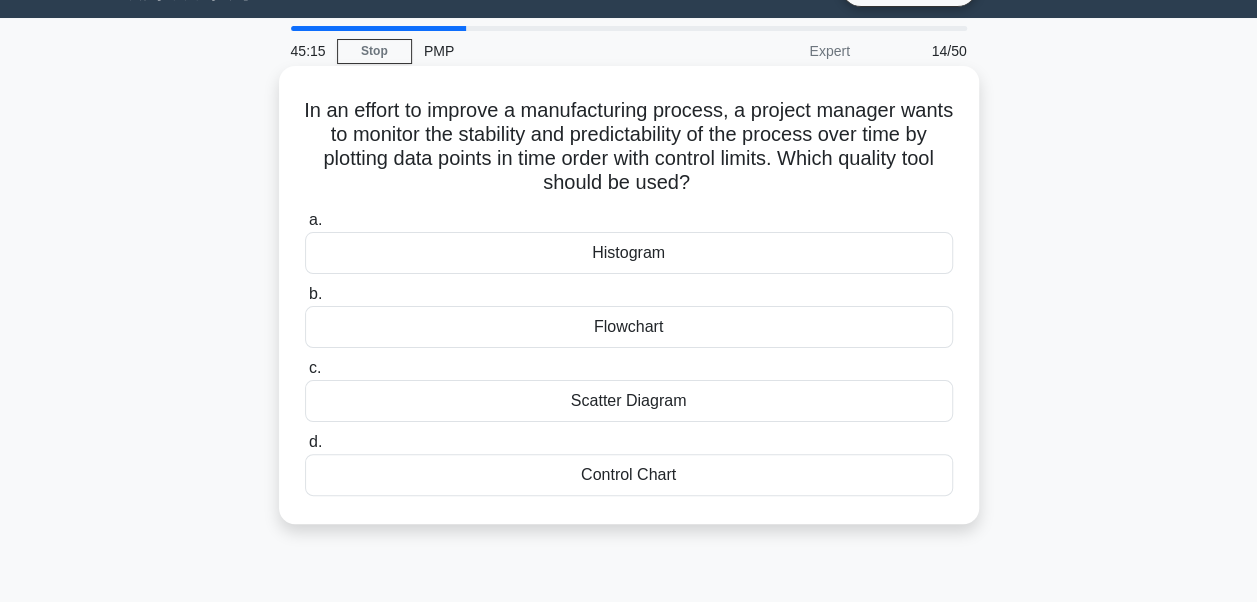 scroll, scrollTop: 0, scrollLeft: 0, axis: both 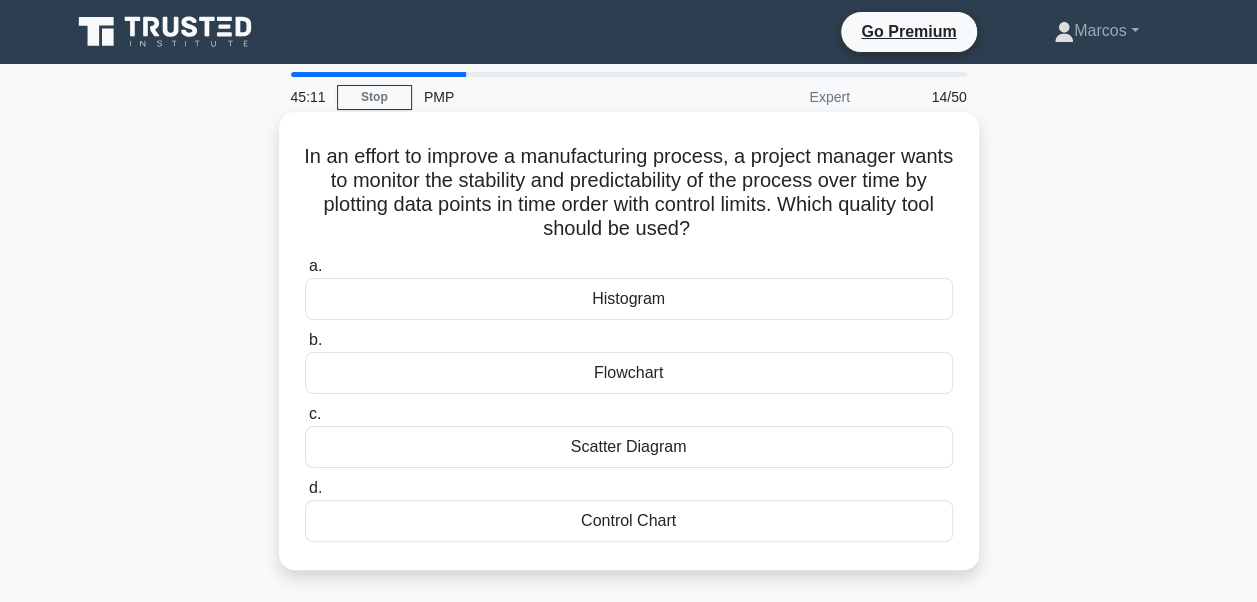 drag, startPoint x: 322, startPoint y: 157, endPoint x: 822, endPoint y: 502, distance: 607.4743 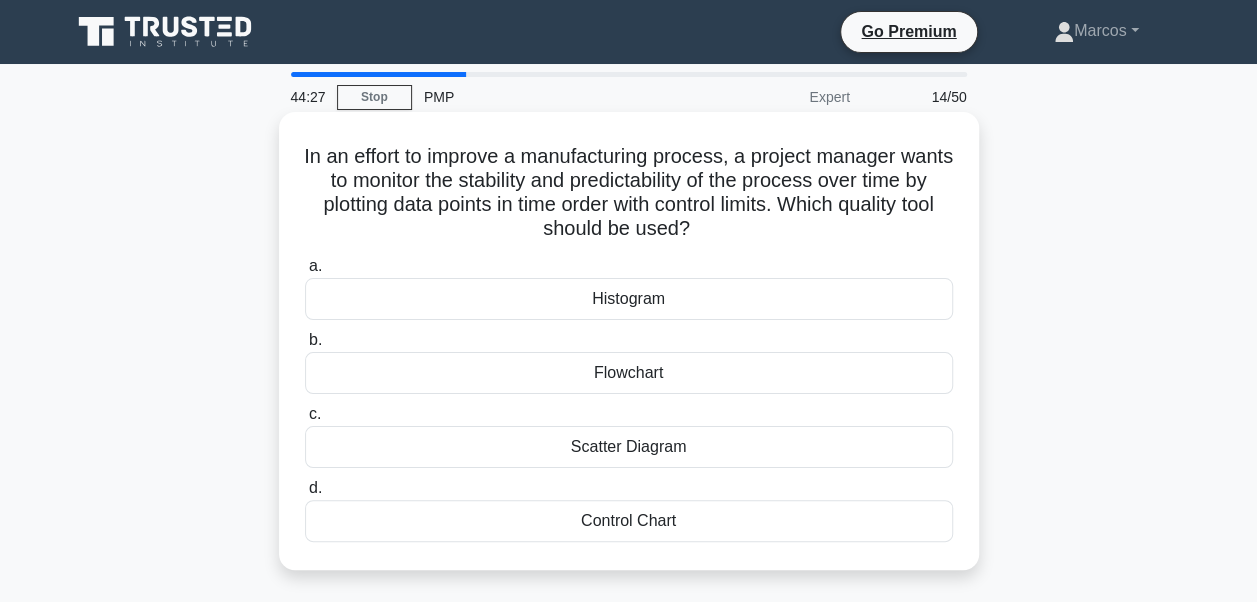 click on "Histogram" at bounding box center (629, 299) 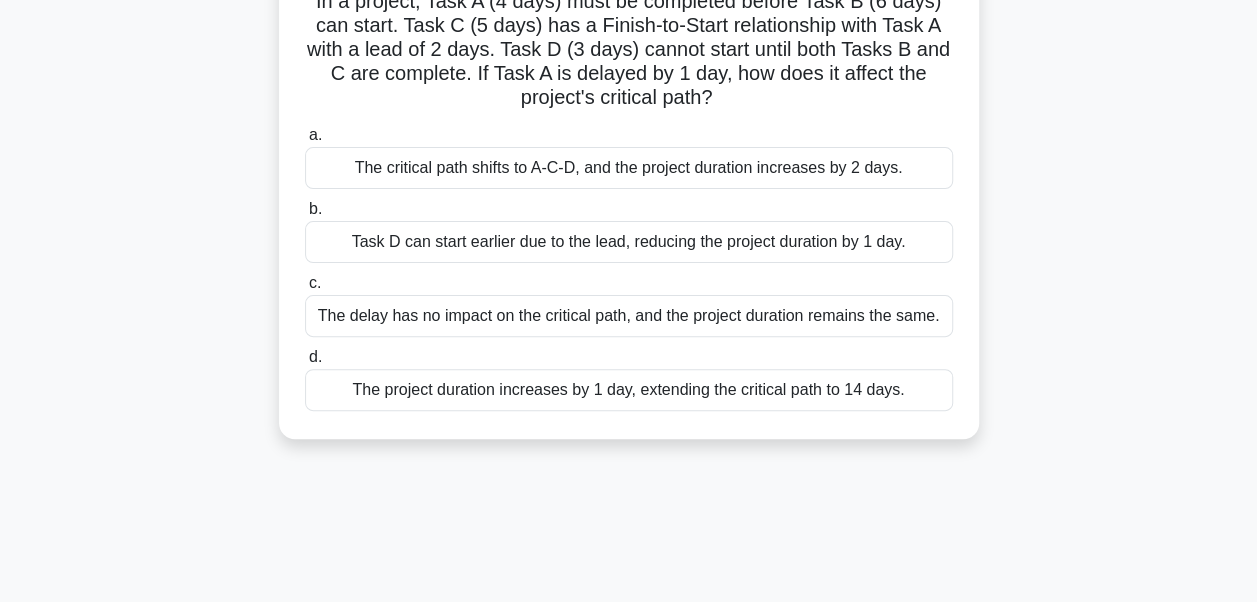 scroll, scrollTop: 336, scrollLeft: 0, axis: vertical 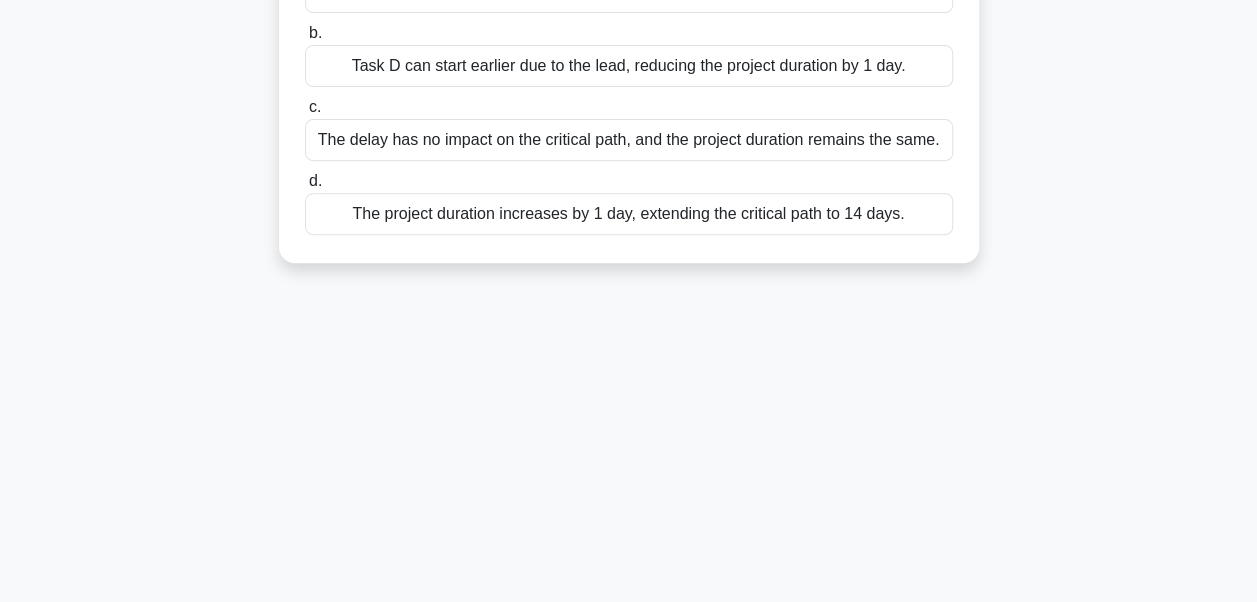 drag, startPoint x: 312, startPoint y: 154, endPoint x: 888, endPoint y: 401, distance: 626.72565 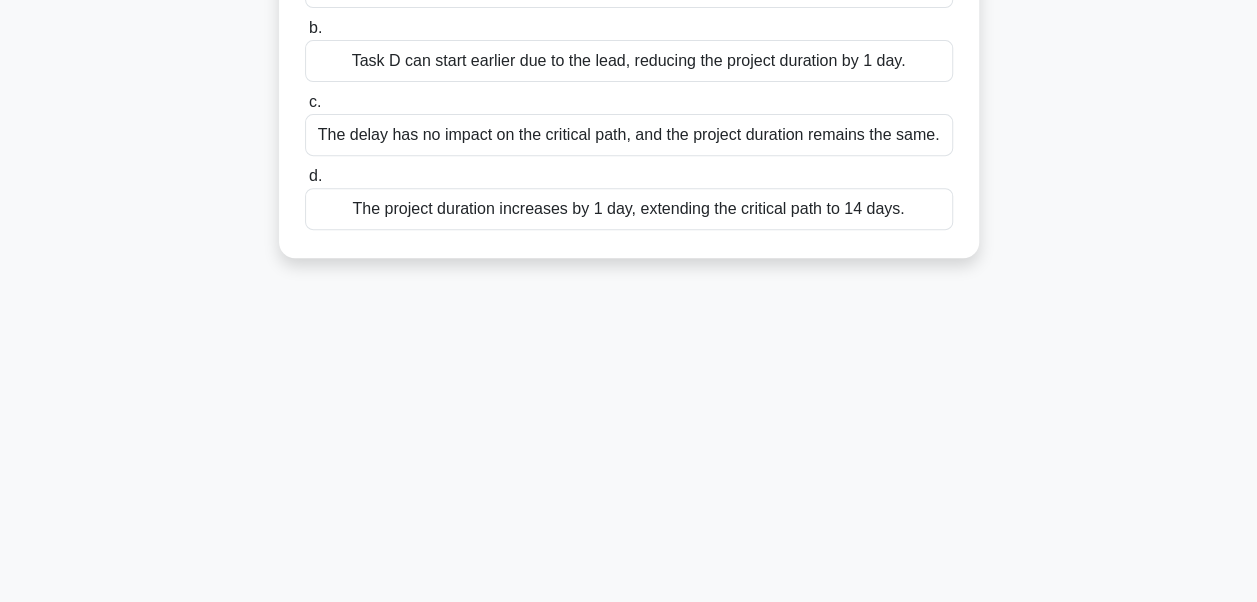 click on "The project duration increases by 1 day, extending the critical path to 14 days." at bounding box center (629, 209) 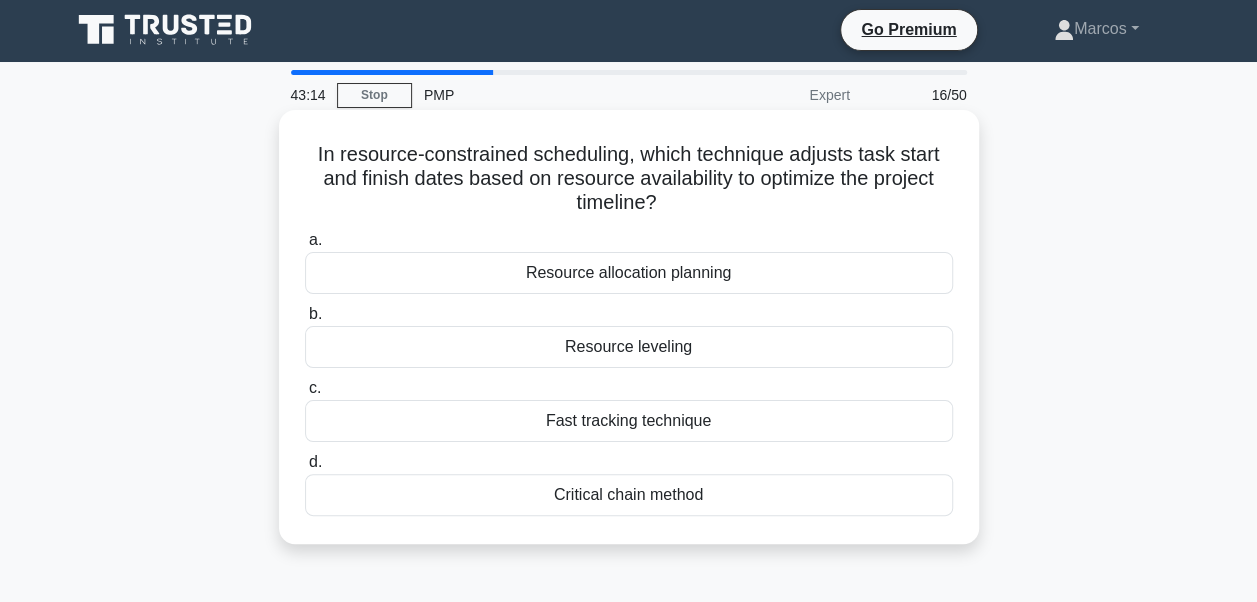 scroll, scrollTop: 0, scrollLeft: 0, axis: both 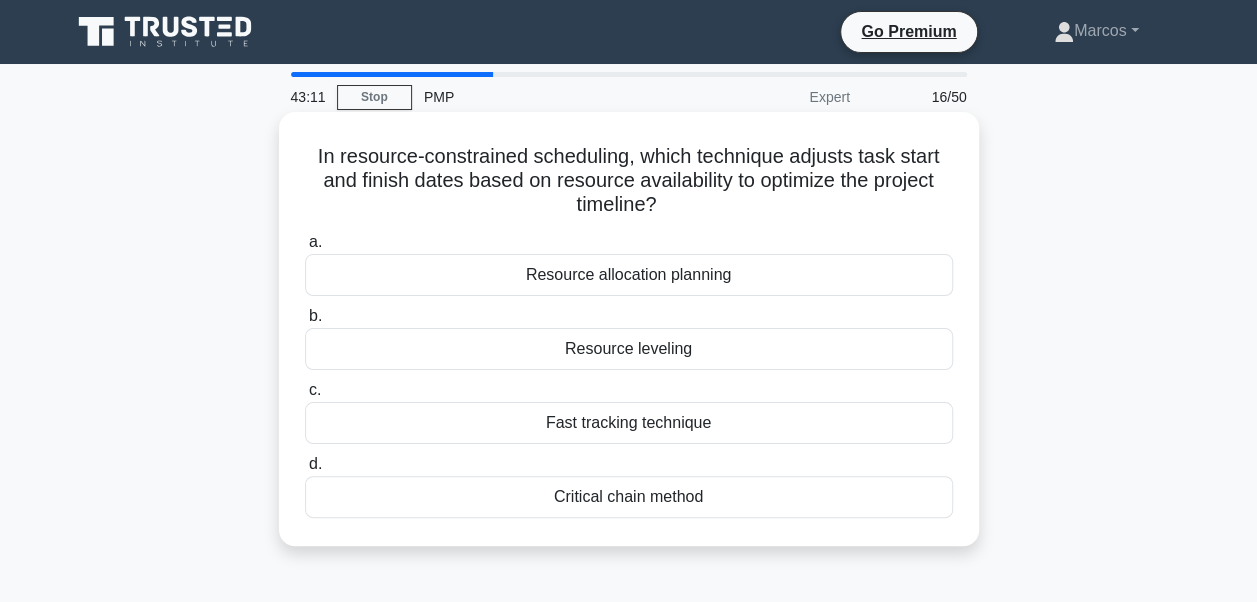 drag, startPoint x: 310, startPoint y: 150, endPoint x: 750, endPoint y: 496, distance: 559.7464 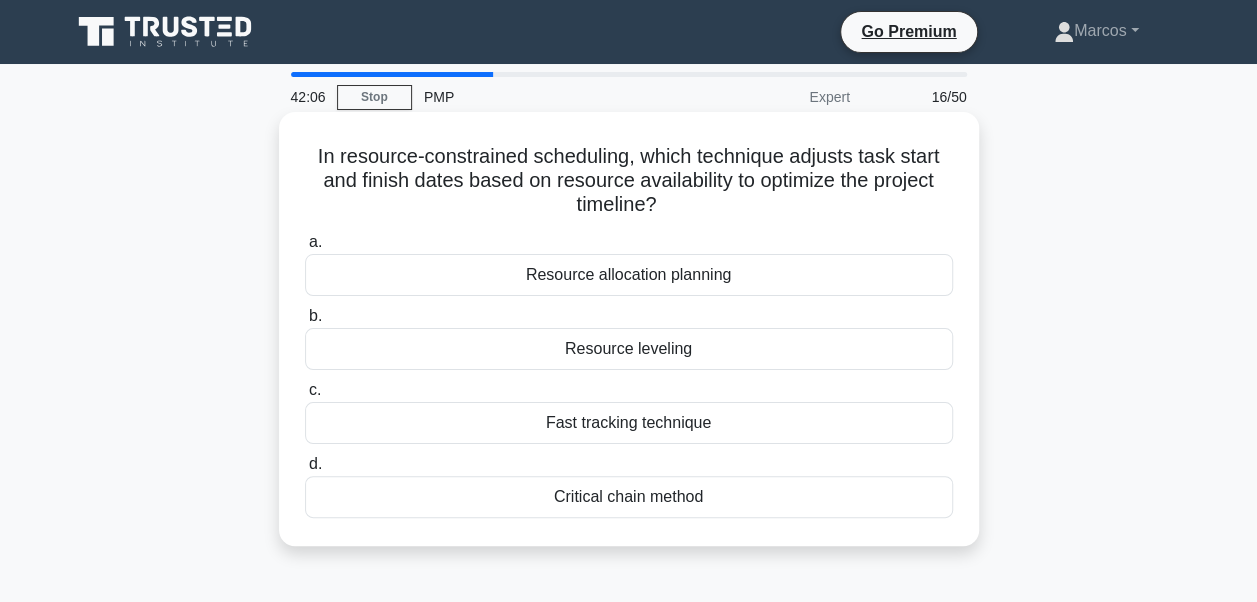 click on "Resource leveling" at bounding box center (629, 349) 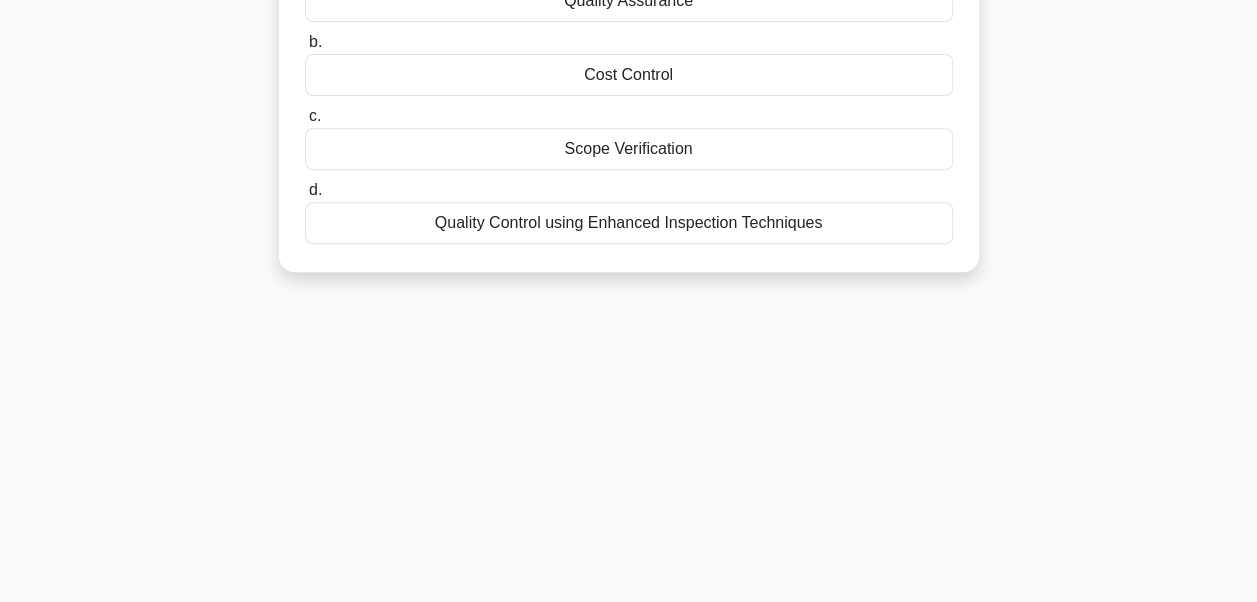 scroll, scrollTop: 394, scrollLeft: 0, axis: vertical 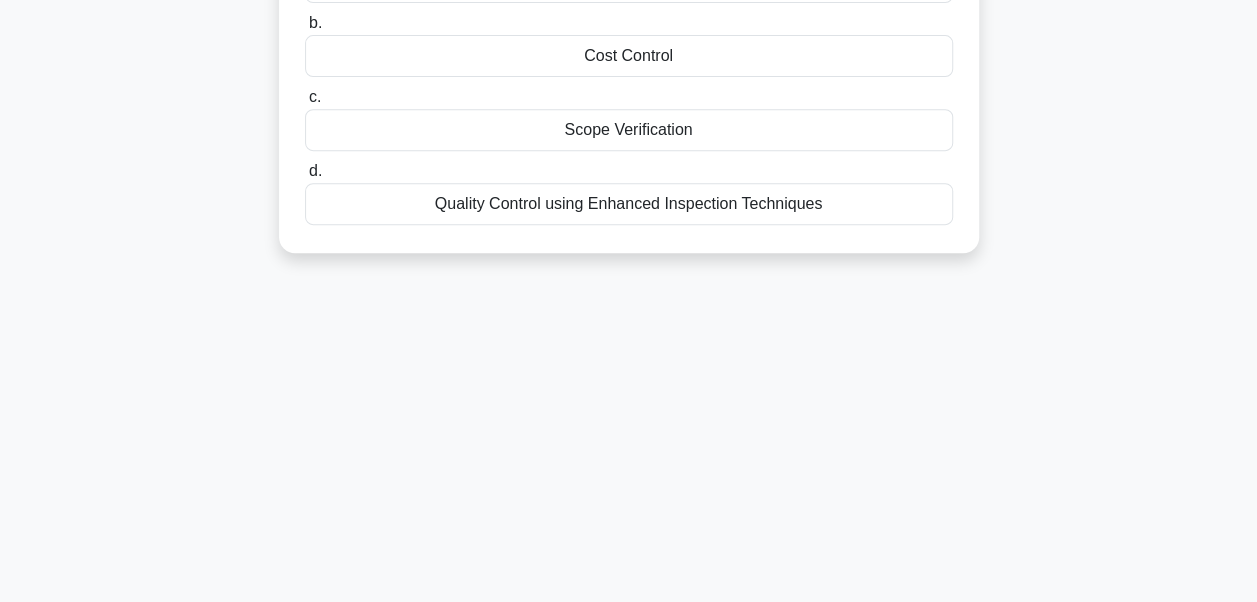 drag, startPoint x: 314, startPoint y: 148, endPoint x: 877, endPoint y: 357, distance: 600.54144 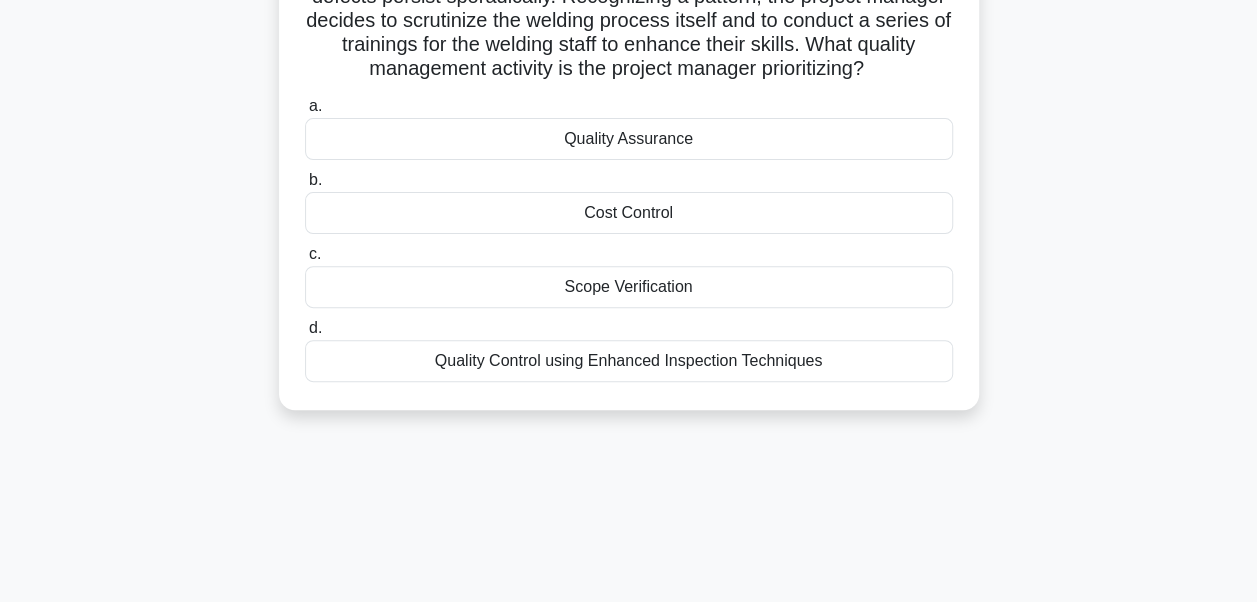 scroll, scrollTop: 194, scrollLeft: 0, axis: vertical 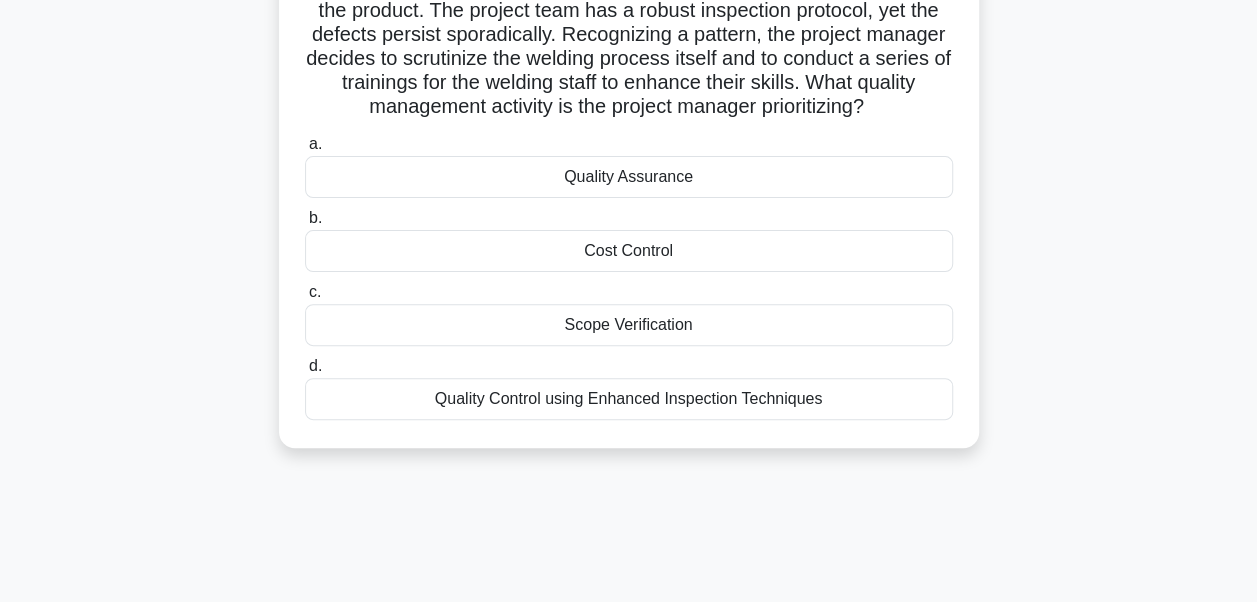 click on "Quality Assurance" at bounding box center [629, 177] 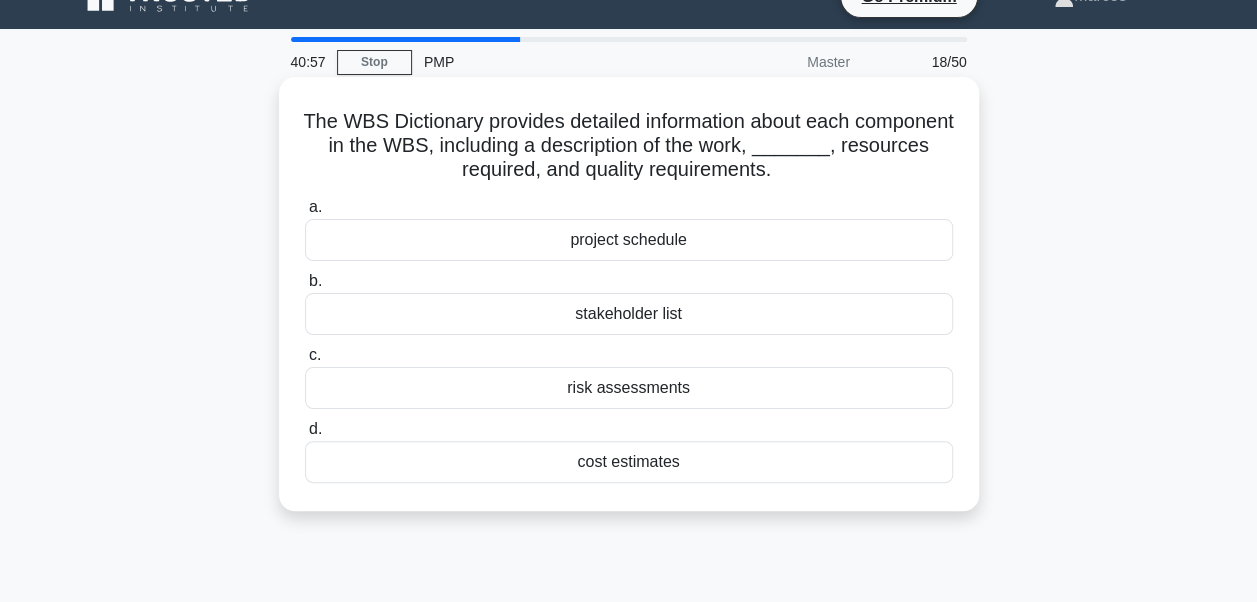 scroll, scrollTop: 0, scrollLeft: 0, axis: both 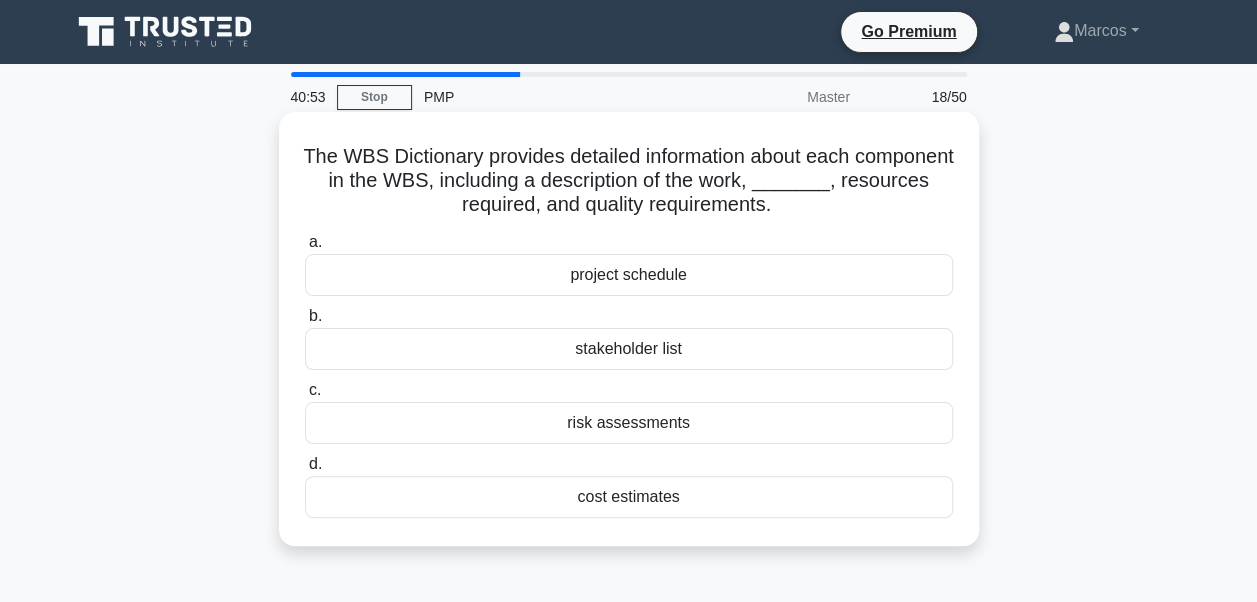 drag, startPoint x: 342, startPoint y: 152, endPoint x: 858, endPoint y: 492, distance: 617.945 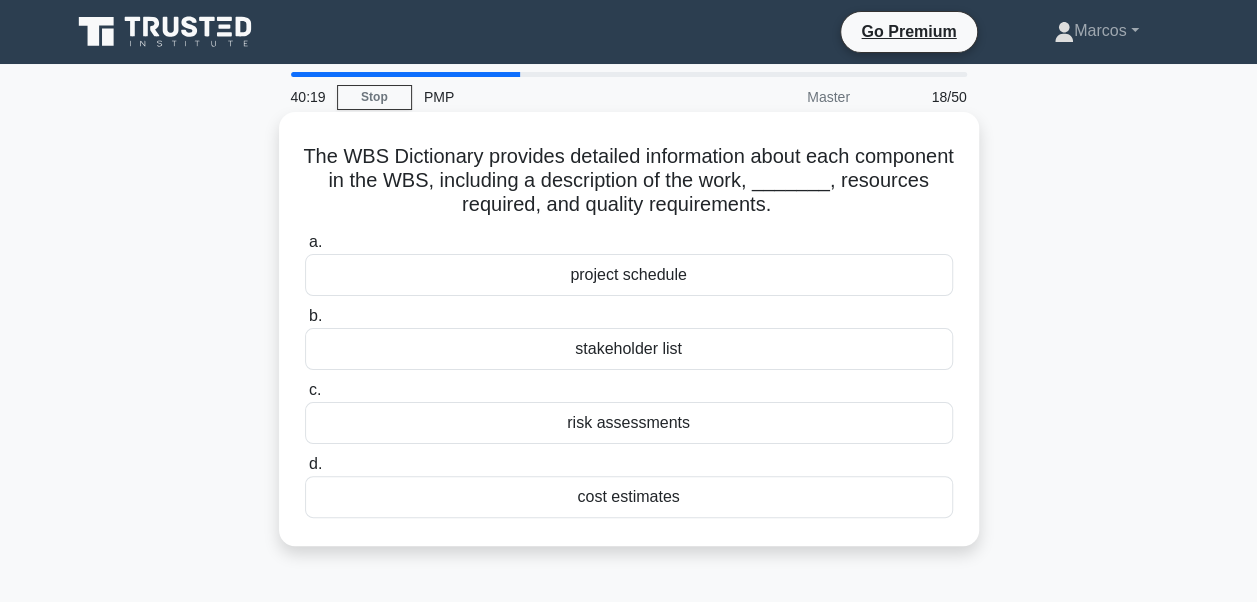 click on "cost estimates" at bounding box center [629, 497] 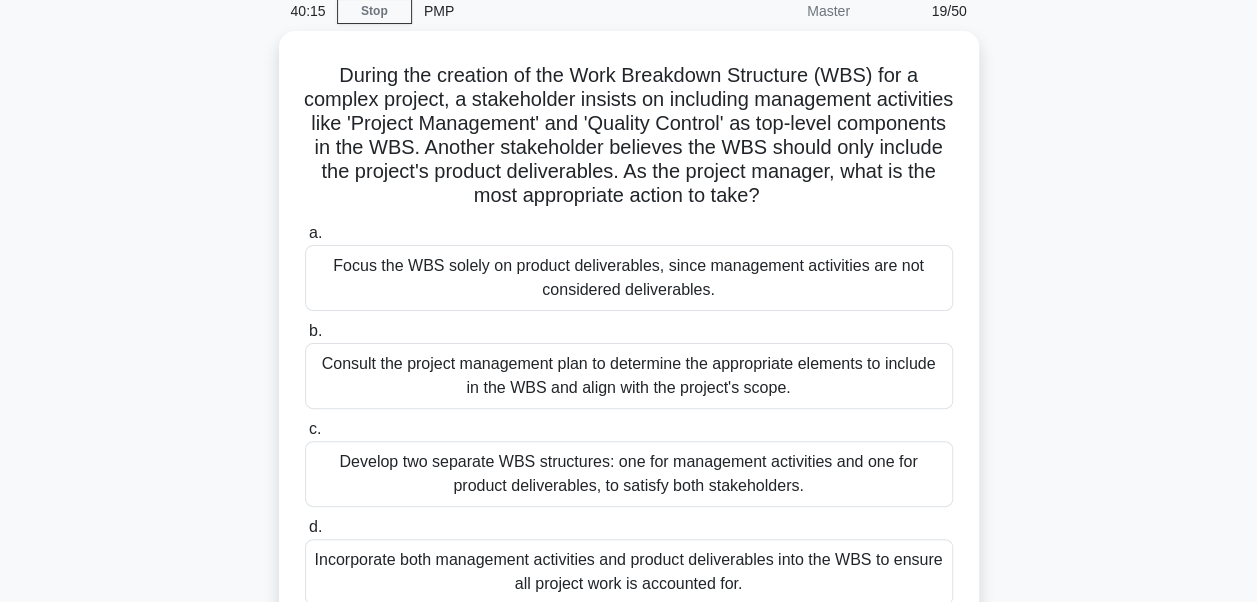 scroll, scrollTop: 478, scrollLeft: 0, axis: vertical 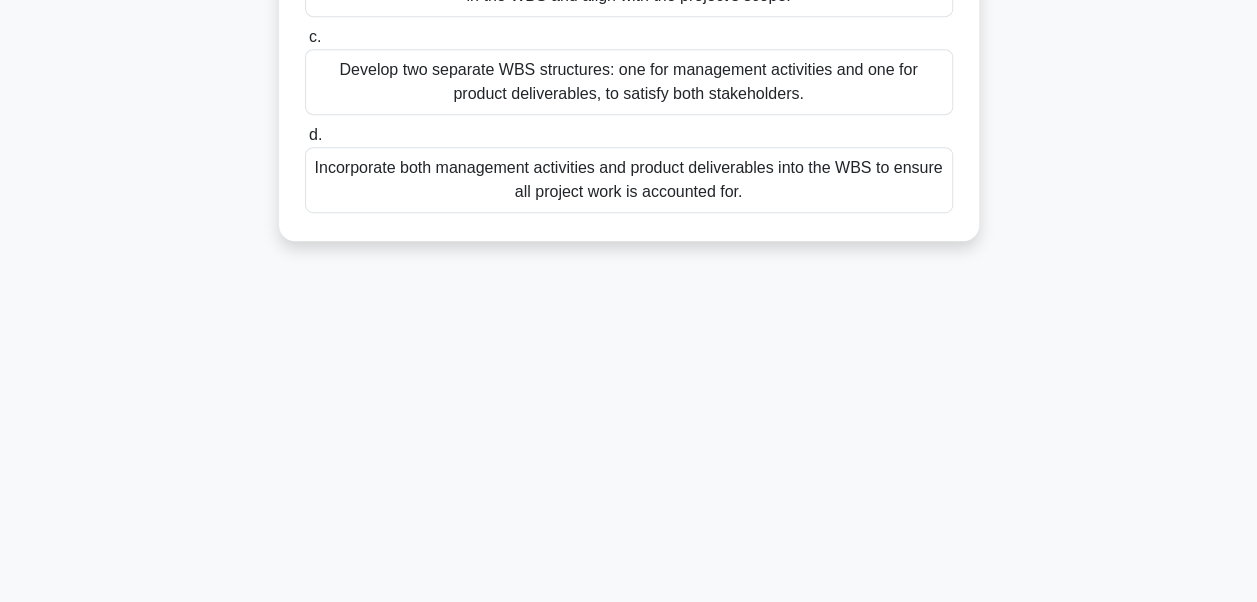 drag, startPoint x: 315, startPoint y: 158, endPoint x: 759, endPoint y: 494, distance: 556.8052 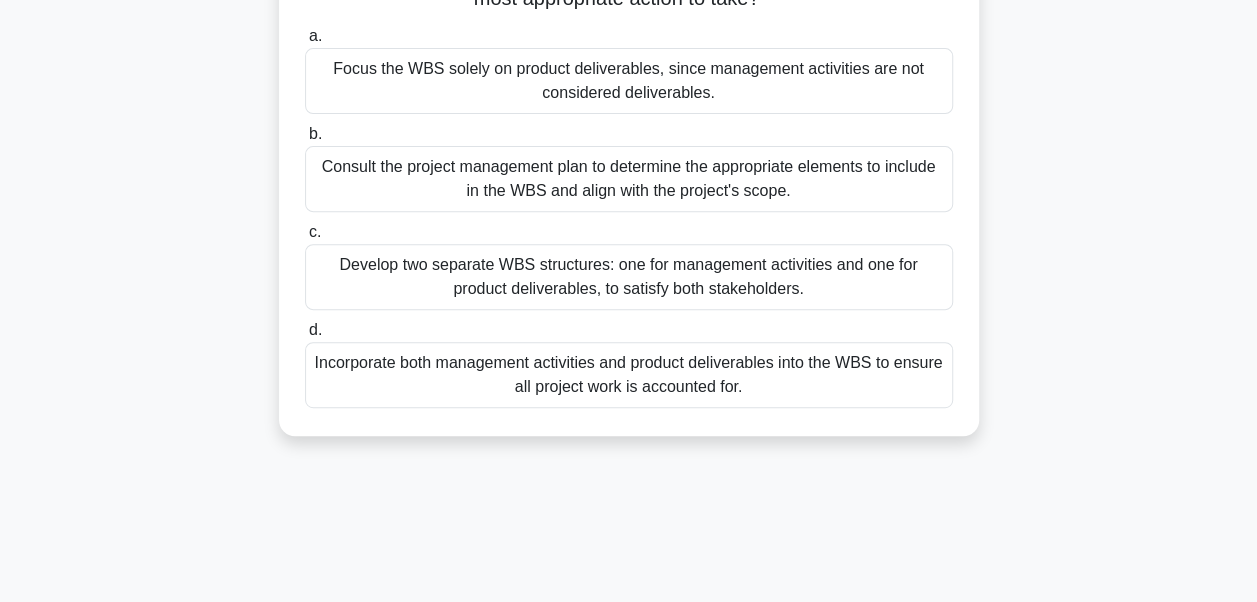 scroll, scrollTop: 178, scrollLeft: 0, axis: vertical 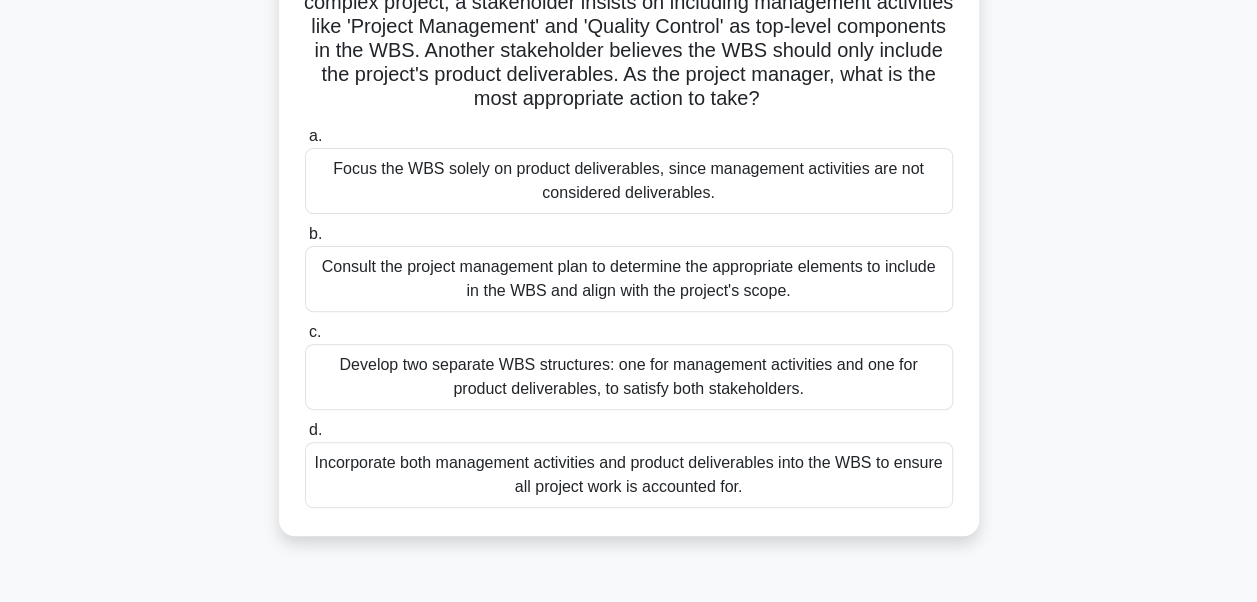 click on "Focus the WBS solely on product deliverables, since management activities are not considered deliverables." at bounding box center (629, 181) 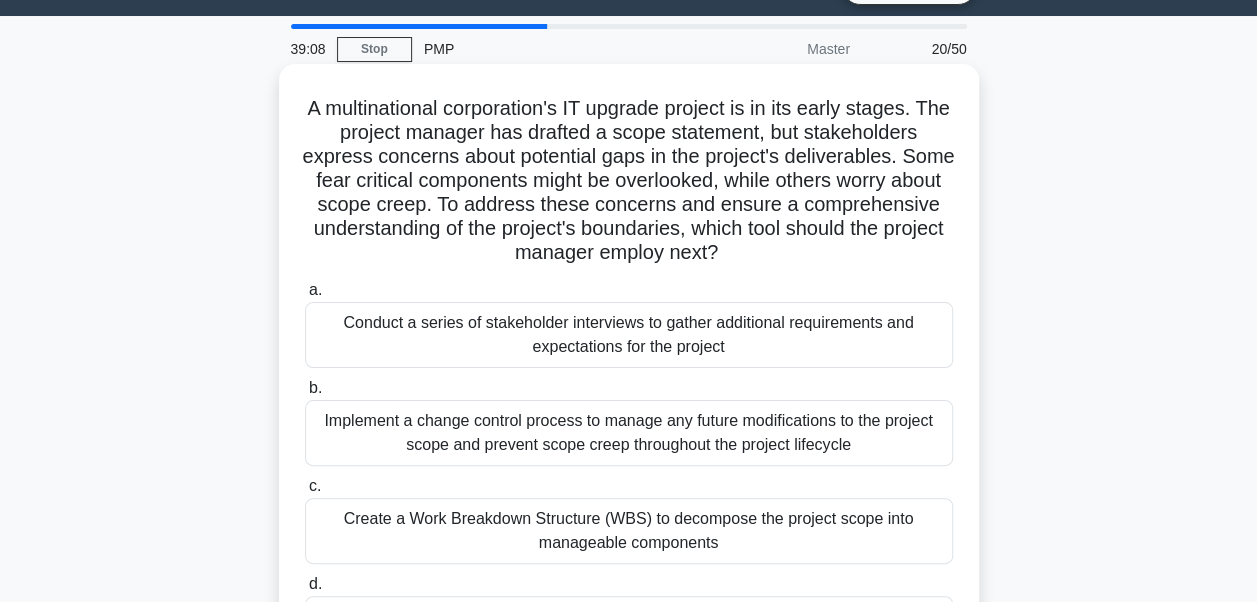 scroll, scrollTop: 0, scrollLeft: 0, axis: both 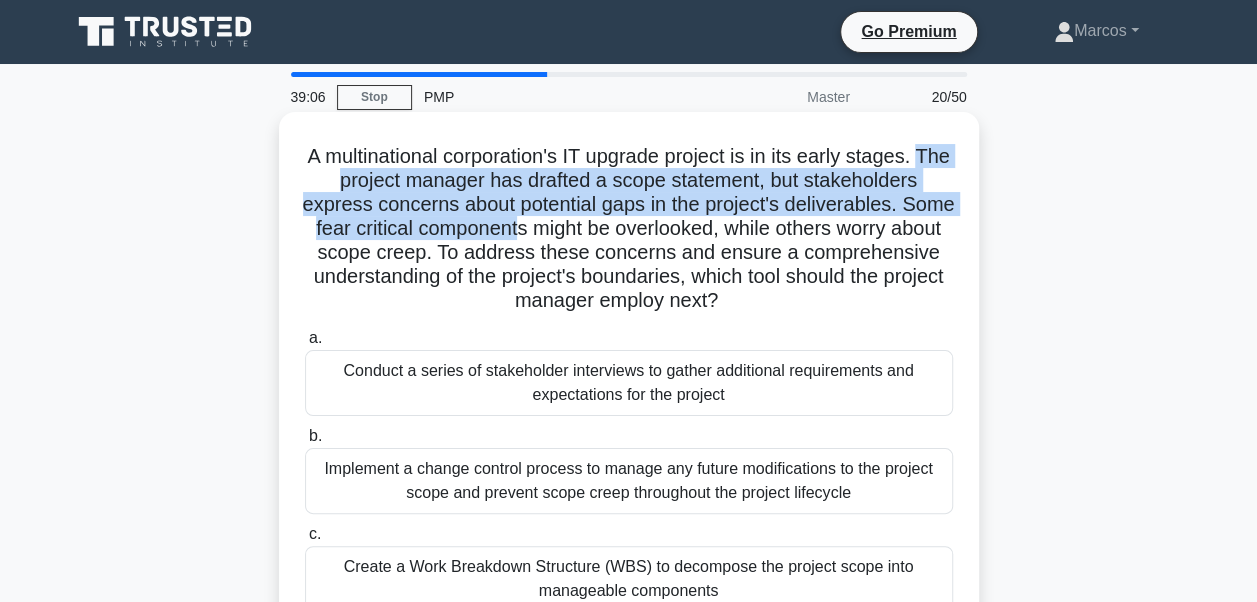 drag, startPoint x: 302, startPoint y: 168, endPoint x: 569, endPoint y: 232, distance: 274.5633 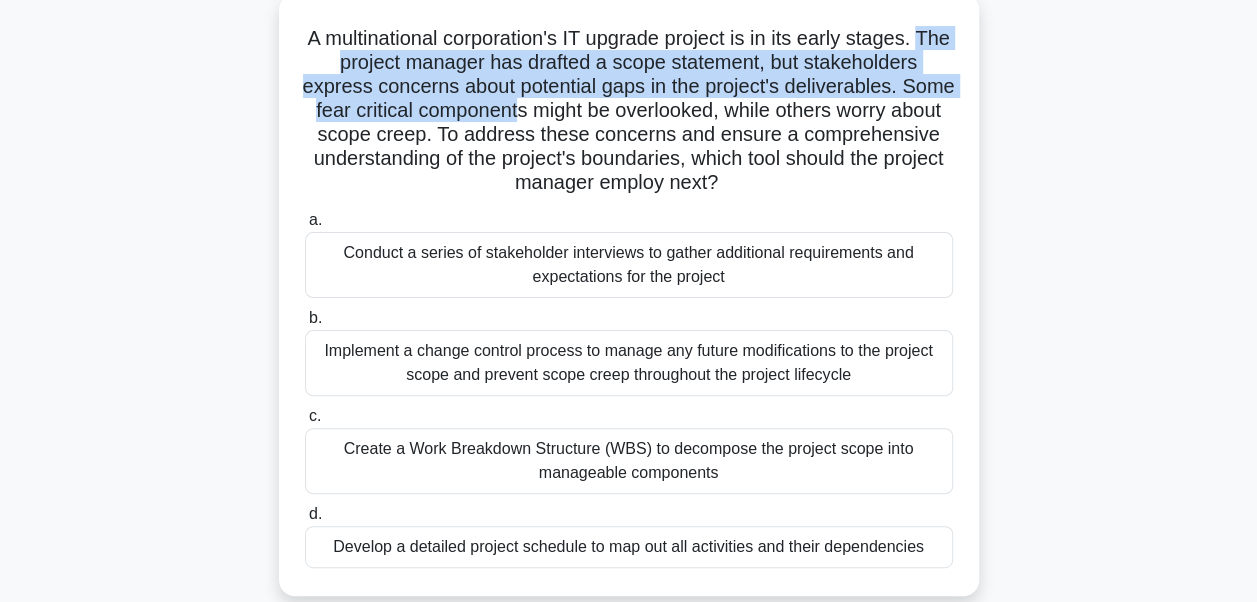 scroll, scrollTop: 215, scrollLeft: 0, axis: vertical 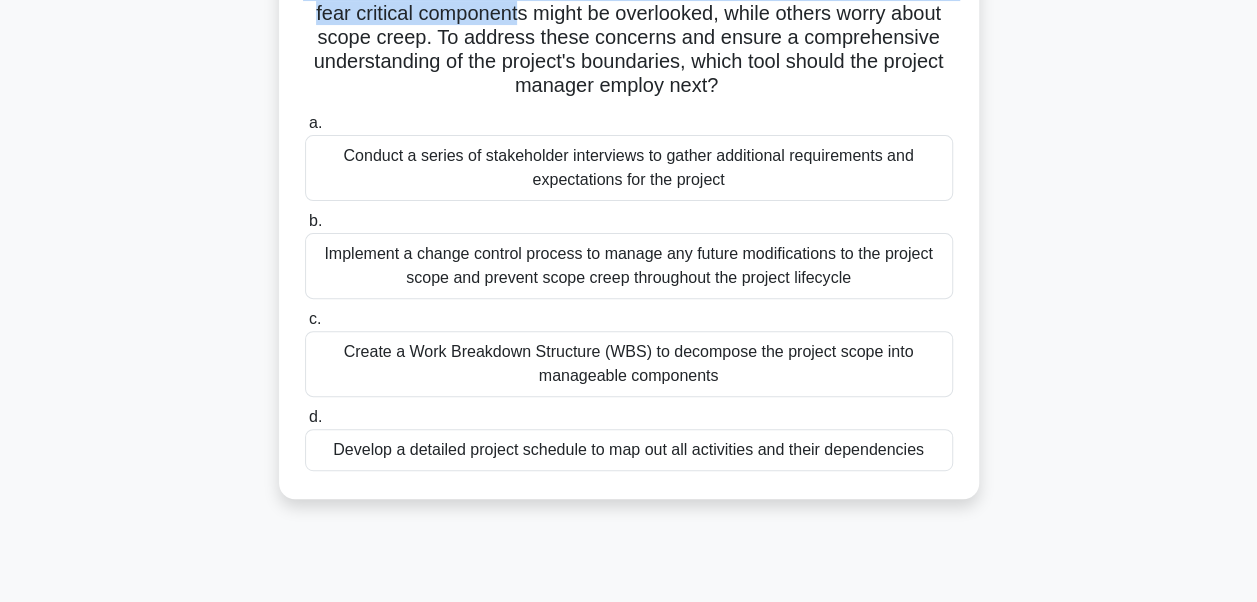 drag, startPoint x: 320, startPoint y: 154, endPoint x: 946, endPoint y: 492, distance: 711.42114 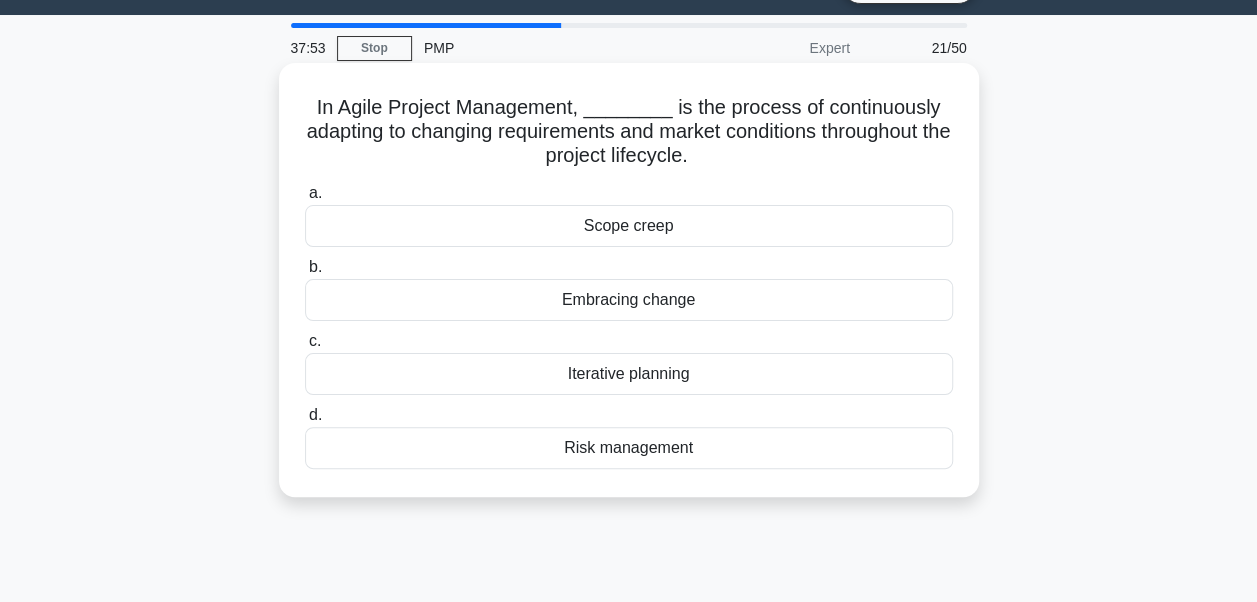 scroll, scrollTop: 0, scrollLeft: 0, axis: both 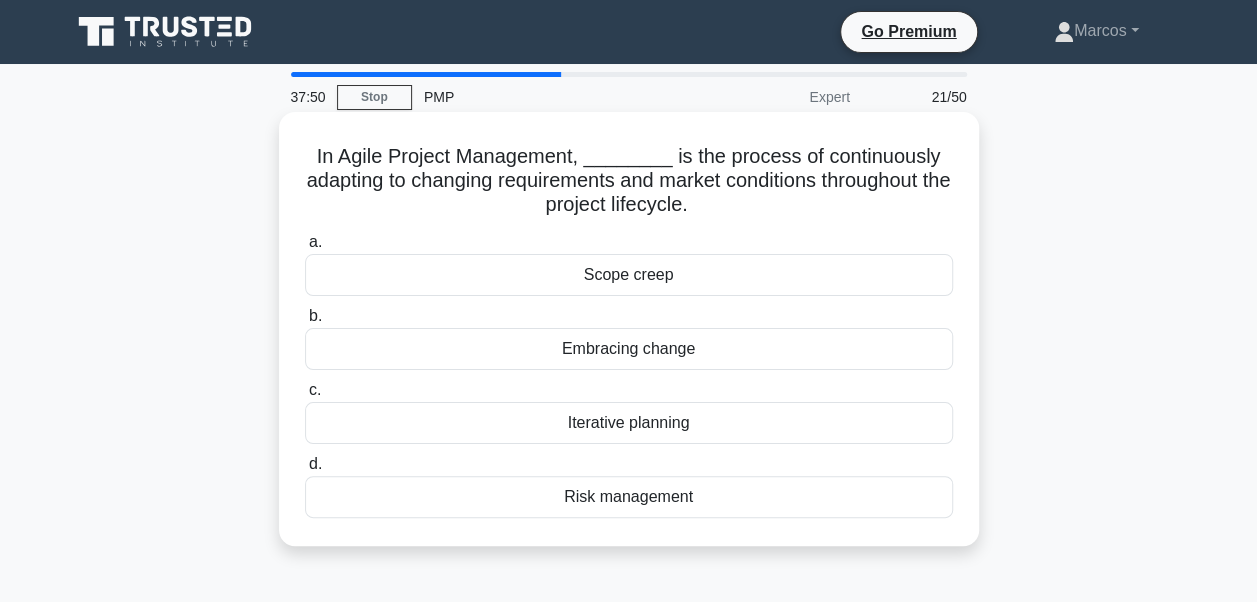 drag, startPoint x: 310, startPoint y: 158, endPoint x: 753, endPoint y: 503, distance: 561.4927 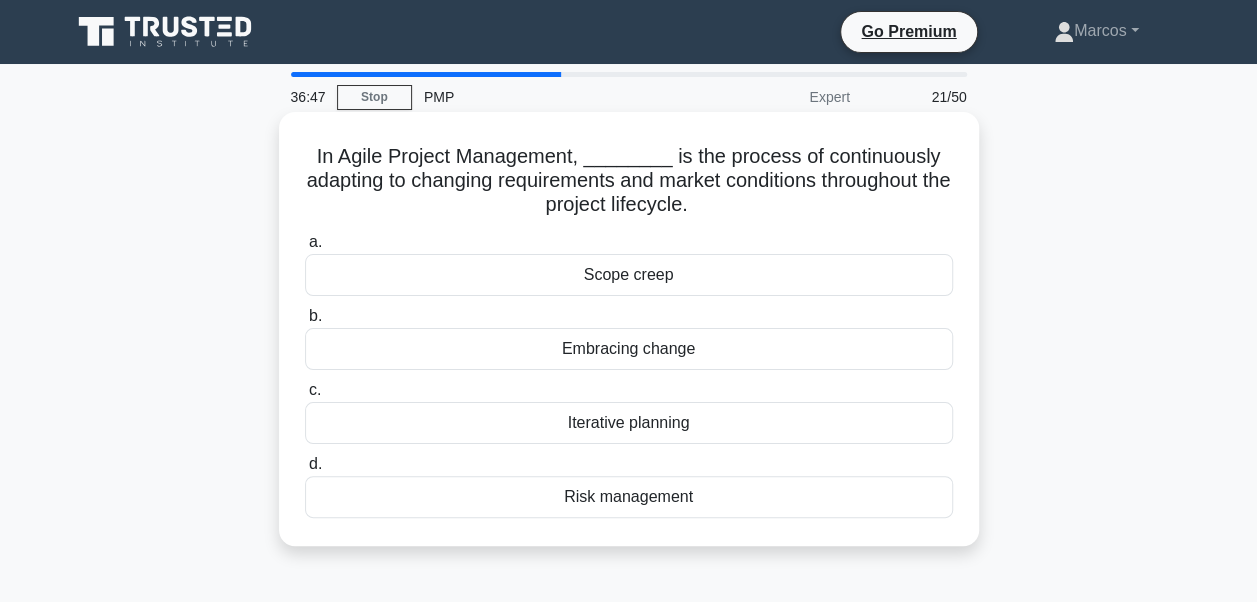 click on "Embracing change" at bounding box center (629, 349) 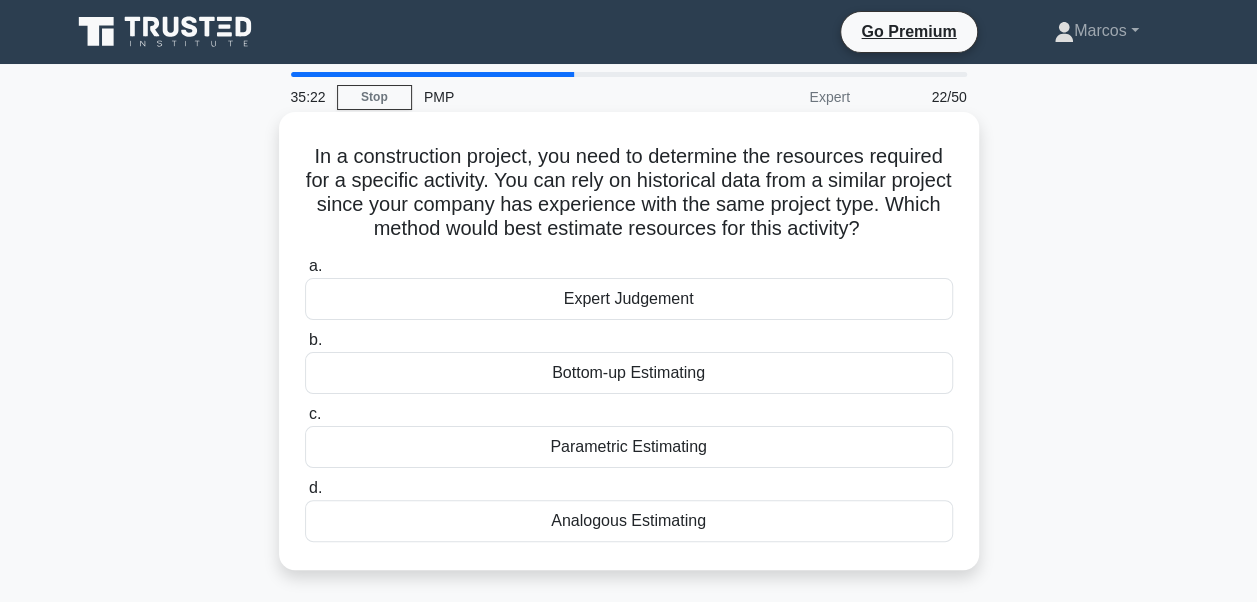 drag, startPoint x: 299, startPoint y: 147, endPoint x: 740, endPoint y: 518, distance: 576.3003 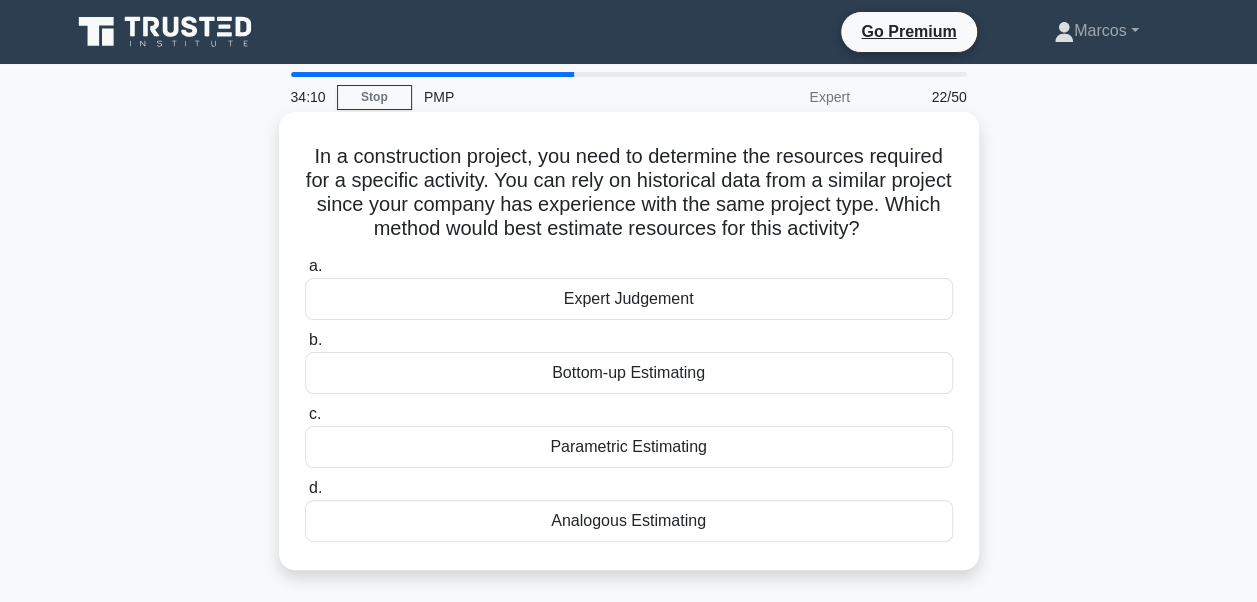 click on "Analogous Estimating" at bounding box center [629, 521] 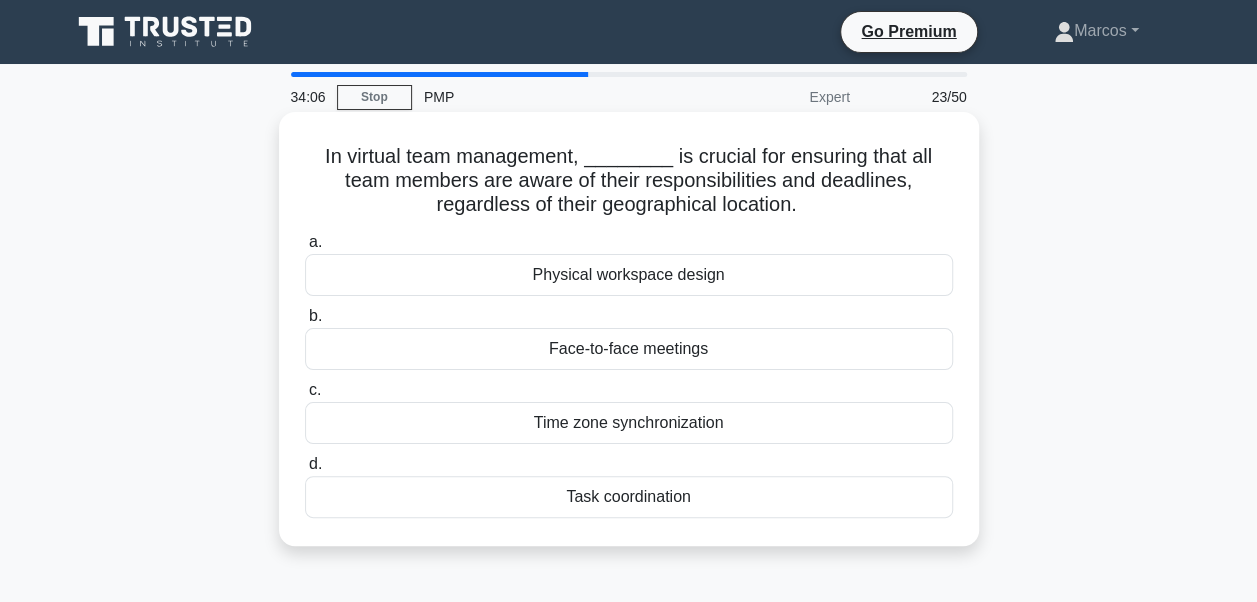 drag, startPoint x: 316, startPoint y: 150, endPoint x: 758, endPoint y: 494, distance: 560.0893 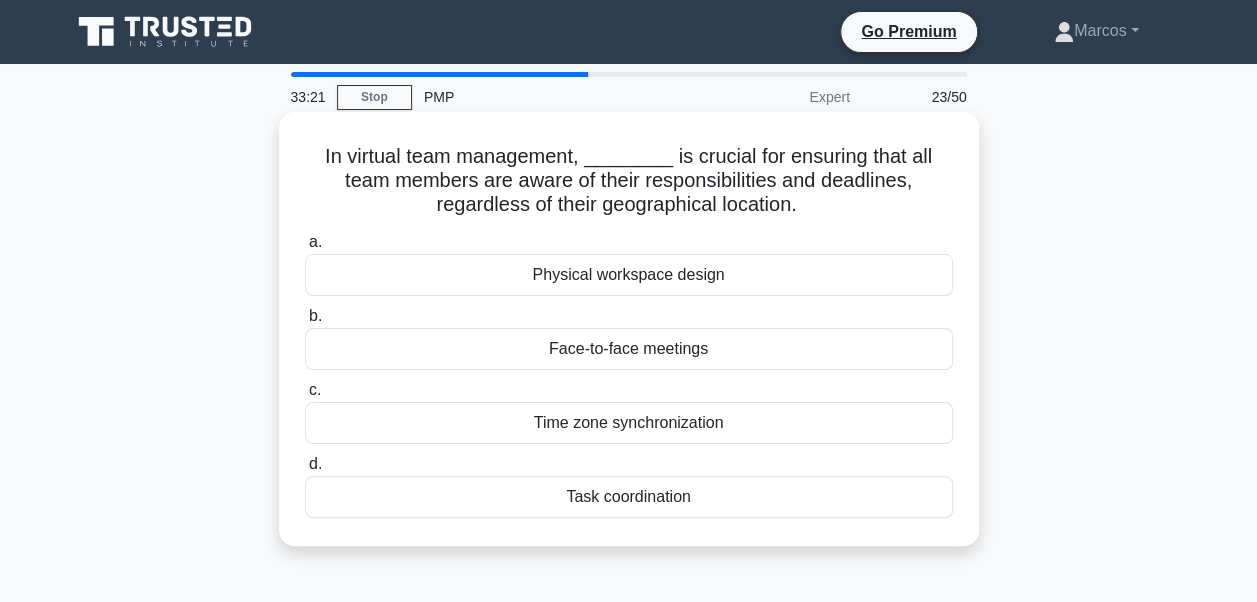 click on "Task coordination" at bounding box center (629, 497) 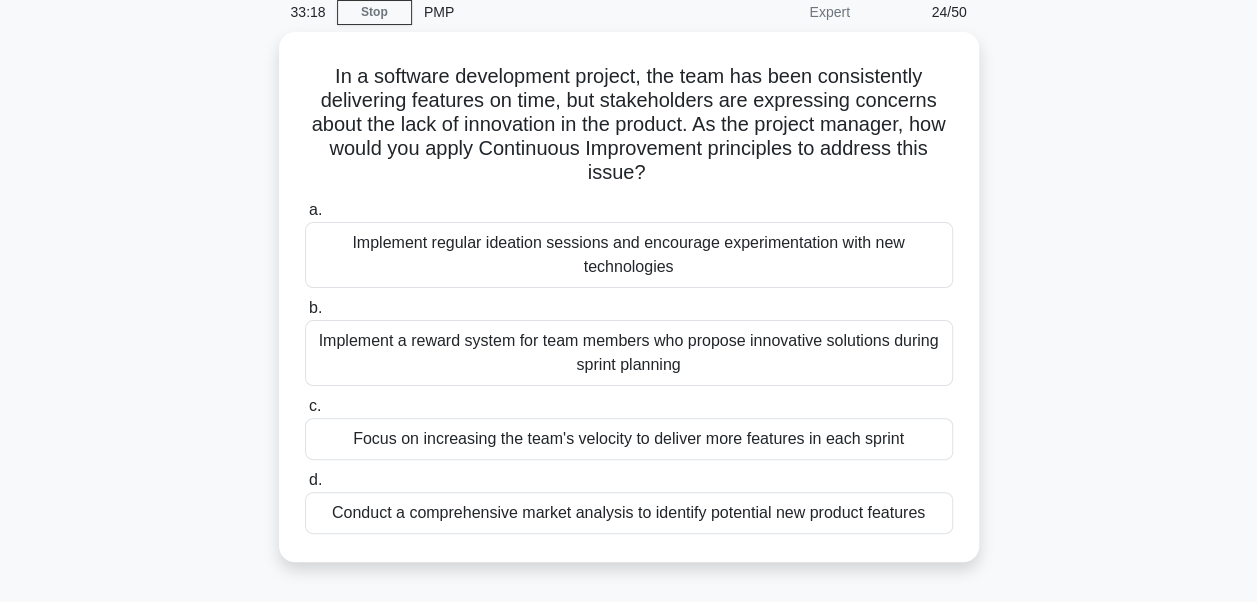 scroll, scrollTop: 478, scrollLeft: 0, axis: vertical 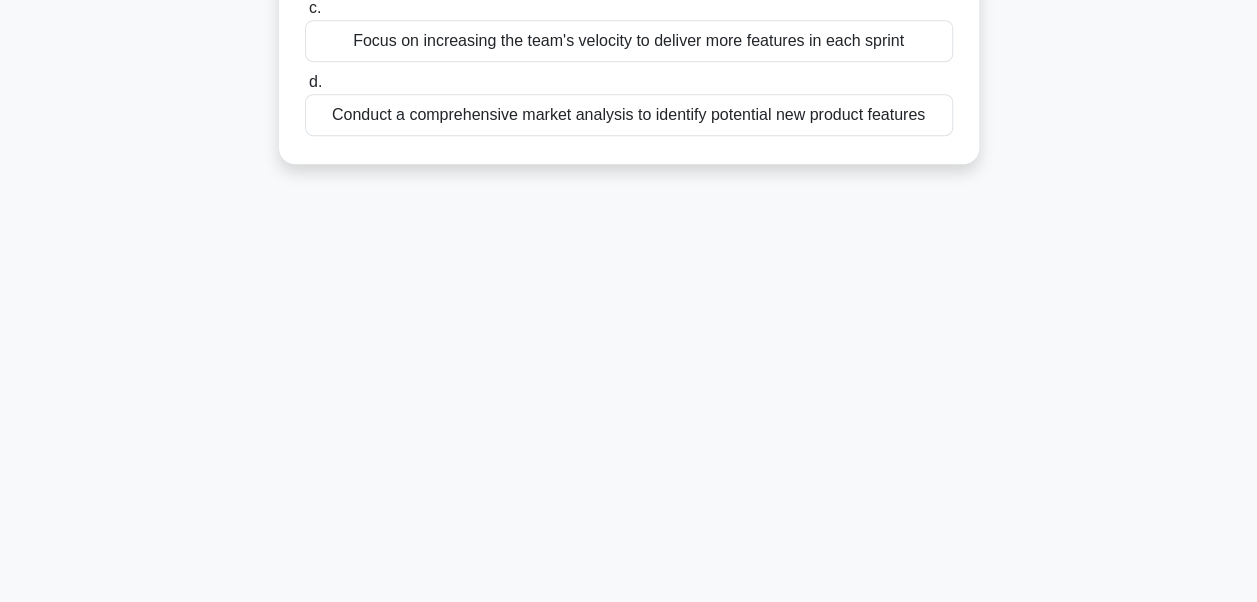 drag, startPoint x: 316, startPoint y: 146, endPoint x: 956, endPoint y: 124, distance: 640.378 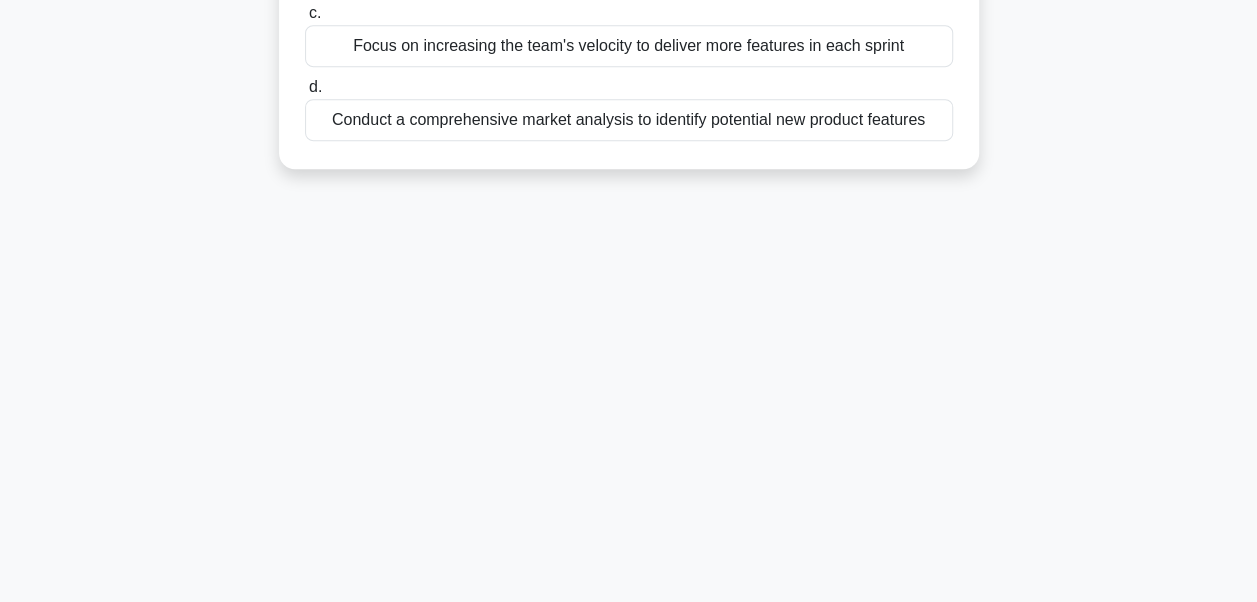 click on "In a software development project, the team has been consistently delivering features on time, but stakeholders are expressing concerns about the lack of innovation in the product. As the project manager, how would you apply Continuous Improvement principles to address this issue?
.spinner_0XTQ{transform-origin:center;animation:spinner_y6GP .75s linear infinite}@keyframes spinner_y6GP{100%{transform:rotate(360deg)}}
a.
b. c. d." at bounding box center (629, -84) 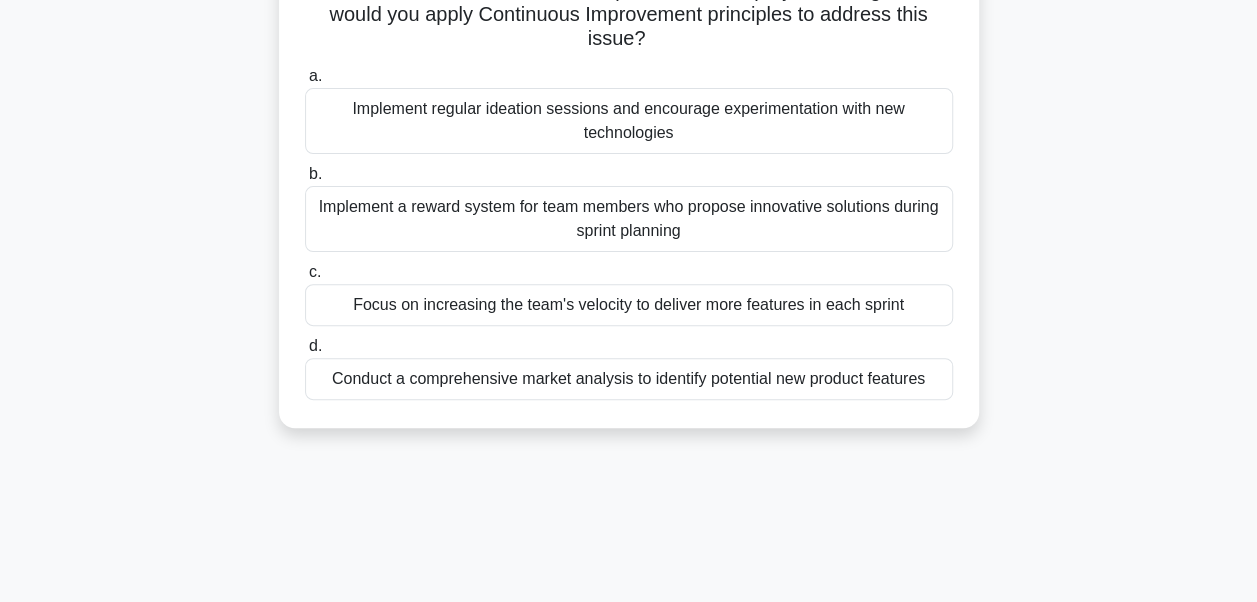 scroll, scrollTop: 178, scrollLeft: 0, axis: vertical 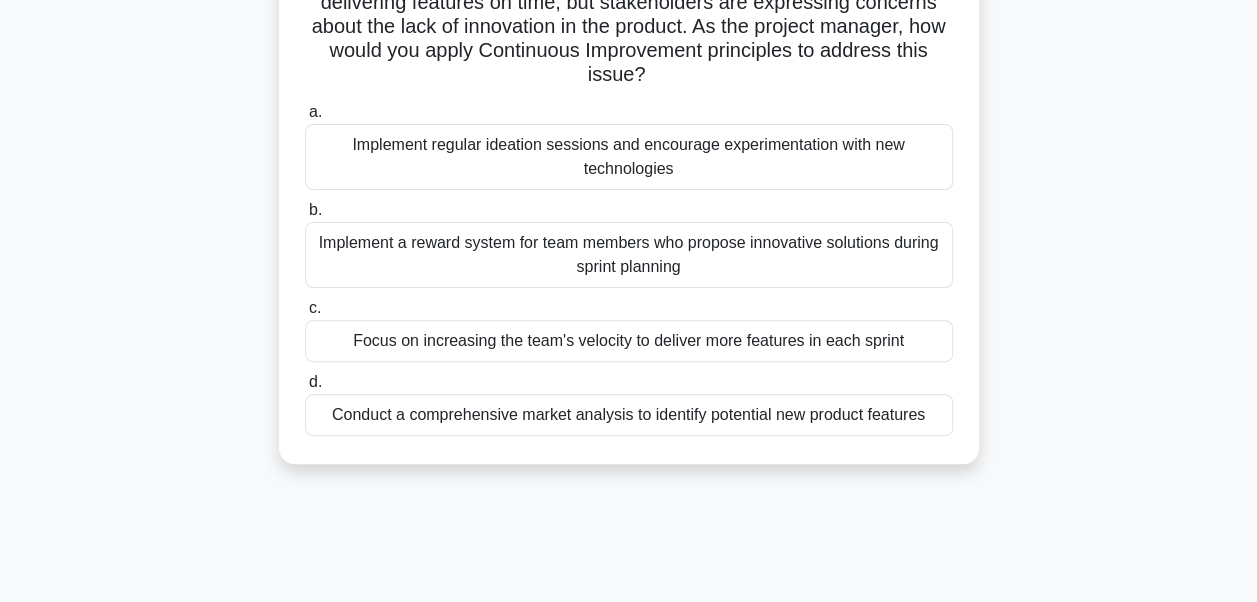 click on "Implement regular ideation sessions and encourage experimentation with new technologies" at bounding box center (629, 157) 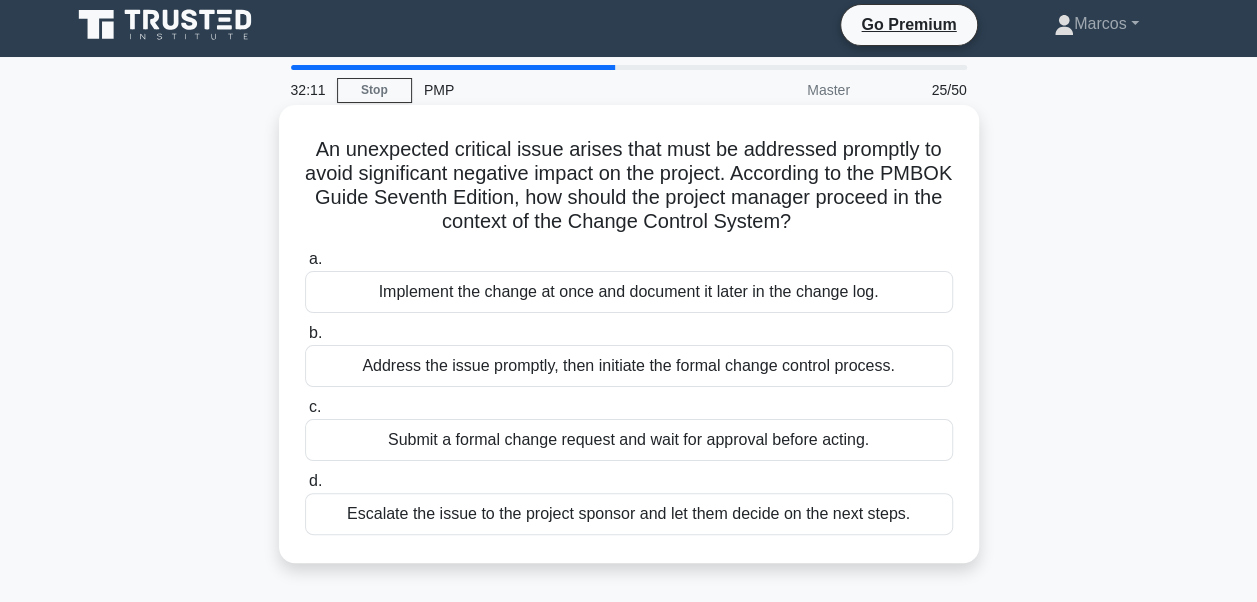 scroll, scrollTop: 0, scrollLeft: 0, axis: both 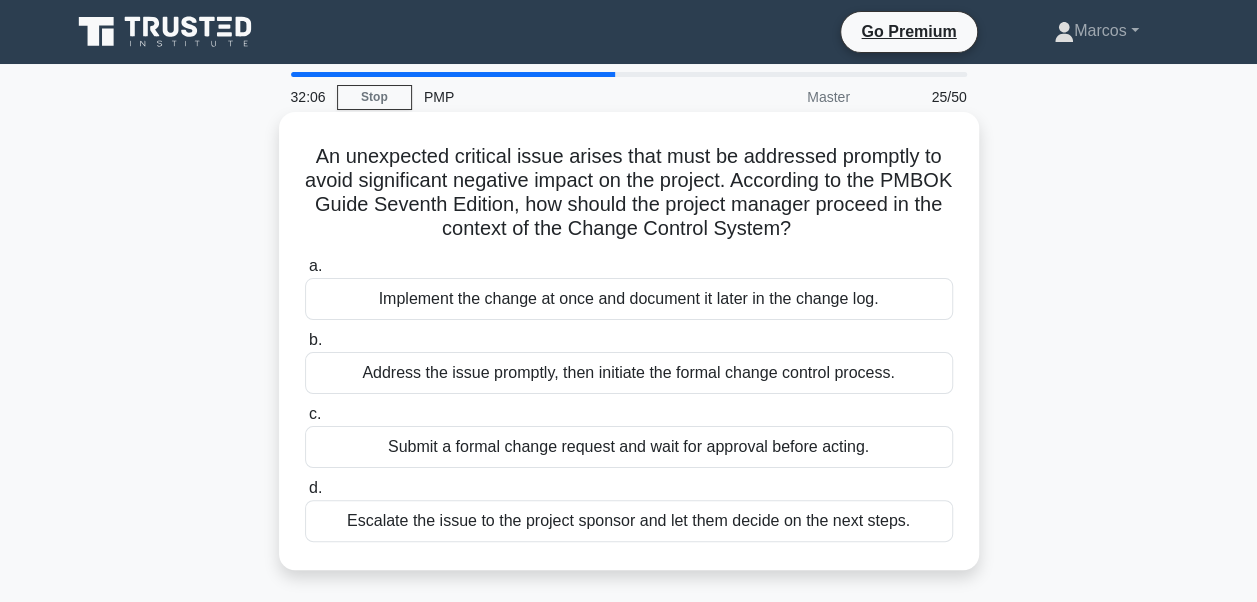 drag, startPoint x: 307, startPoint y: 158, endPoint x: 905, endPoint y: 518, distance: 698 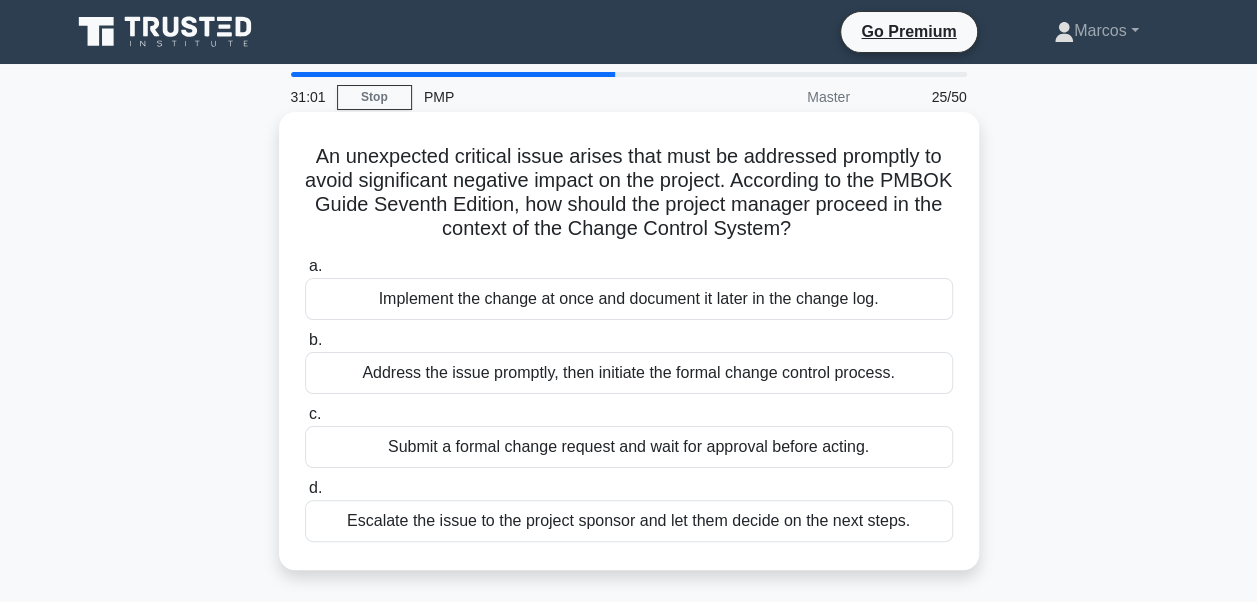 click on "Address the issue promptly, then initiate the formal change control process." at bounding box center (629, 373) 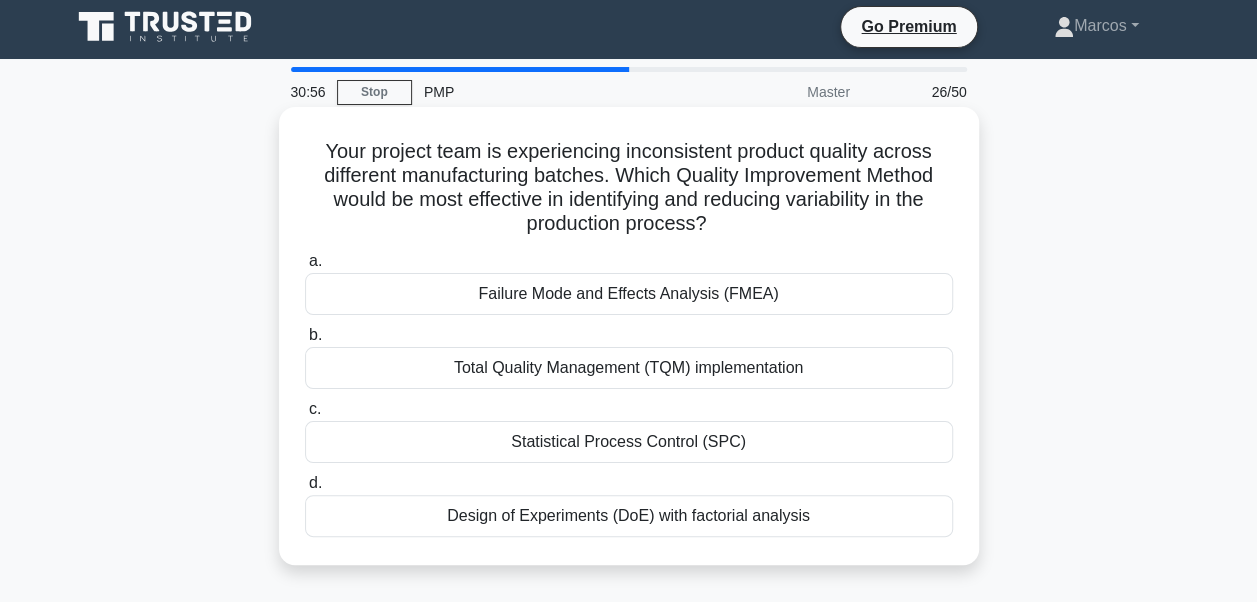 scroll, scrollTop: 0, scrollLeft: 0, axis: both 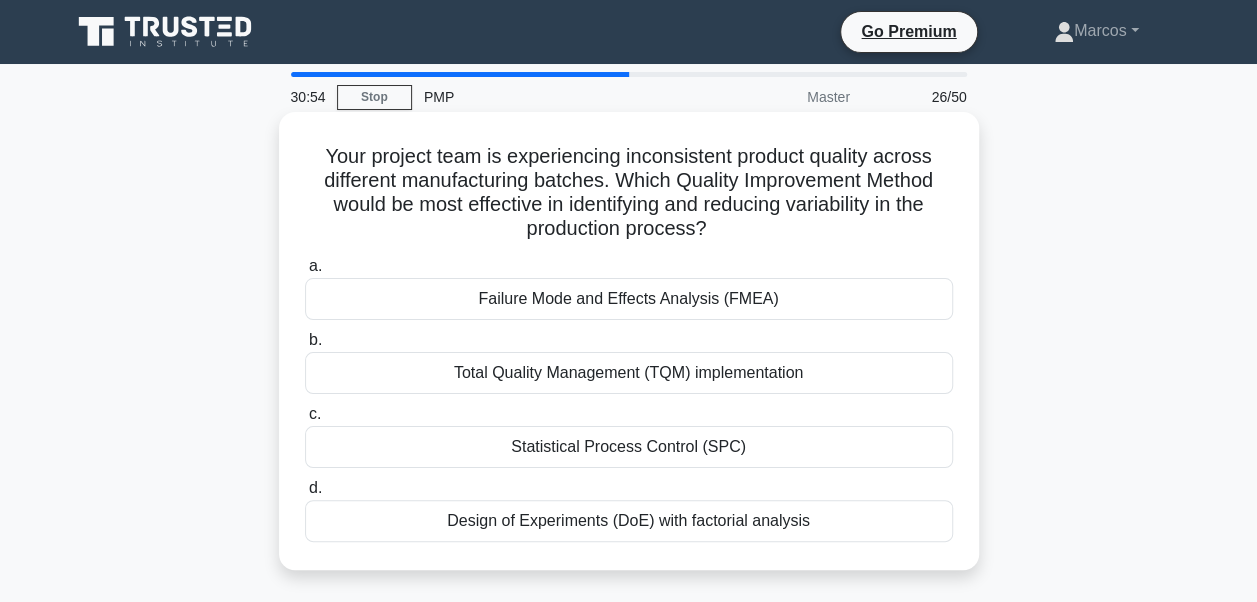drag, startPoint x: 306, startPoint y: 153, endPoint x: 834, endPoint y: 509, distance: 636.8045 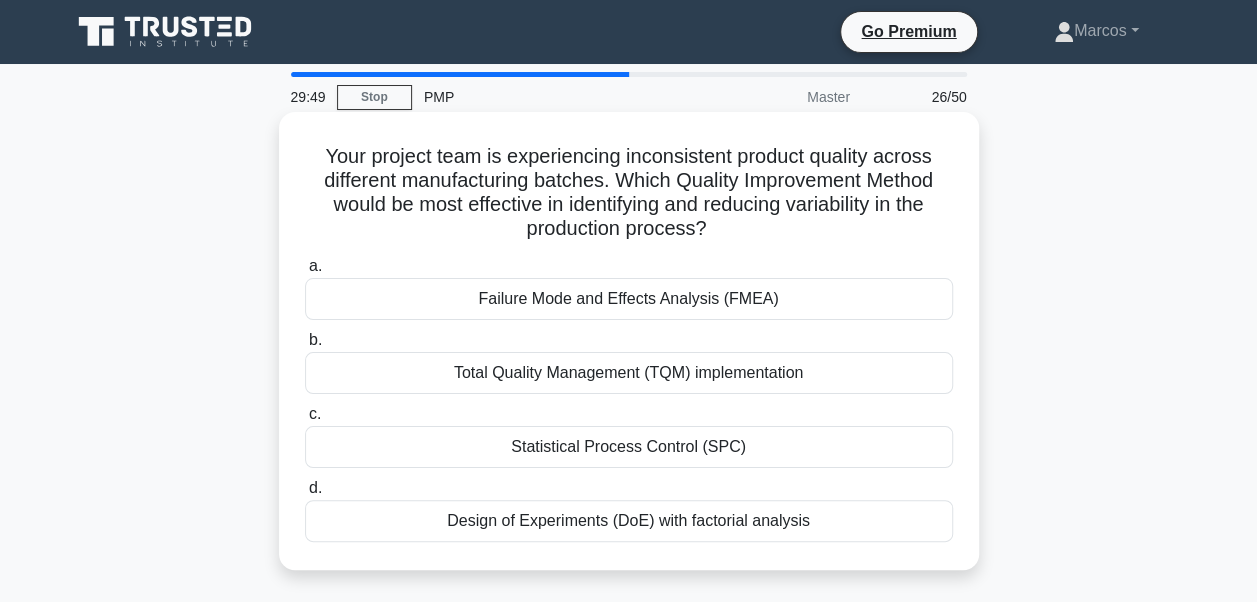 click on "Statistical Process Control (SPC)" at bounding box center [629, 447] 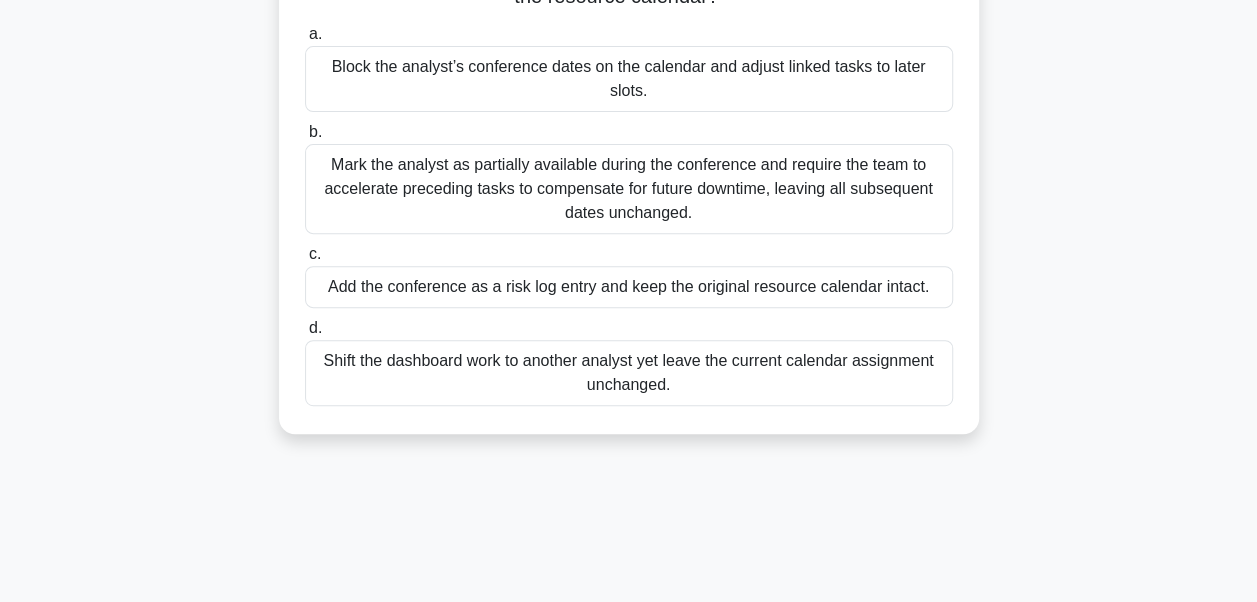 scroll, scrollTop: 290, scrollLeft: 0, axis: vertical 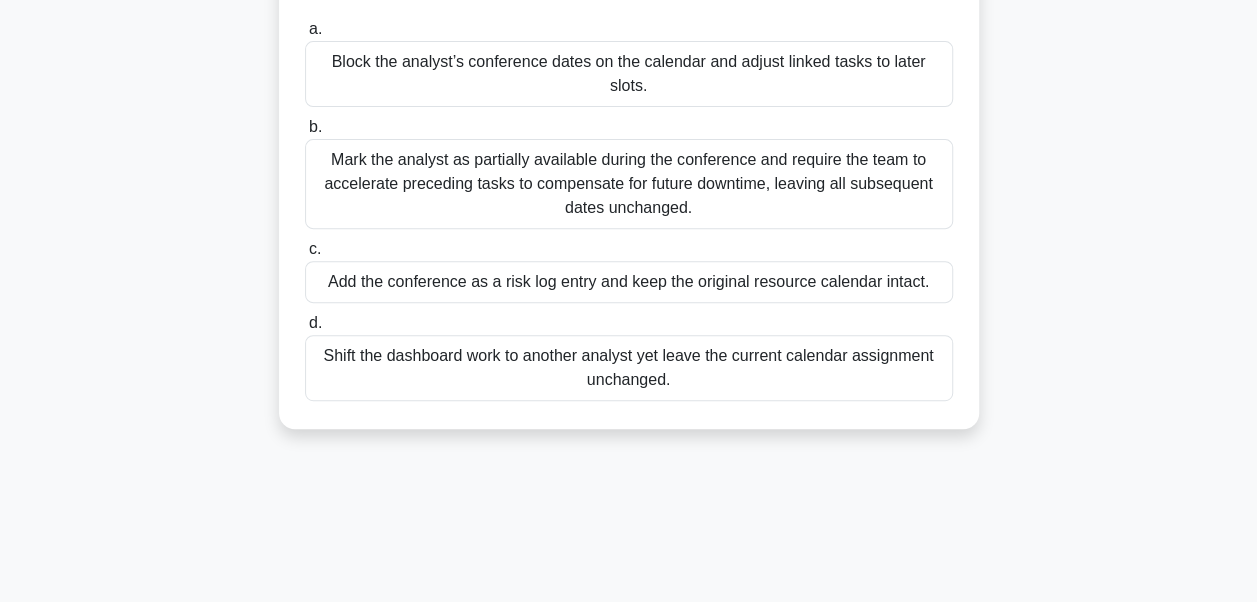 drag, startPoint x: 313, startPoint y: 159, endPoint x: 866, endPoint y: 487, distance: 642.9565 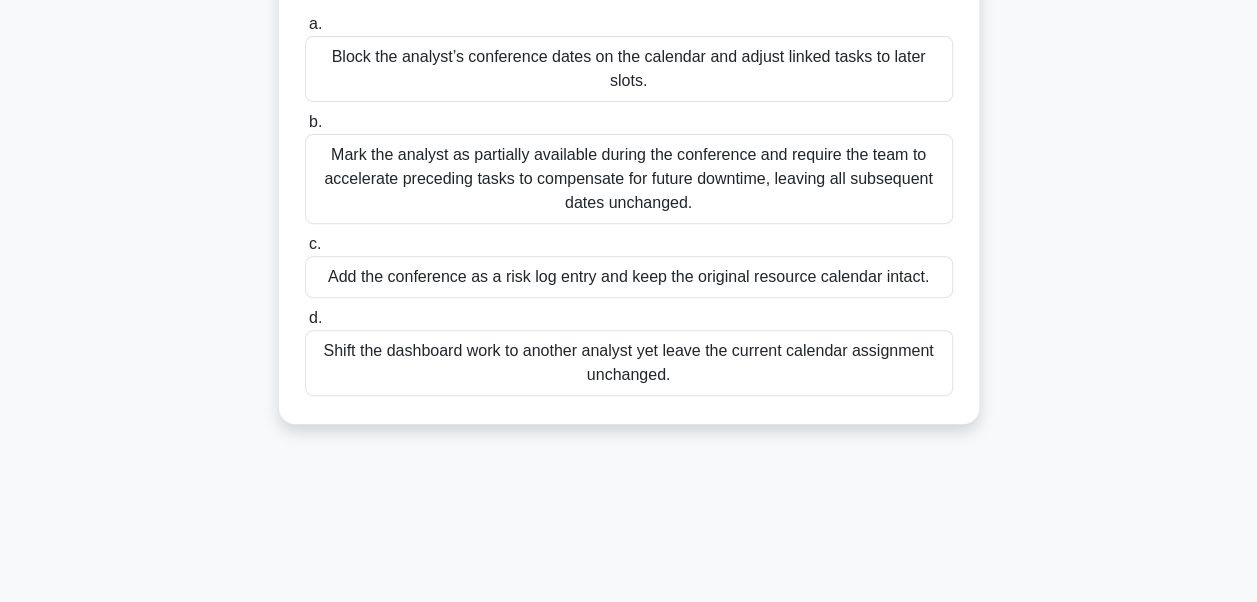 click on "Block the analyst’s conference dates on the calendar and adjust linked tasks to later slots." at bounding box center (629, 69) 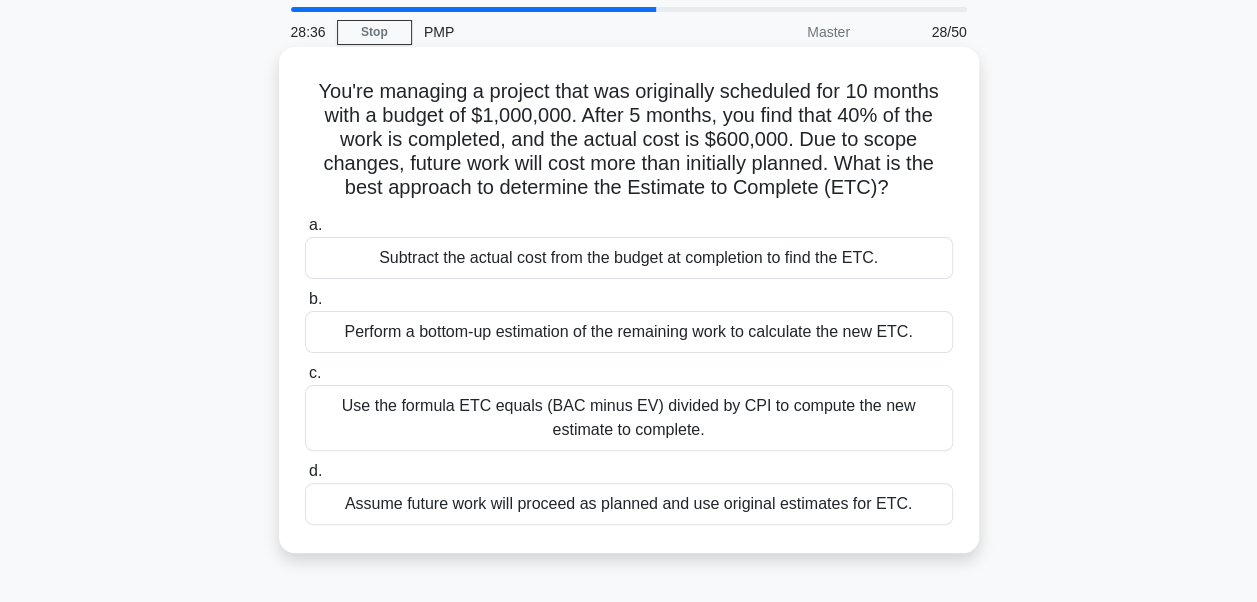 scroll, scrollTop: 0, scrollLeft: 0, axis: both 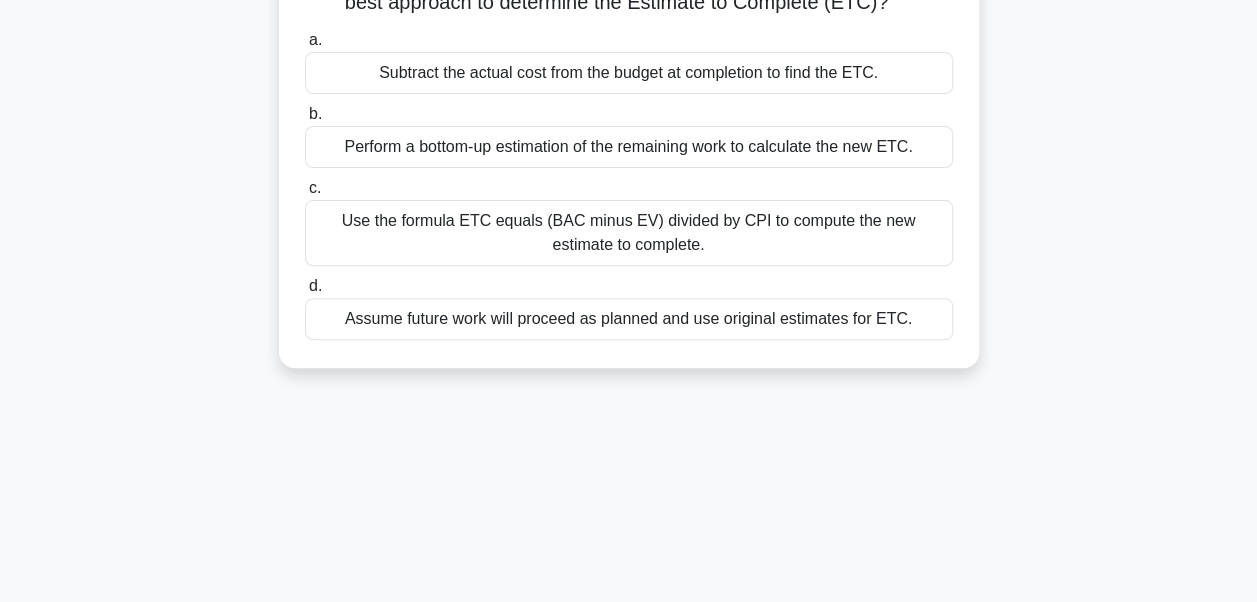 drag, startPoint x: 307, startPoint y: 151, endPoint x: 927, endPoint y: 324, distance: 643.6839 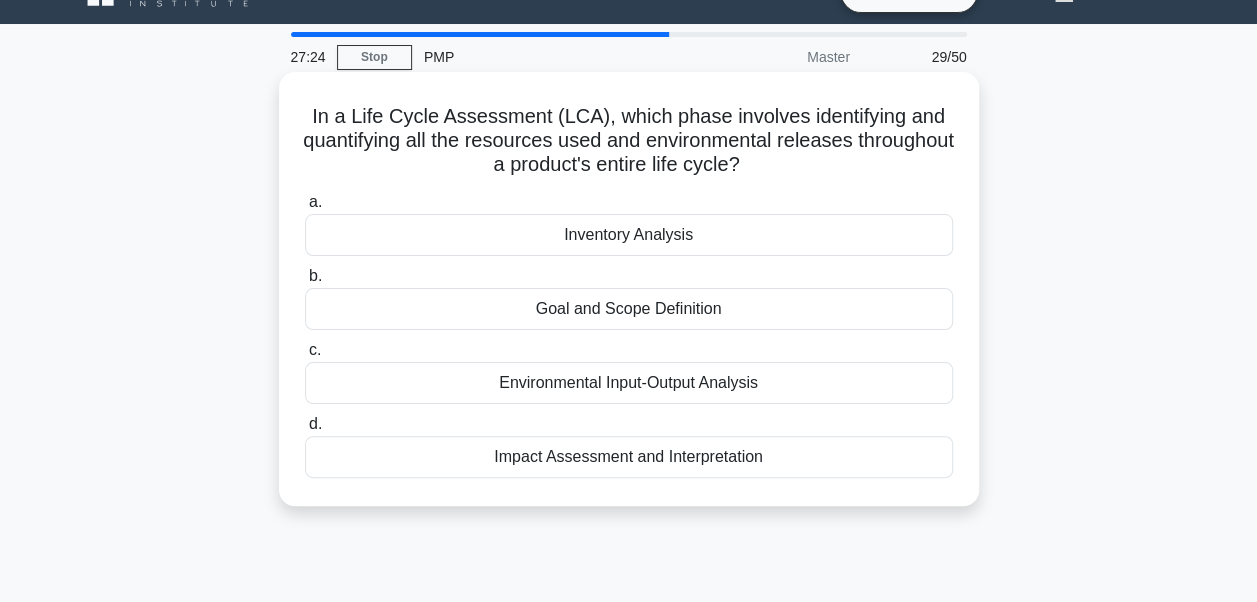 scroll, scrollTop: 0, scrollLeft: 0, axis: both 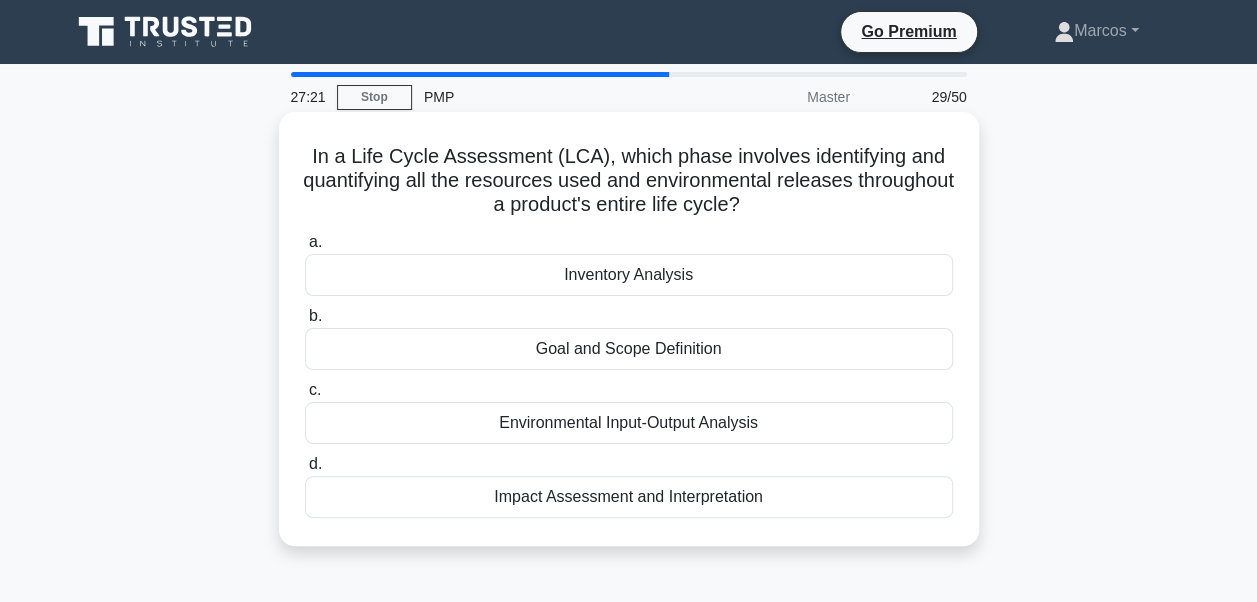 drag, startPoint x: 306, startPoint y: 156, endPoint x: 820, endPoint y: 496, distance: 616.27594 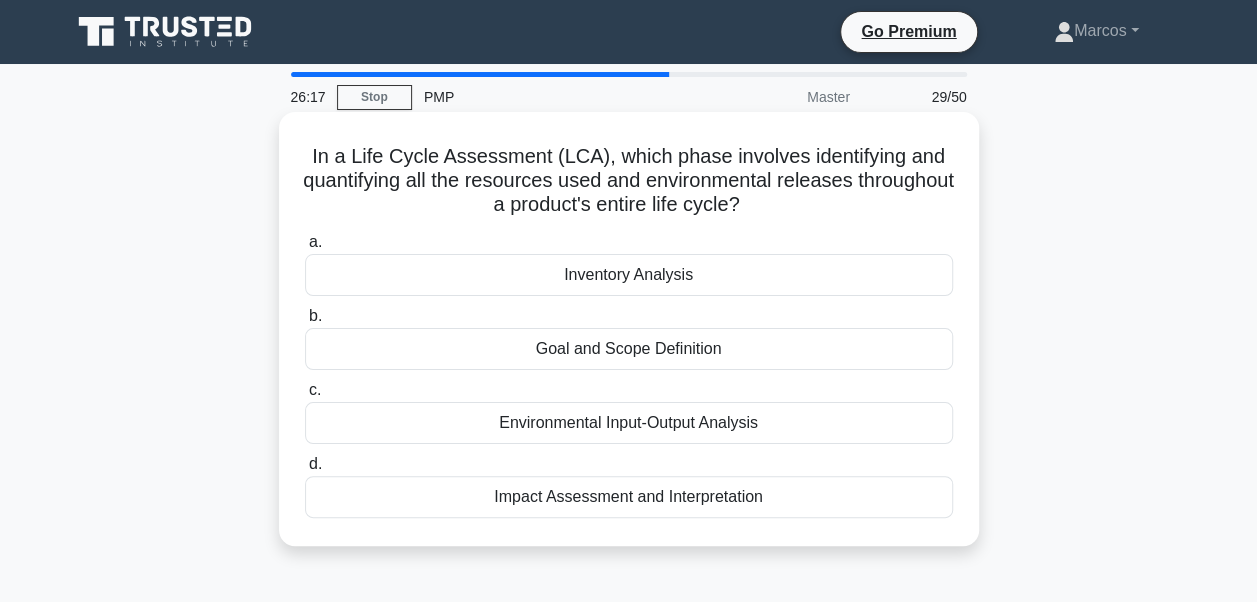 click on "Environmental Input-Output Analysis" at bounding box center [629, 423] 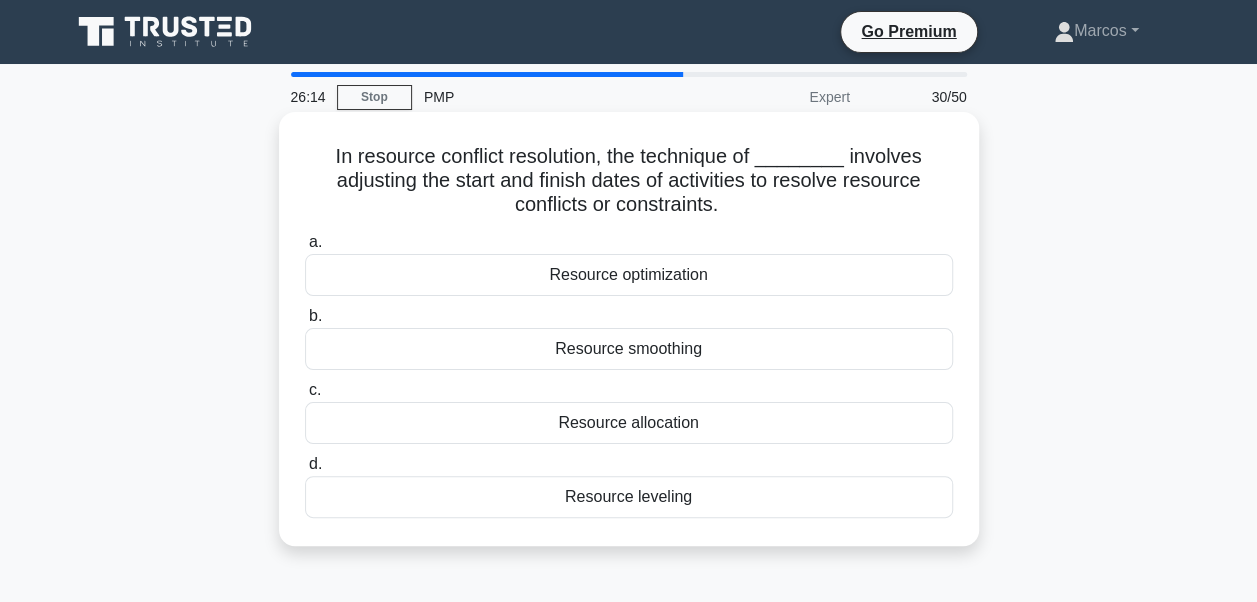 drag, startPoint x: 320, startPoint y: 162, endPoint x: 752, endPoint y: 511, distance: 555.3602 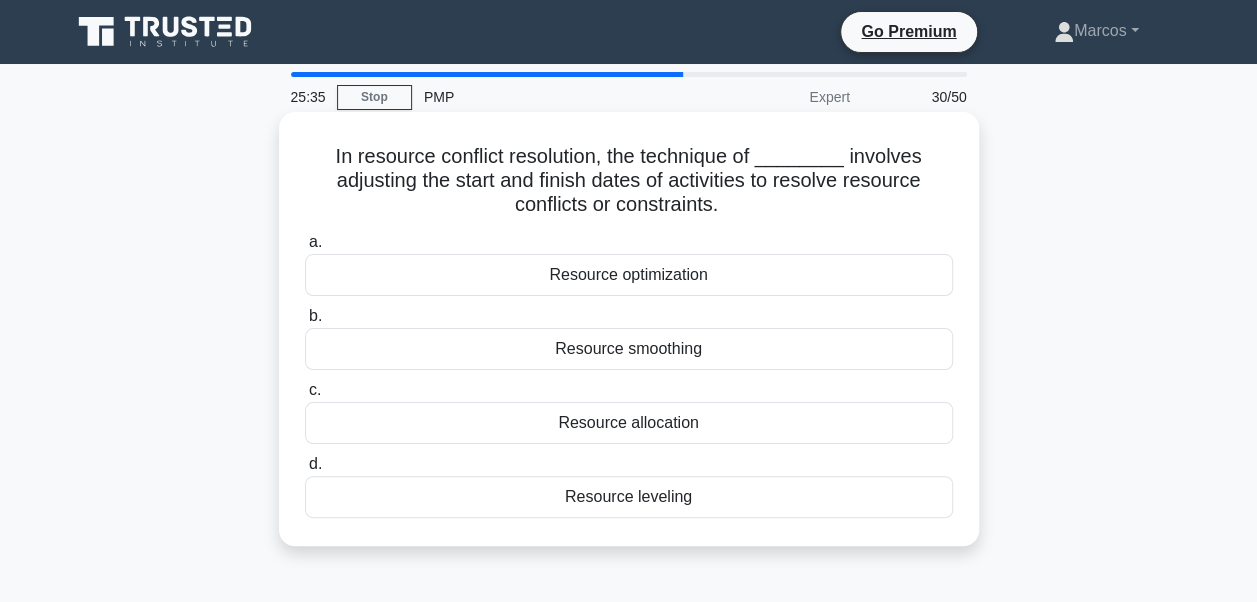 click on "Resource leveling" at bounding box center [629, 497] 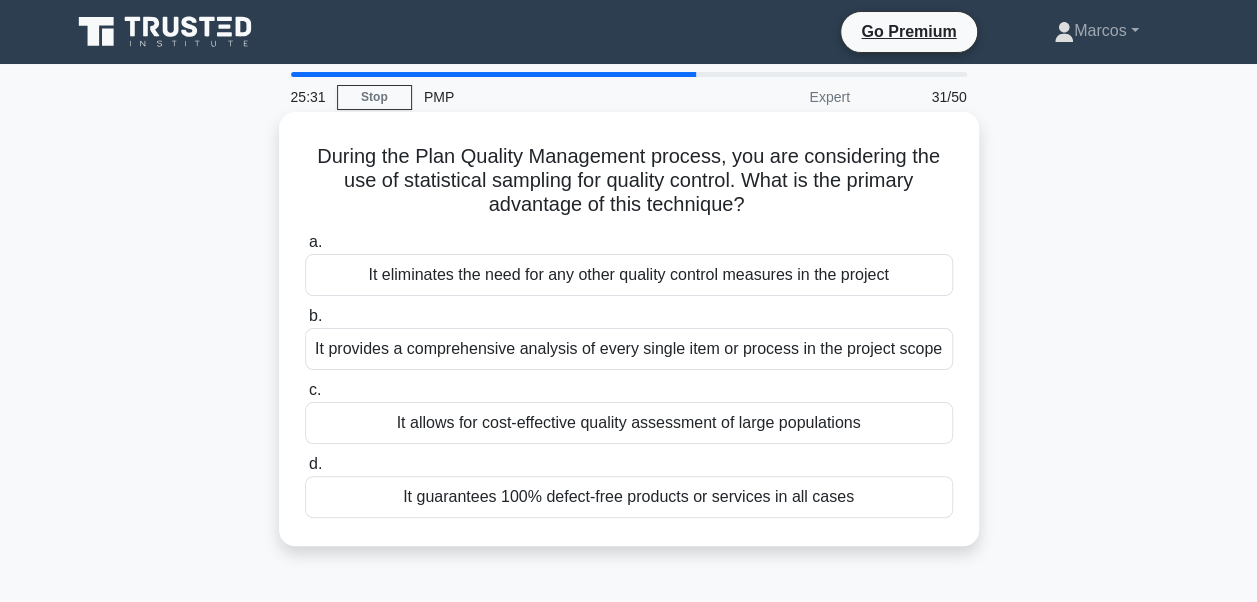 drag, startPoint x: 294, startPoint y: 151, endPoint x: 873, endPoint y: 506, distance: 679.16565 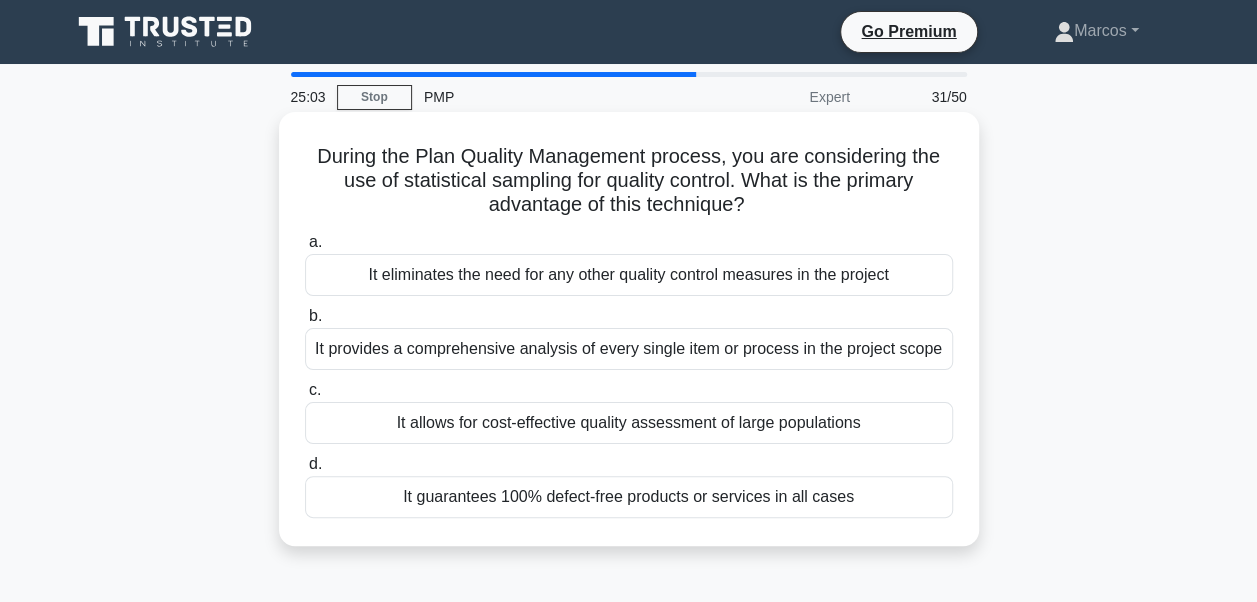 click on "It allows for cost-effective quality assessment of large populations" at bounding box center [629, 423] 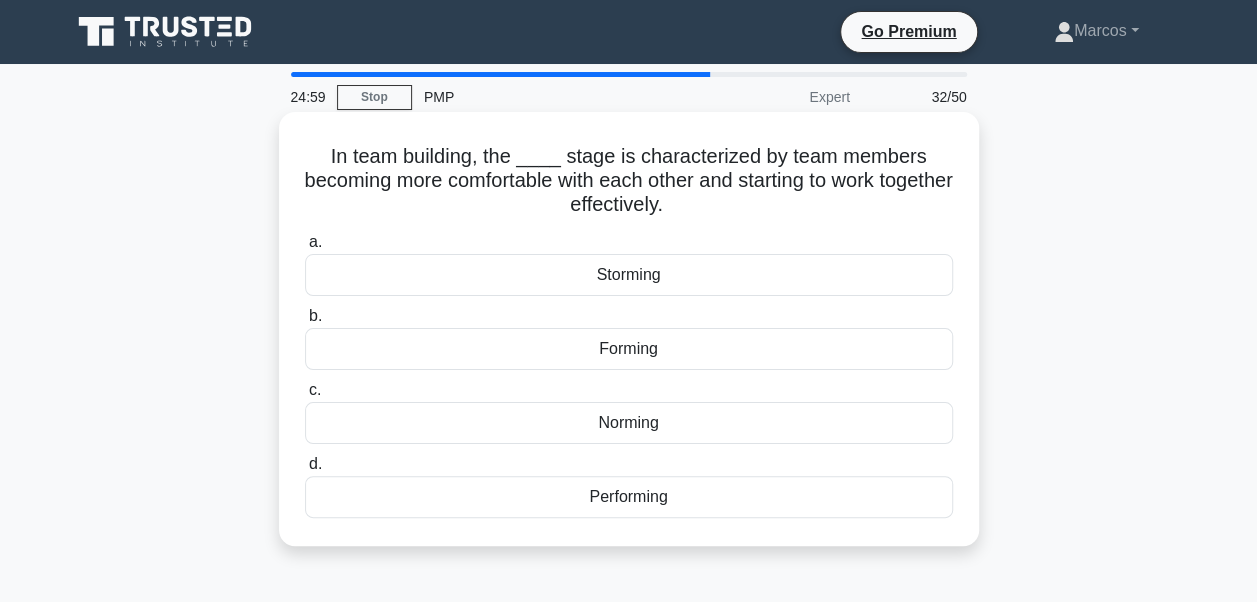 drag, startPoint x: 304, startPoint y: 159, endPoint x: 828, endPoint y: 496, distance: 623.0128 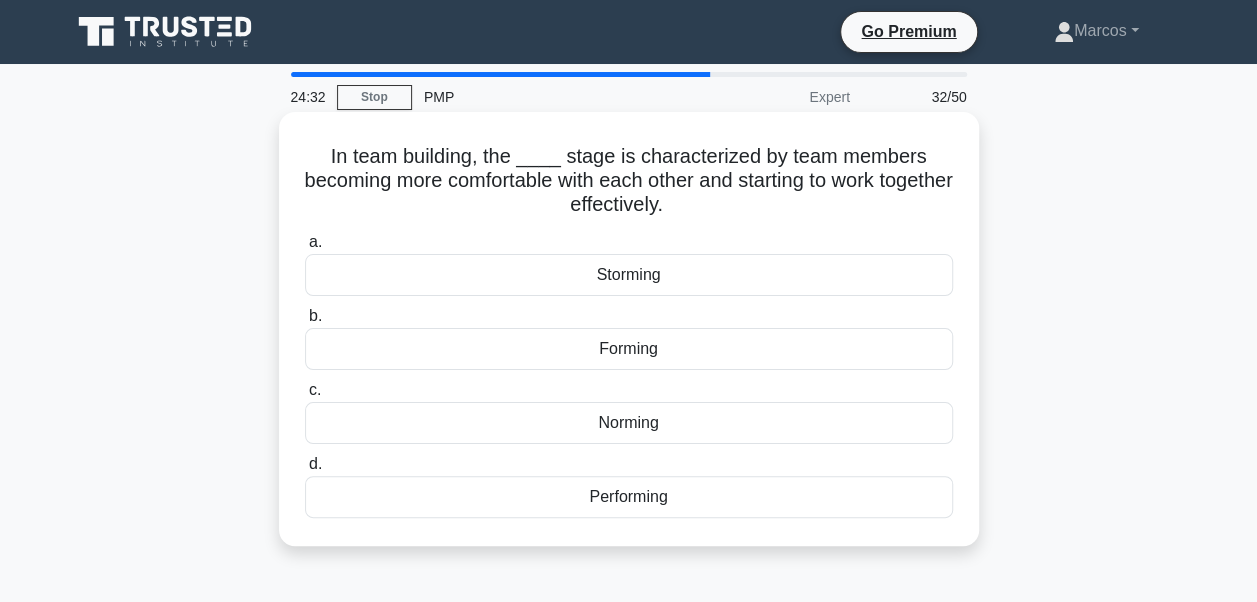 click on "Norming" at bounding box center [629, 423] 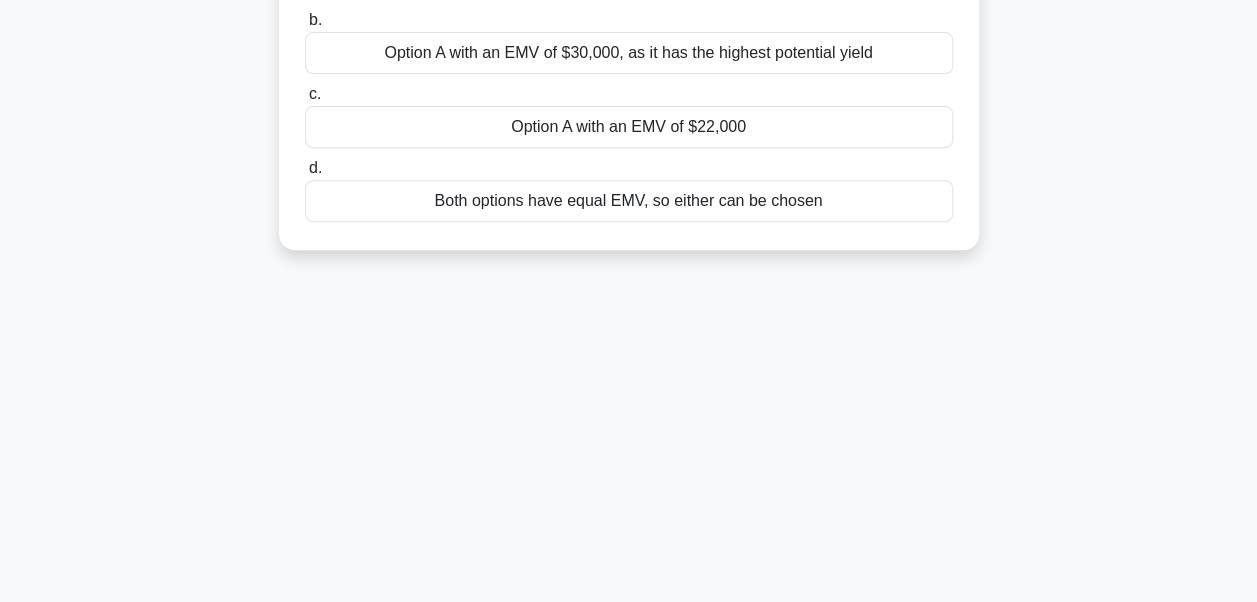 scroll, scrollTop: 478, scrollLeft: 0, axis: vertical 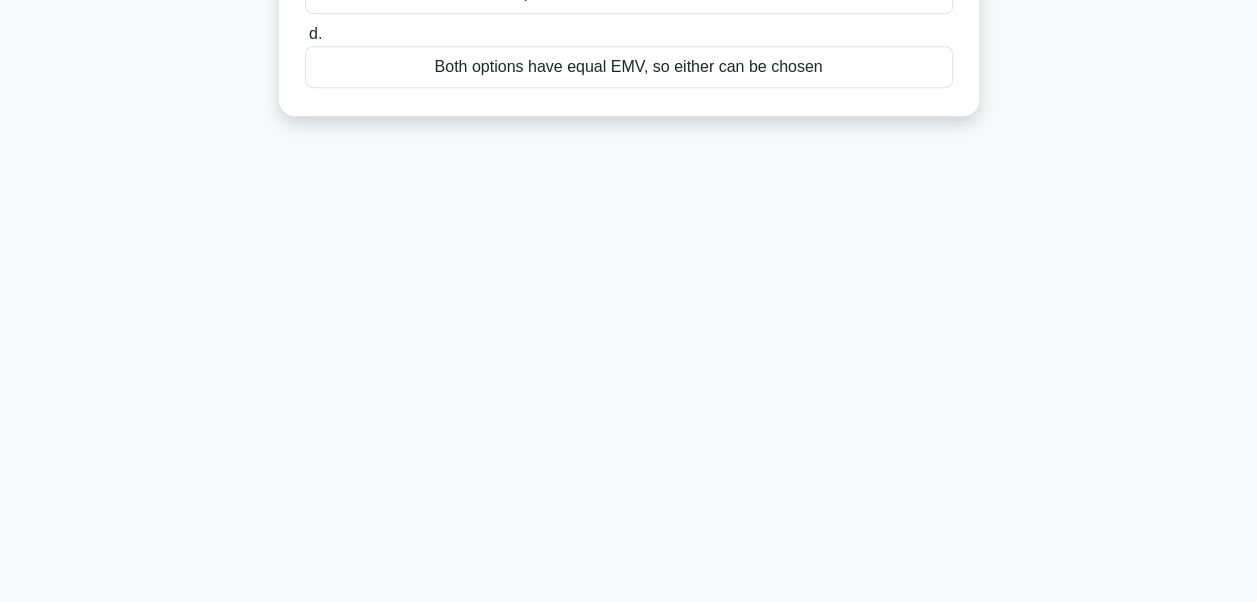 drag, startPoint x: 306, startPoint y: 149, endPoint x: 844, endPoint y: 78, distance: 542.66473 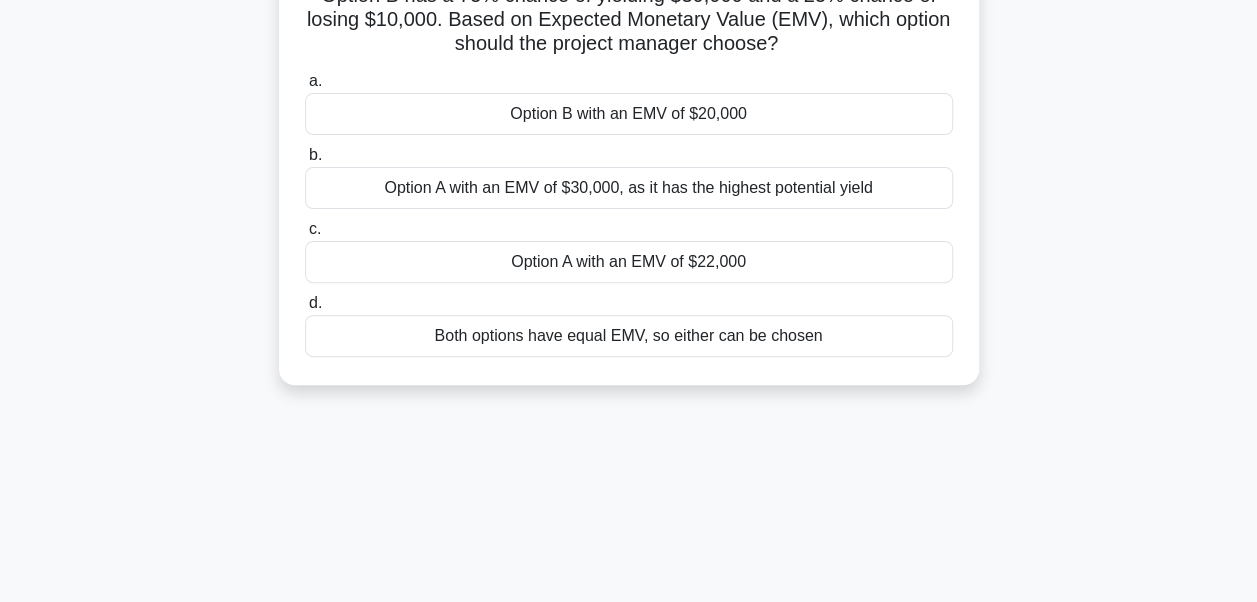 scroll, scrollTop: 178, scrollLeft: 0, axis: vertical 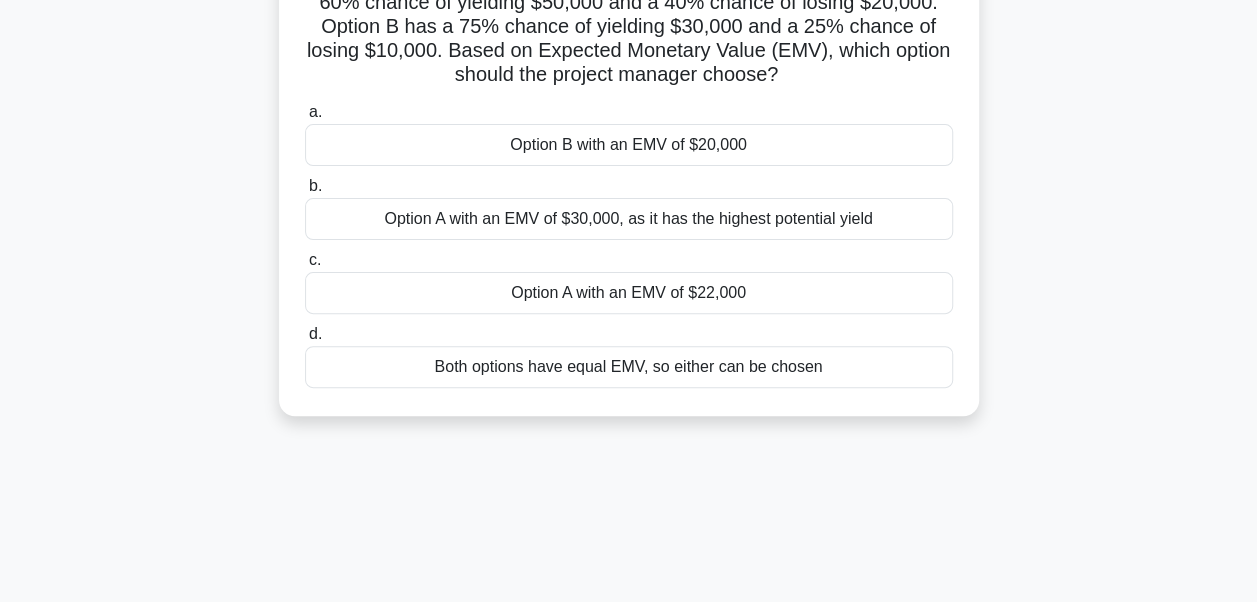 click on "Option A with an EMV of $30,000, as it has the highest potential yield" at bounding box center [629, 219] 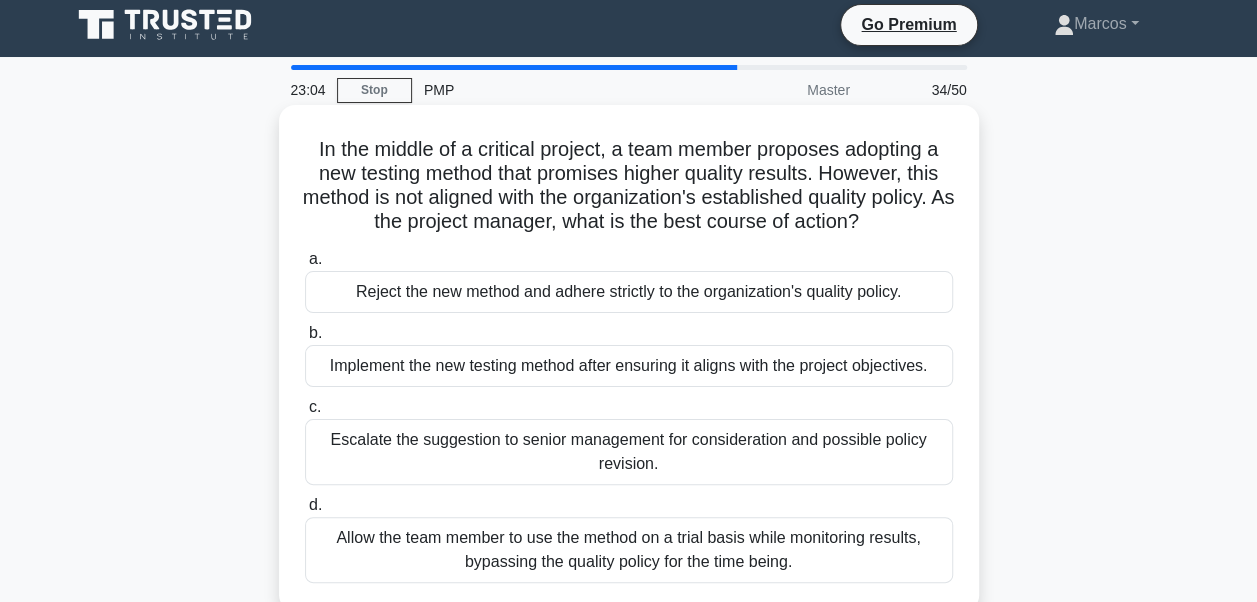 scroll, scrollTop: 0, scrollLeft: 0, axis: both 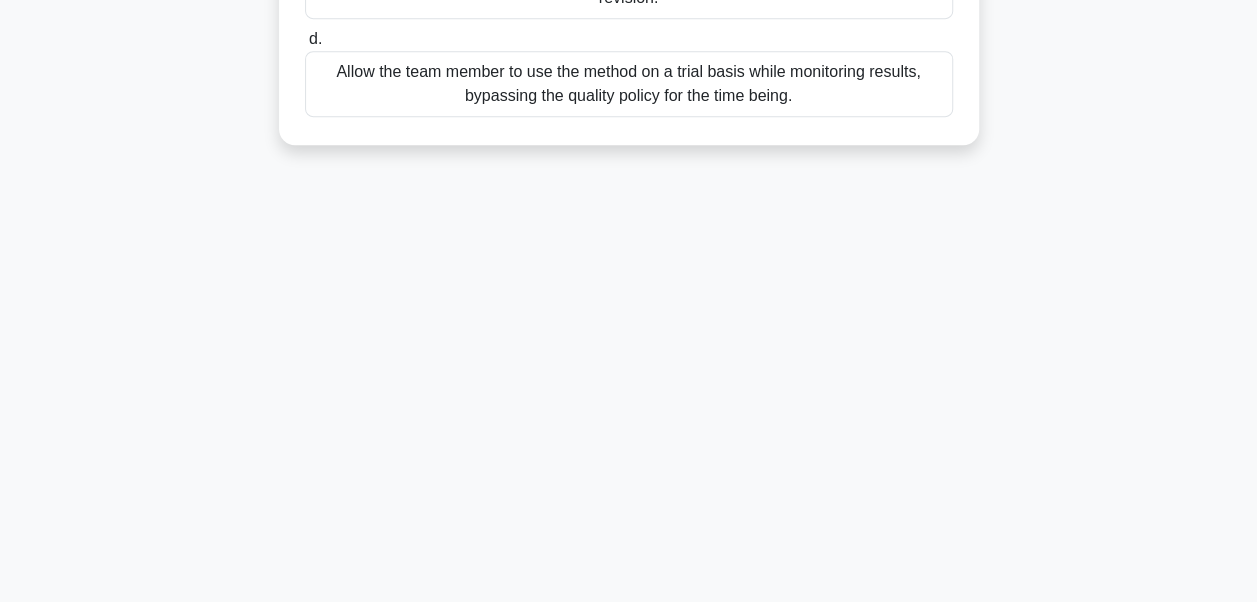 drag, startPoint x: 310, startPoint y: 156, endPoint x: 847, endPoint y: 203, distance: 539.05286 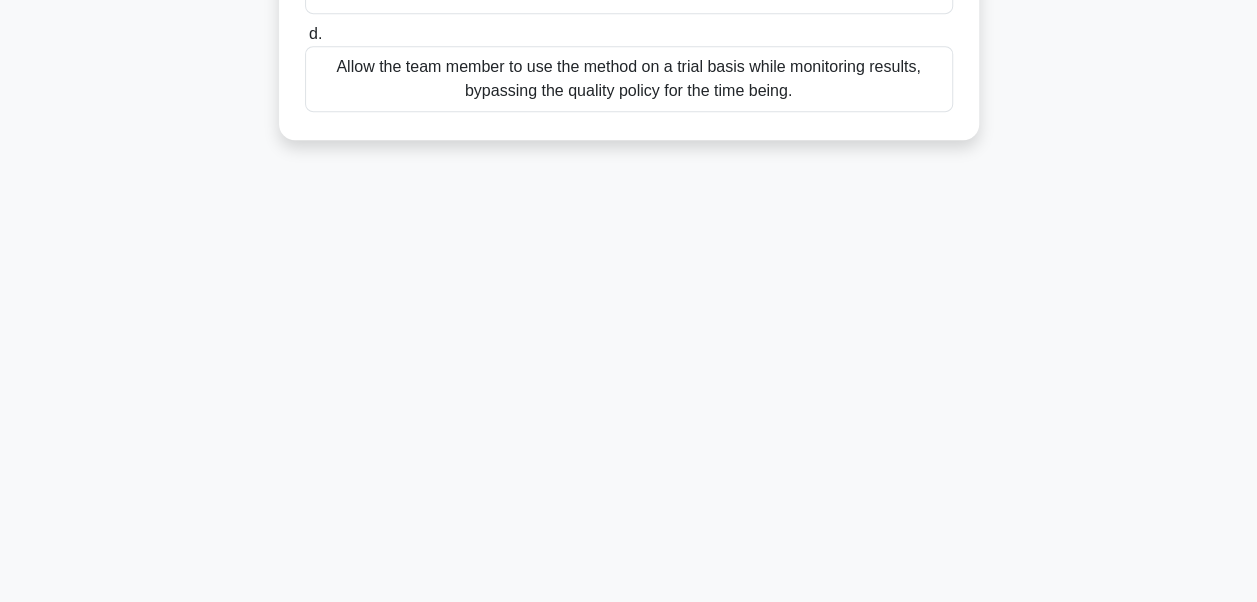 click on "Allow the team member to use the method on a trial basis while monitoring results, bypassing the quality policy for the time being." at bounding box center (629, 79) 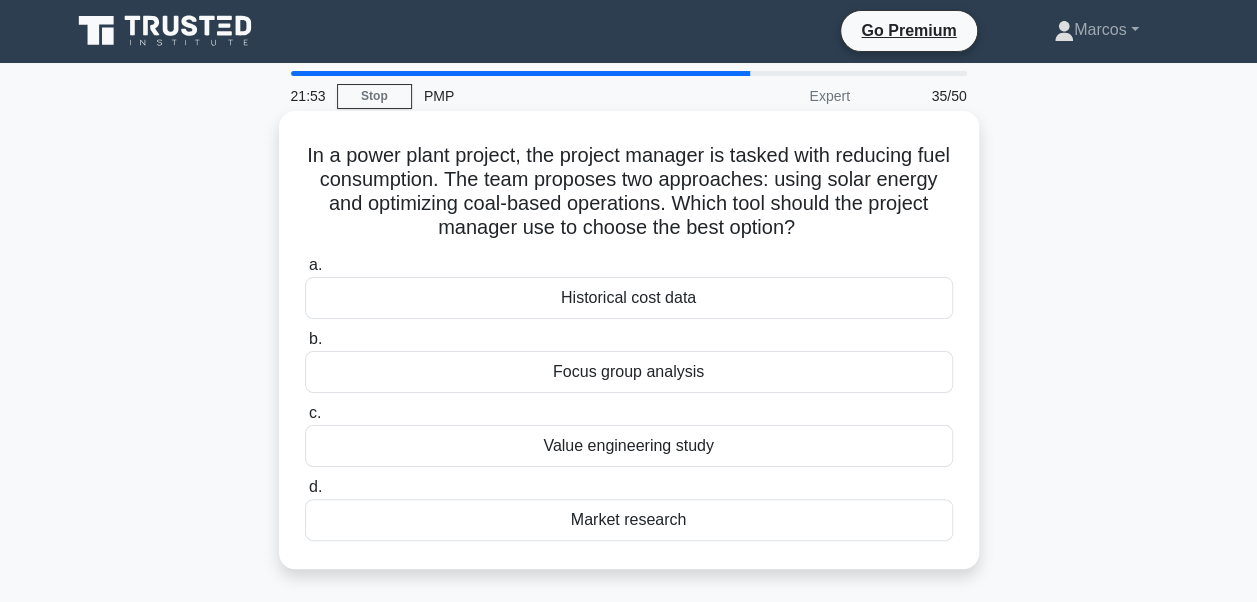 scroll, scrollTop: 0, scrollLeft: 0, axis: both 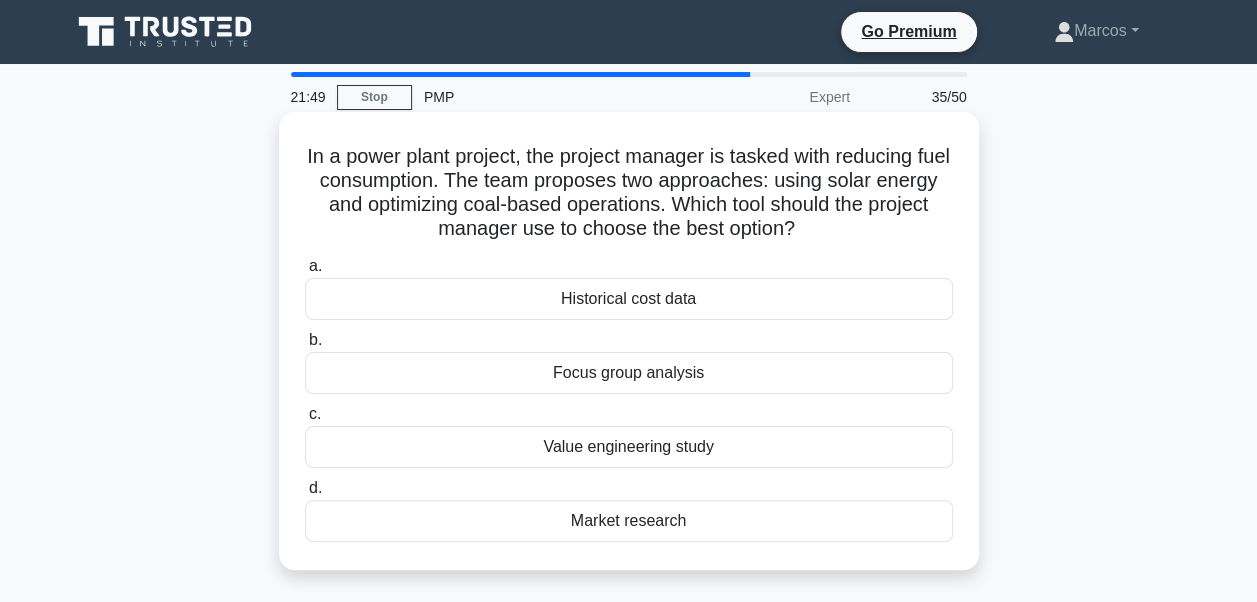 drag, startPoint x: 320, startPoint y: 155, endPoint x: 751, endPoint y: 532, distance: 572.6168 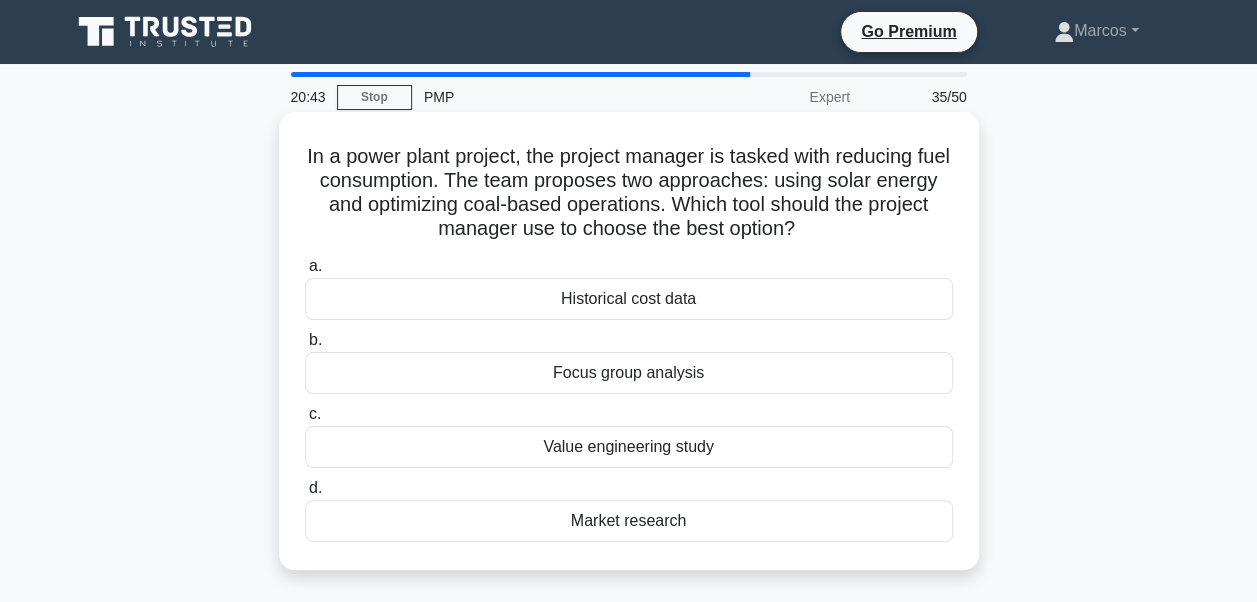 click on "Value engineering study" at bounding box center [629, 447] 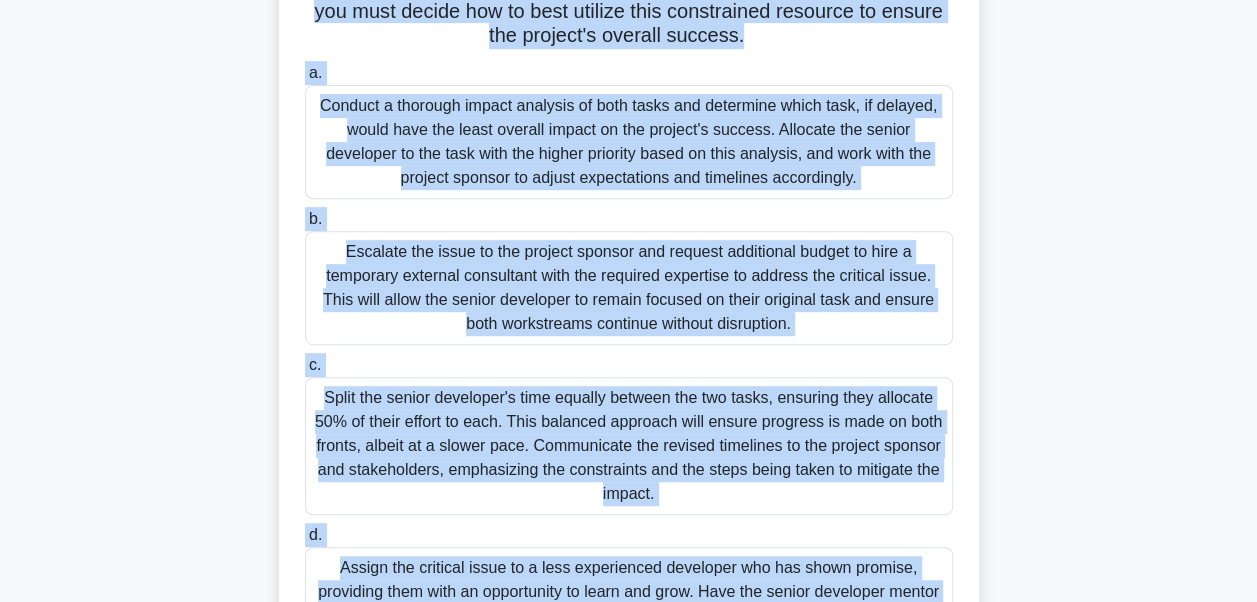 scroll, scrollTop: 508, scrollLeft: 0, axis: vertical 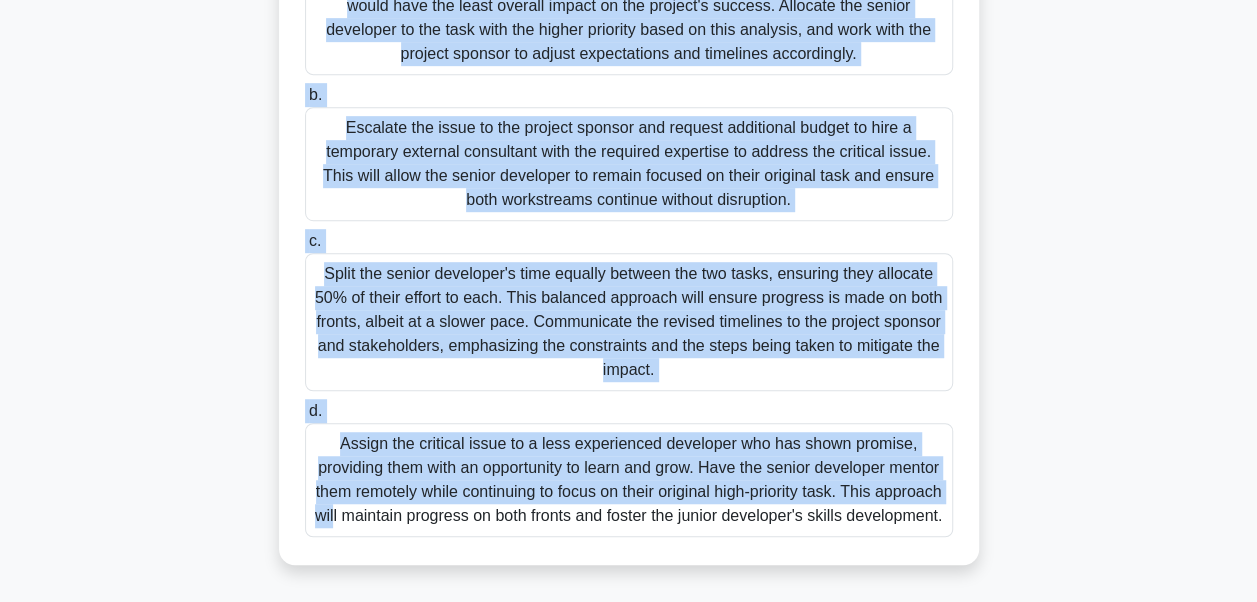 drag, startPoint x: 320, startPoint y: 143, endPoint x: 840, endPoint y: 562, distance: 667.8031 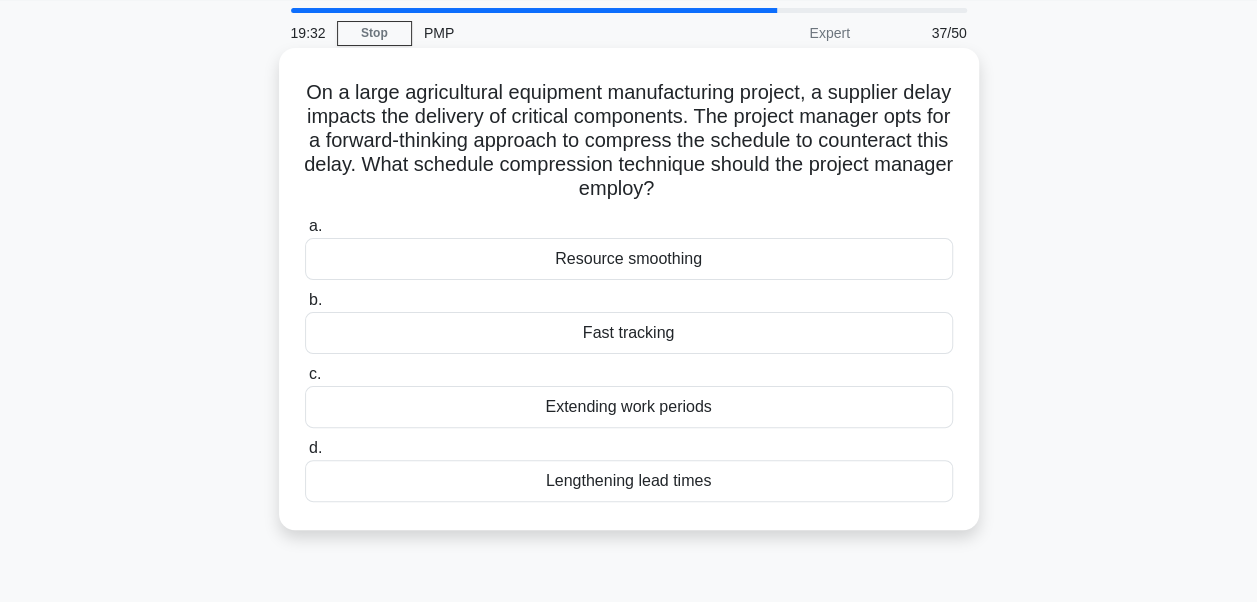 scroll, scrollTop: 0, scrollLeft: 0, axis: both 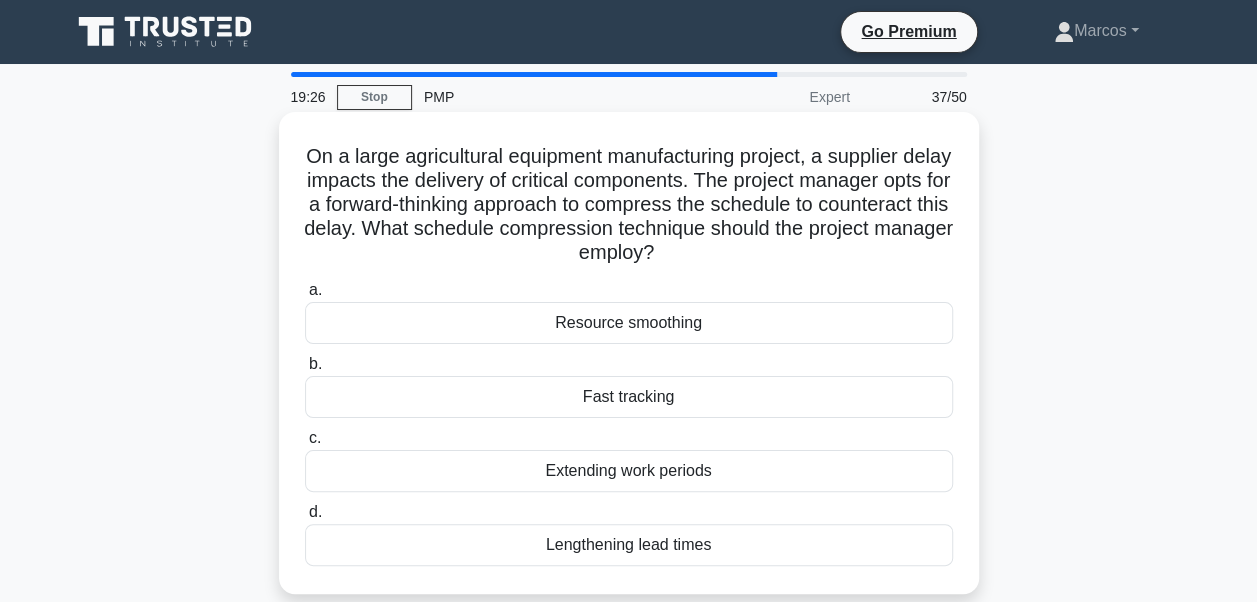 drag, startPoint x: 320, startPoint y: 151, endPoint x: 865, endPoint y: 534, distance: 666.1186 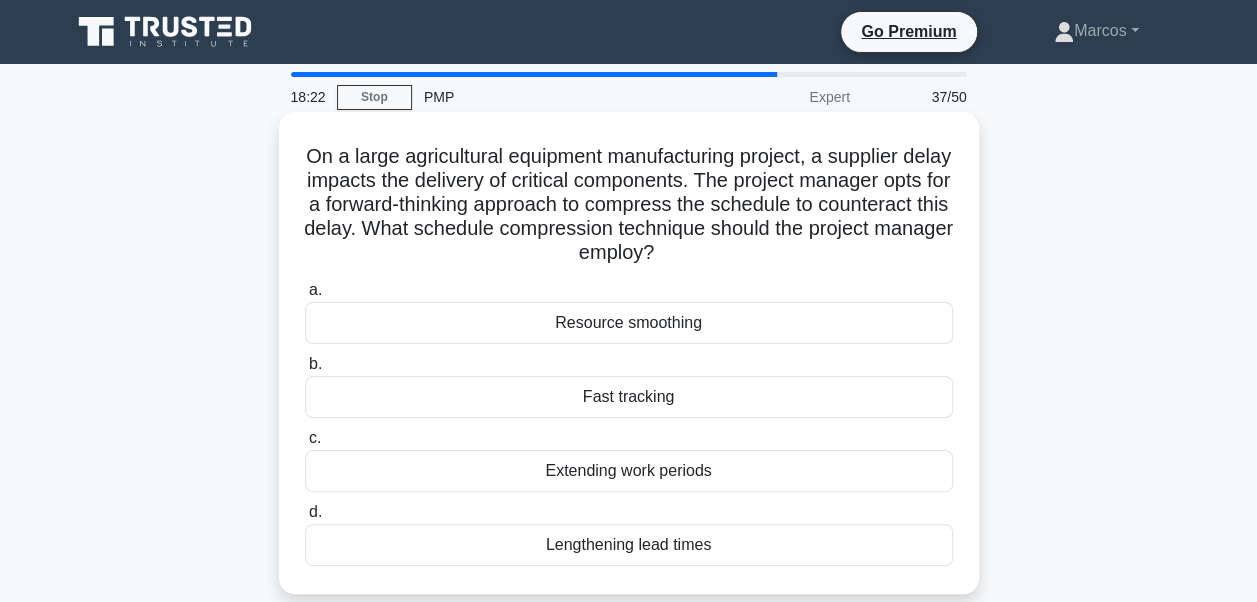 click on "Fast tracking" at bounding box center (629, 397) 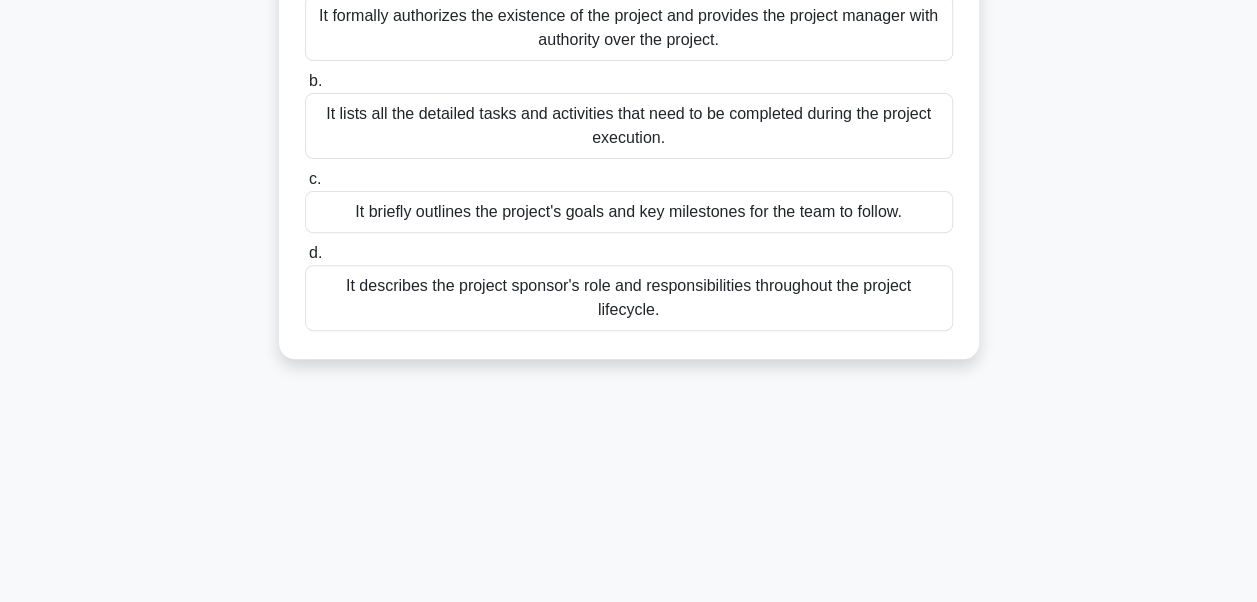 scroll, scrollTop: 478, scrollLeft: 0, axis: vertical 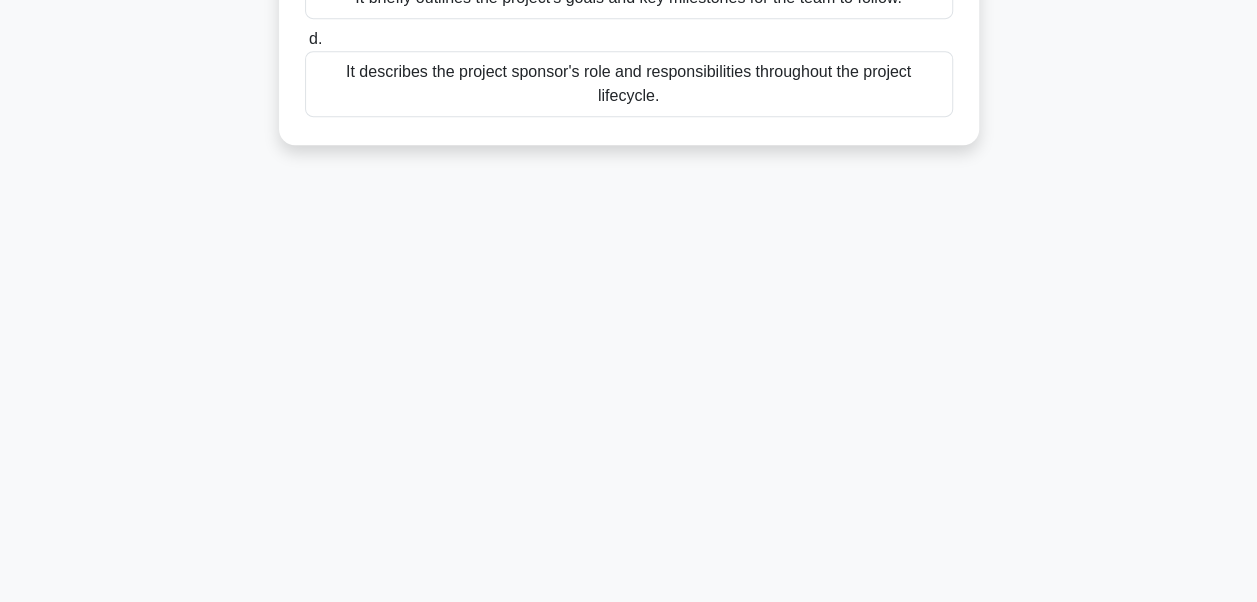 drag, startPoint x: 294, startPoint y: 142, endPoint x: 684, endPoint y: 208, distance: 395.5452 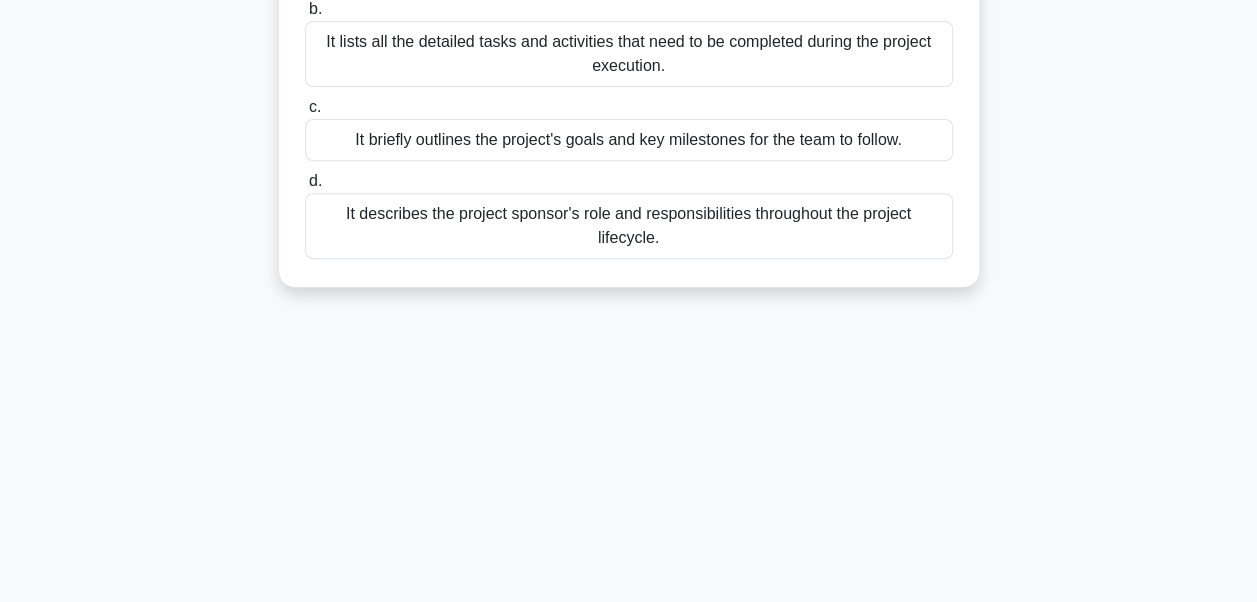scroll, scrollTop: 78, scrollLeft: 0, axis: vertical 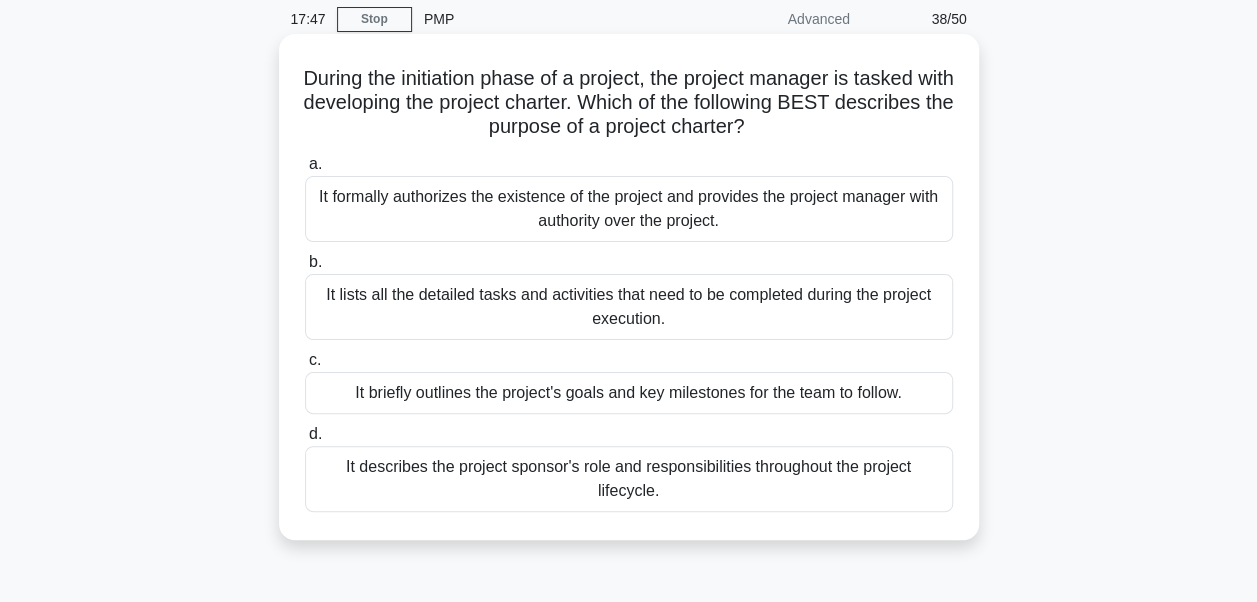 click on "It formally authorizes the existence of the project and provides the project manager with authority over the project." at bounding box center (629, 209) 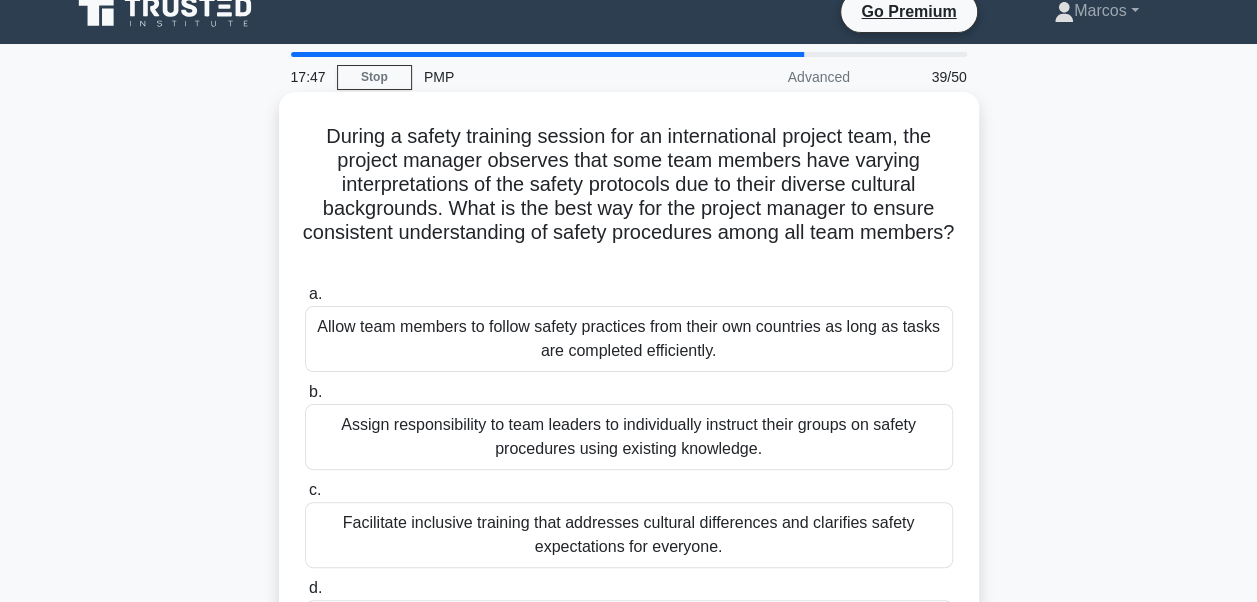 scroll, scrollTop: 0, scrollLeft: 0, axis: both 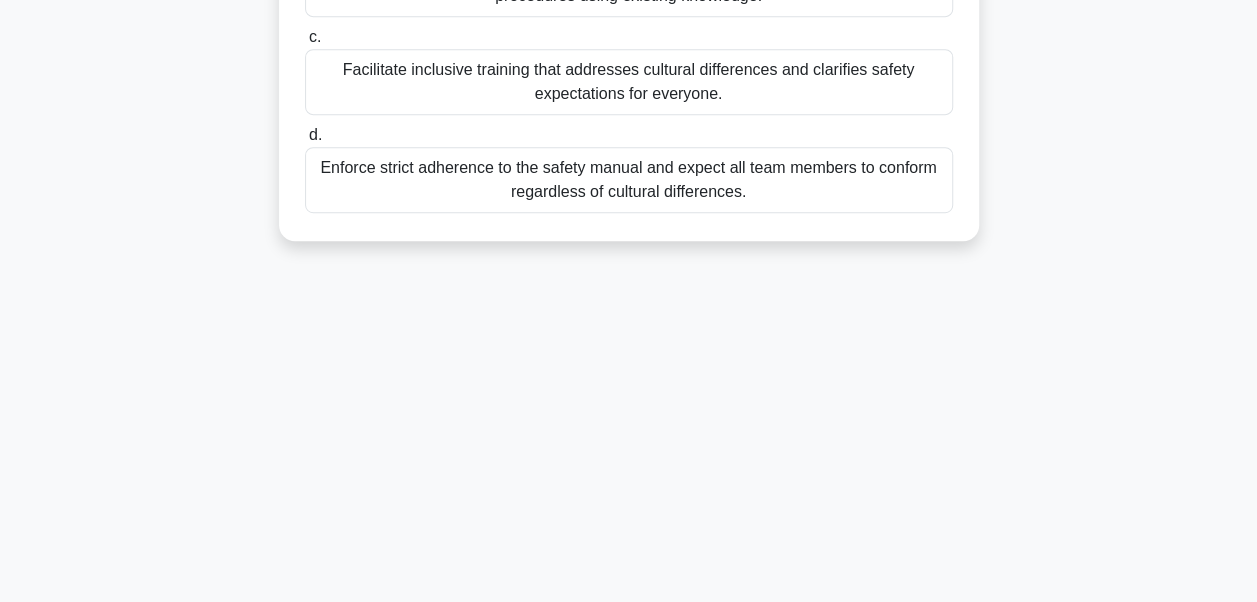 drag, startPoint x: 314, startPoint y: 147, endPoint x: 794, endPoint y: 332, distance: 514.4172 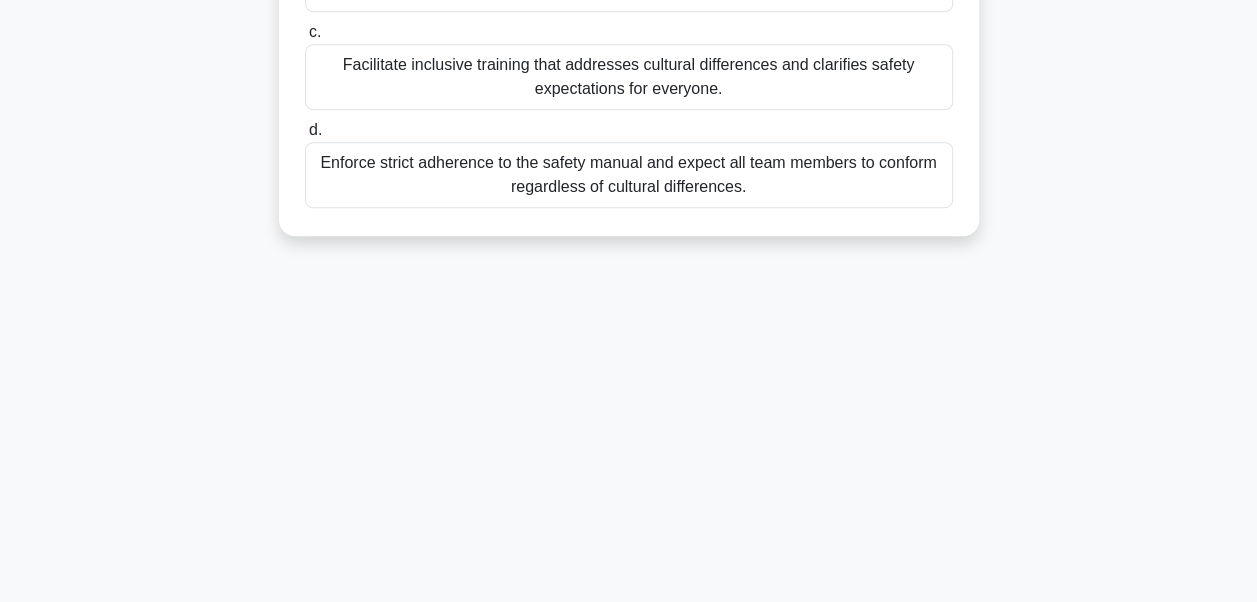 click on "Facilitate inclusive training that addresses cultural differences and clarifies safety expectations for everyone." at bounding box center (629, 77) 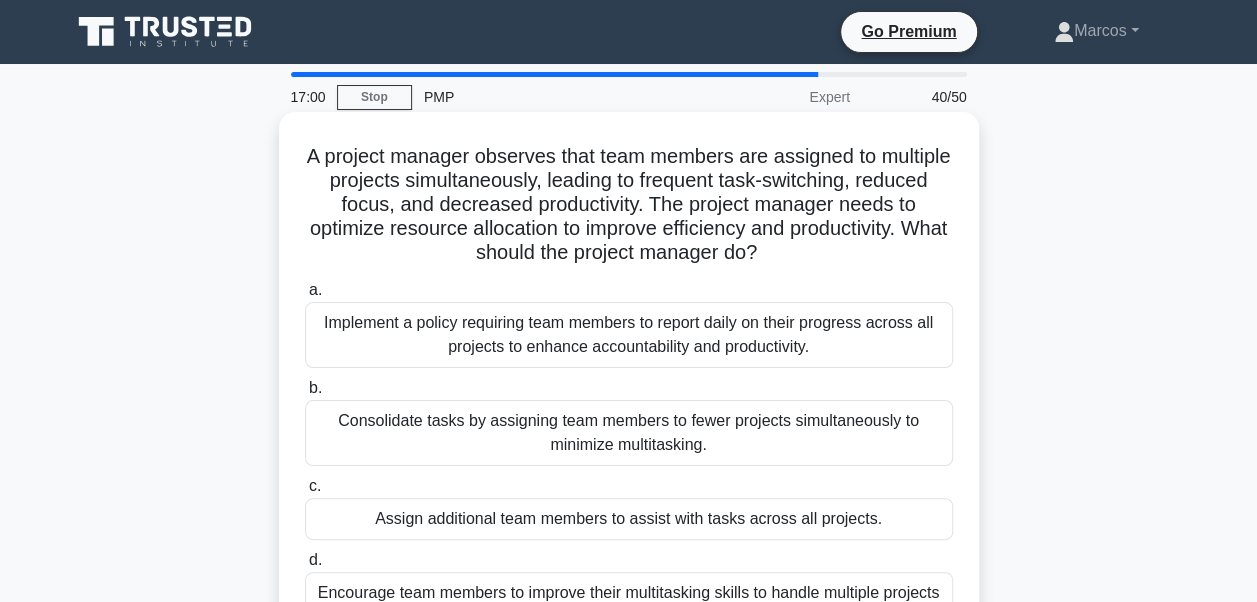 scroll, scrollTop: 0, scrollLeft: 0, axis: both 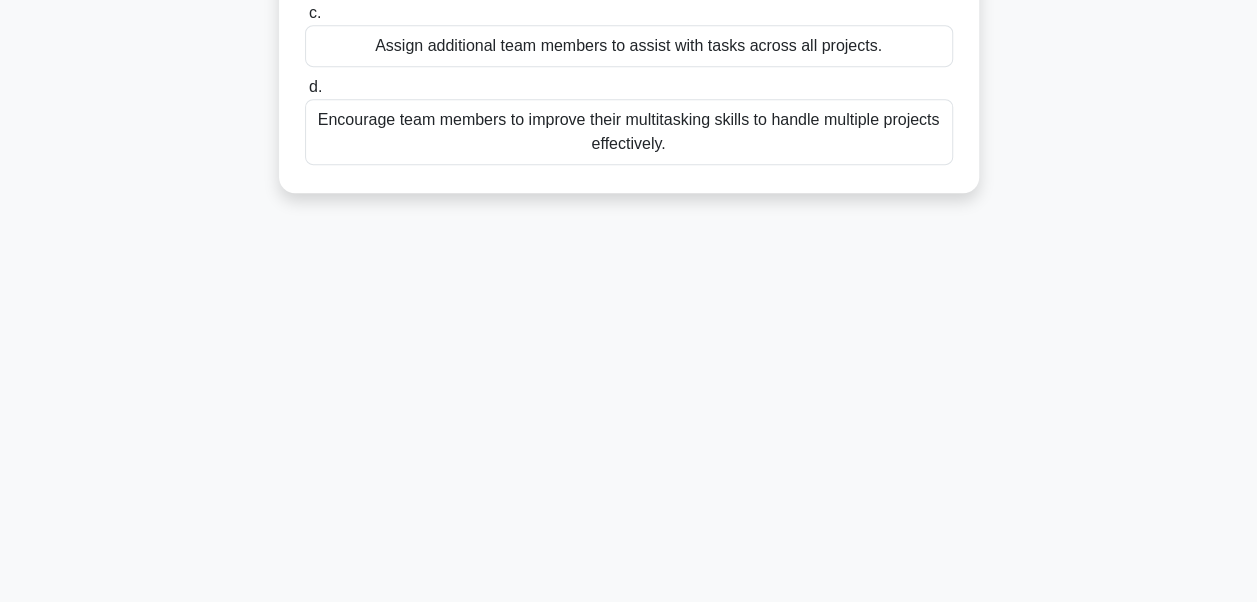 drag, startPoint x: 324, startPoint y: 162, endPoint x: 806, endPoint y: 411, distance: 542.5173 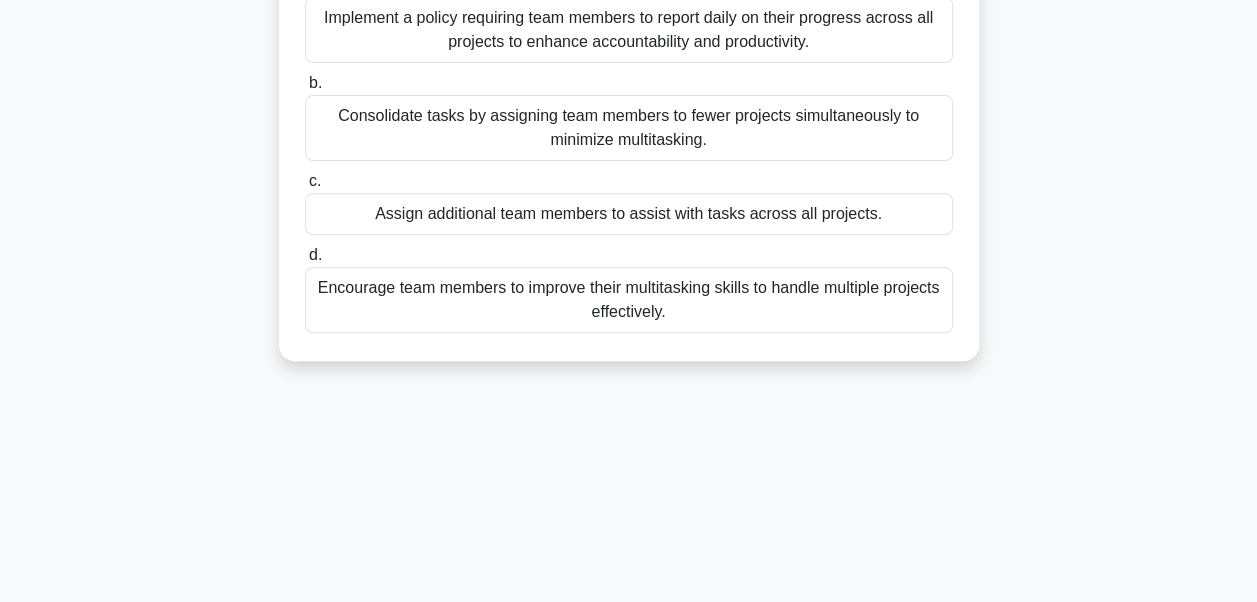 scroll, scrollTop: 278, scrollLeft: 0, axis: vertical 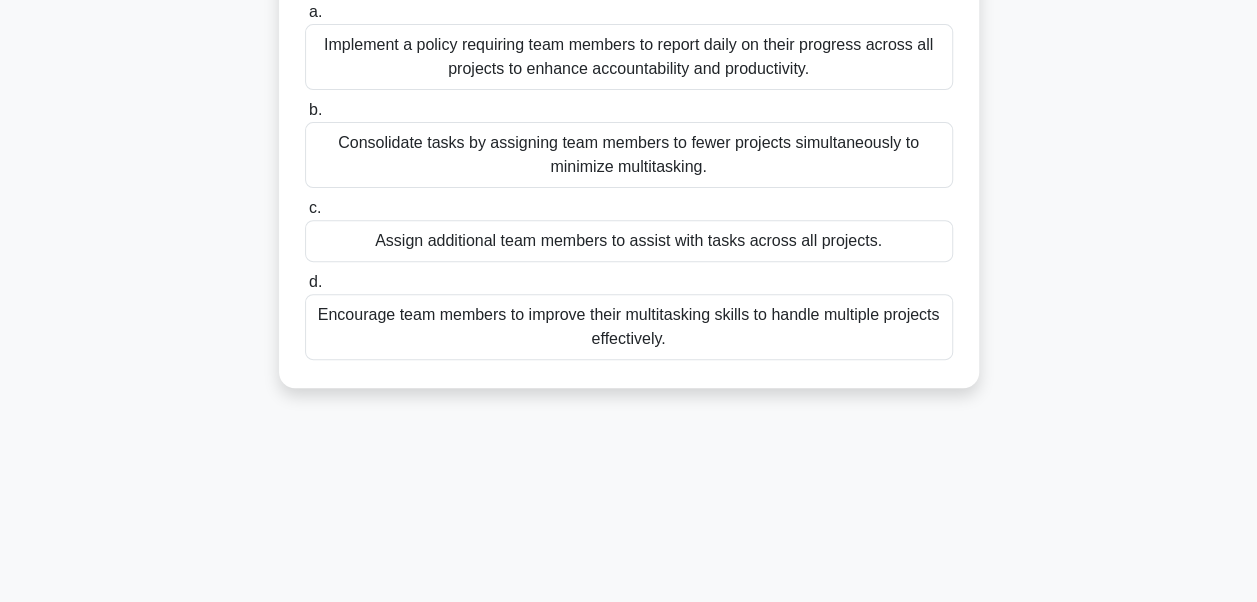 click on "Consolidate tasks by assigning team members to fewer projects simultaneously to minimize multitasking." at bounding box center (629, 155) 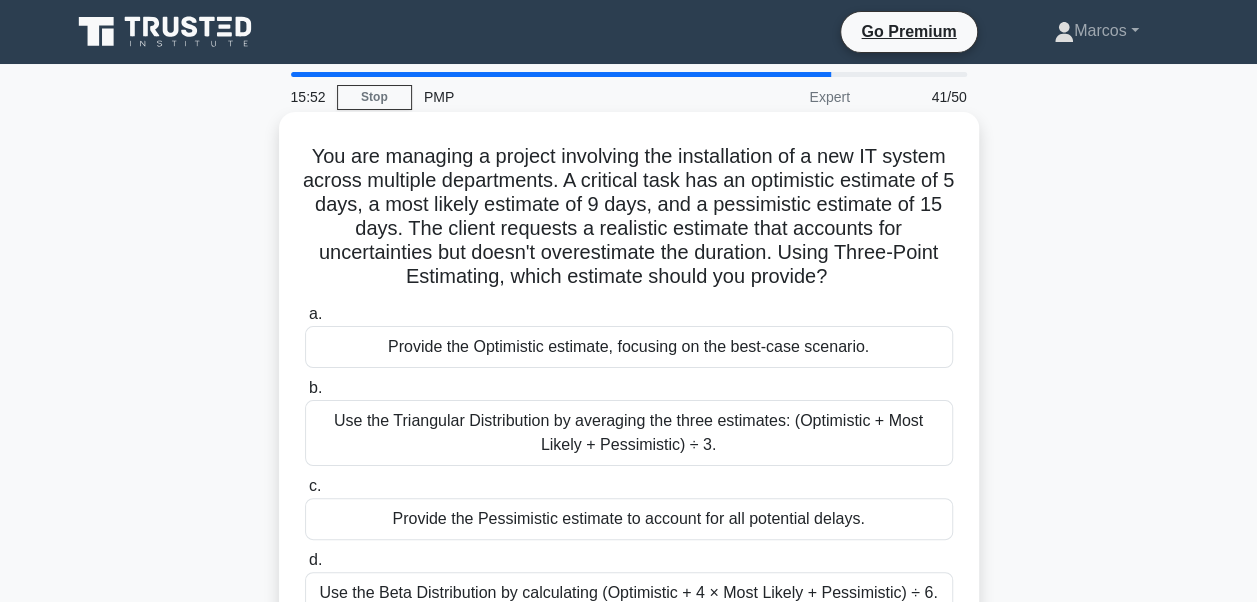 scroll, scrollTop: 0, scrollLeft: 0, axis: both 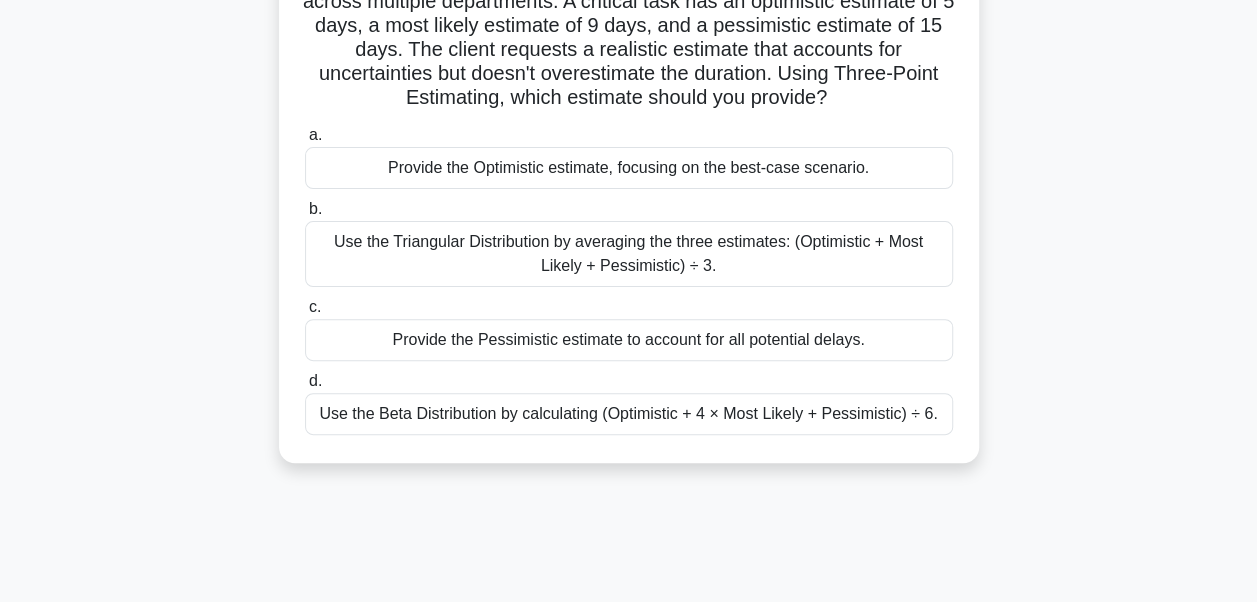 drag, startPoint x: 300, startPoint y: 154, endPoint x: 938, endPoint y: 418, distance: 690.4636 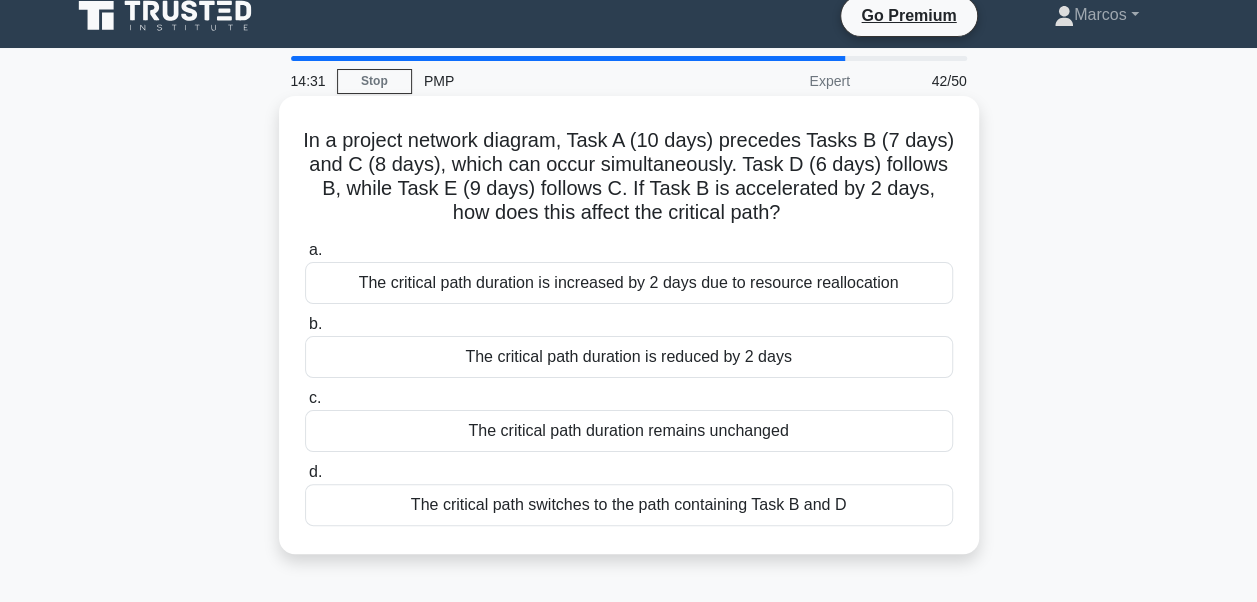 scroll, scrollTop: 0, scrollLeft: 0, axis: both 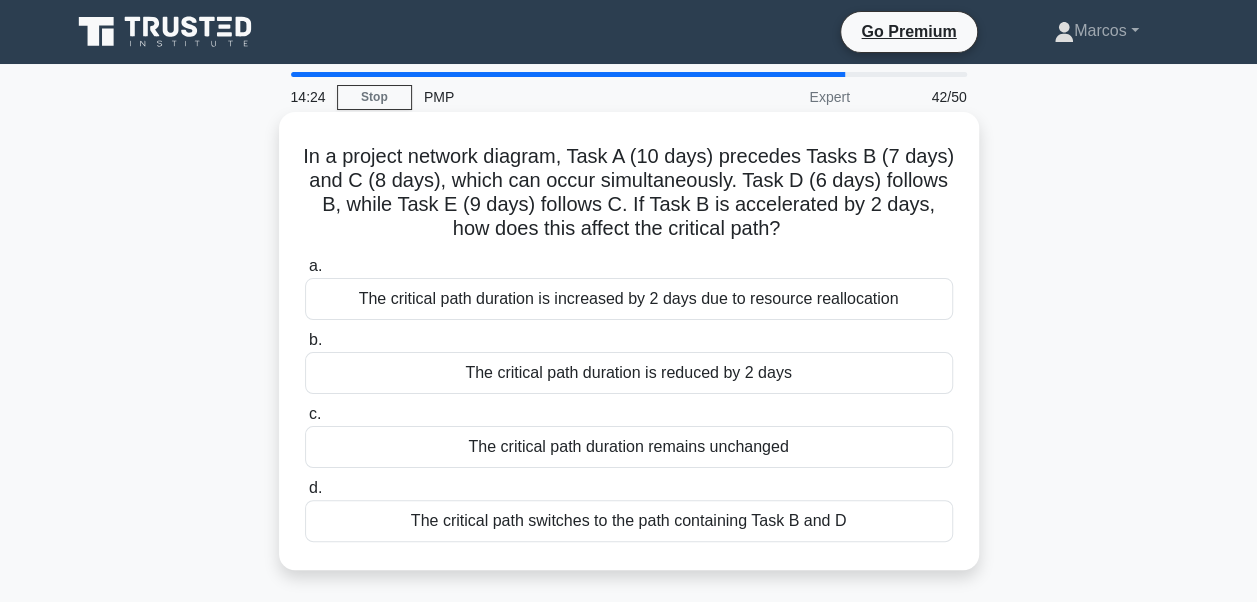drag, startPoint x: 306, startPoint y: 154, endPoint x: 875, endPoint y: 519, distance: 676.0074 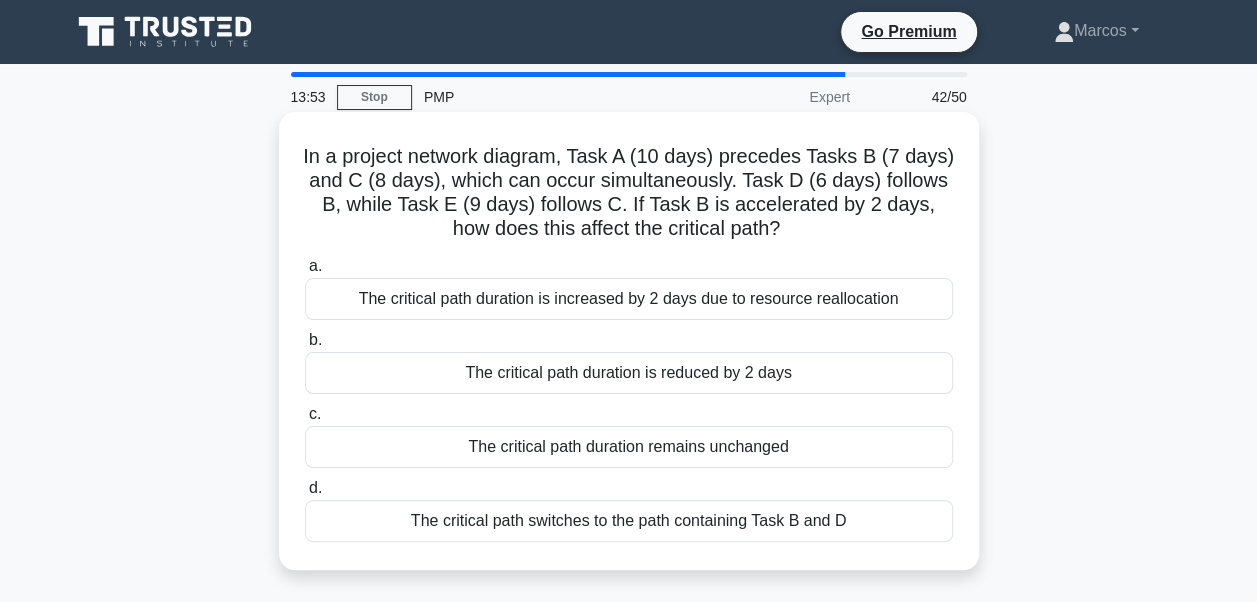 click on "The critical path duration is reduced by 2 days" at bounding box center (629, 373) 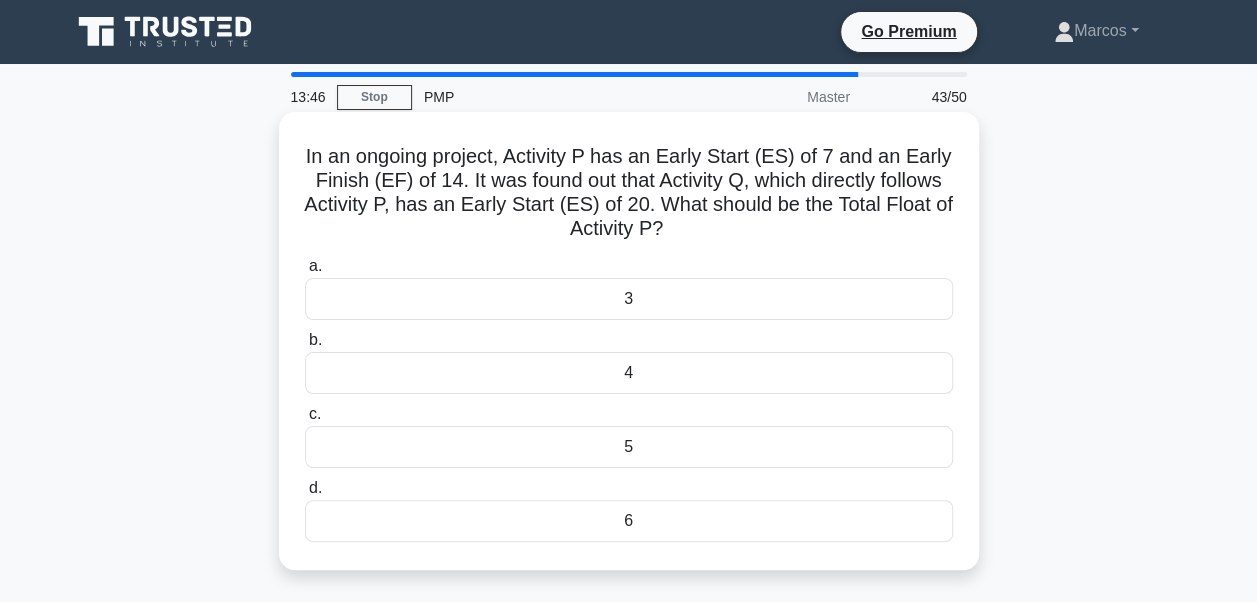 drag, startPoint x: 299, startPoint y: 160, endPoint x: 790, endPoint y: 515, distance: 605.8927 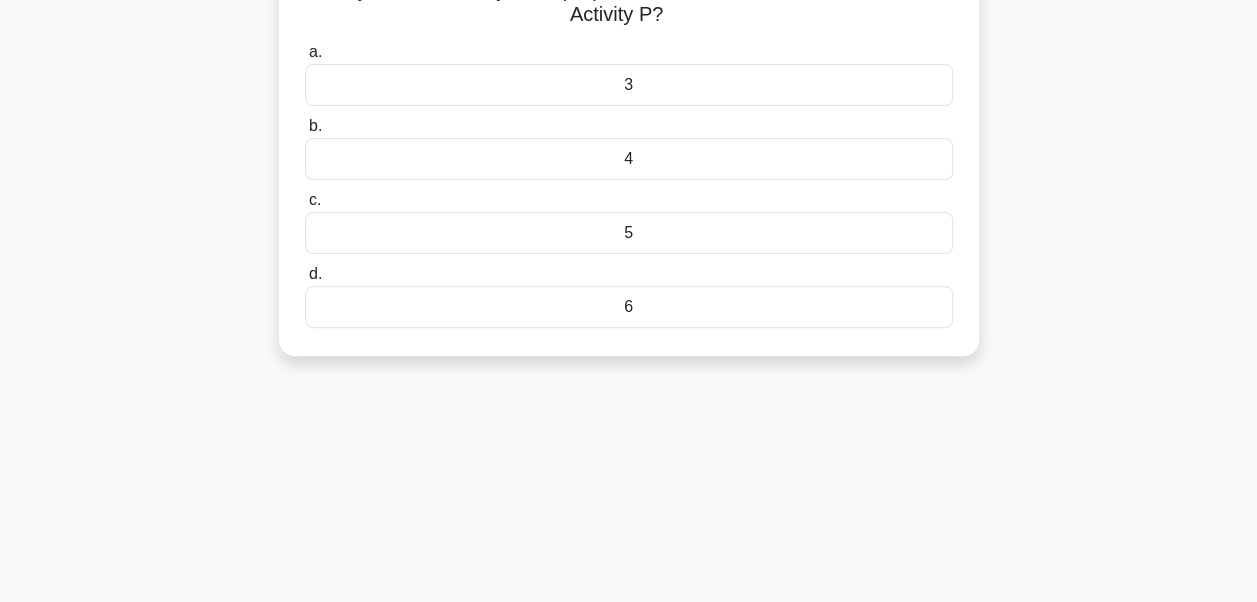 scroll, scrollTop: 78, scrollLeft: 0, axis: vertical 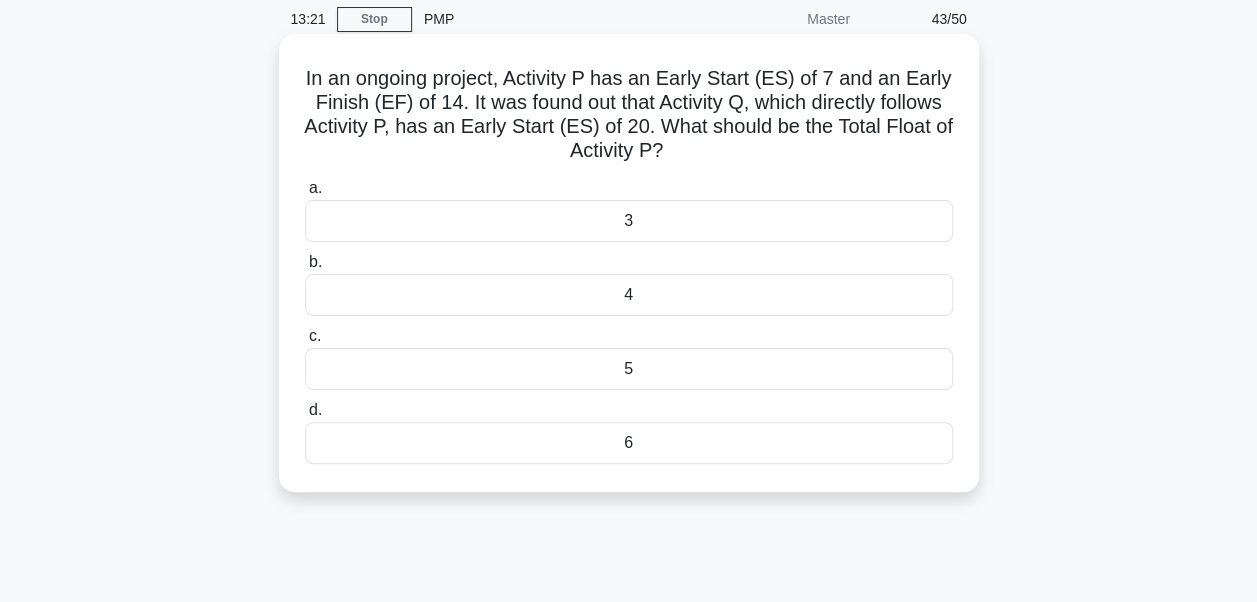 click on "4" at bounding box center [629, 295] 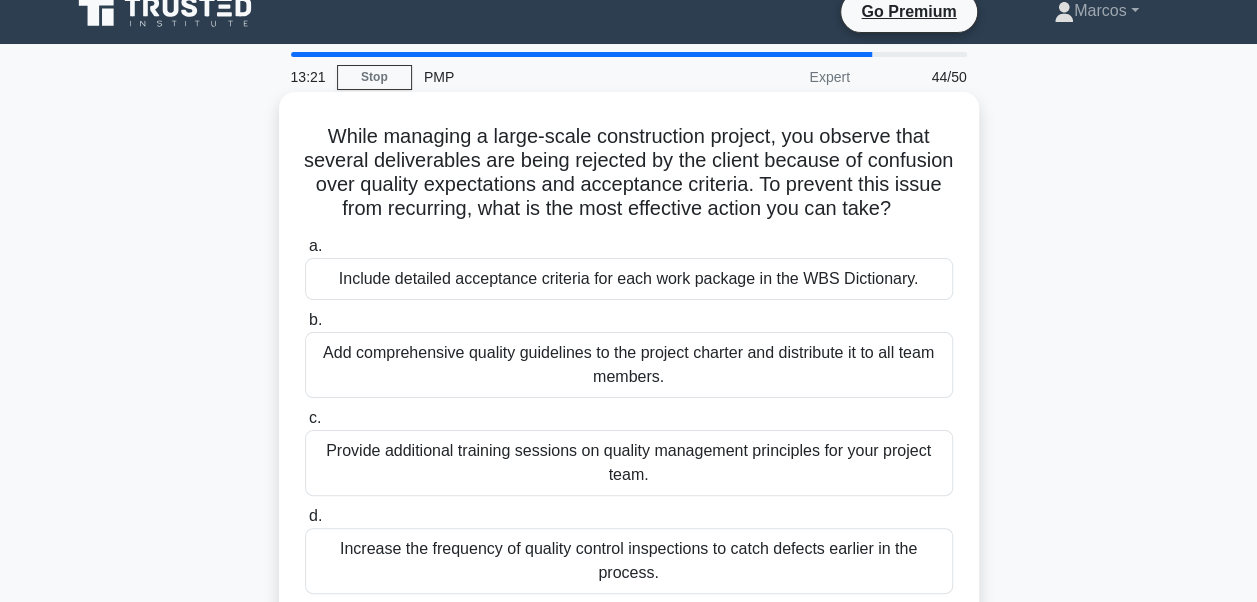scroll, scrollTop: 0, scrollLeft: 0, axis: both 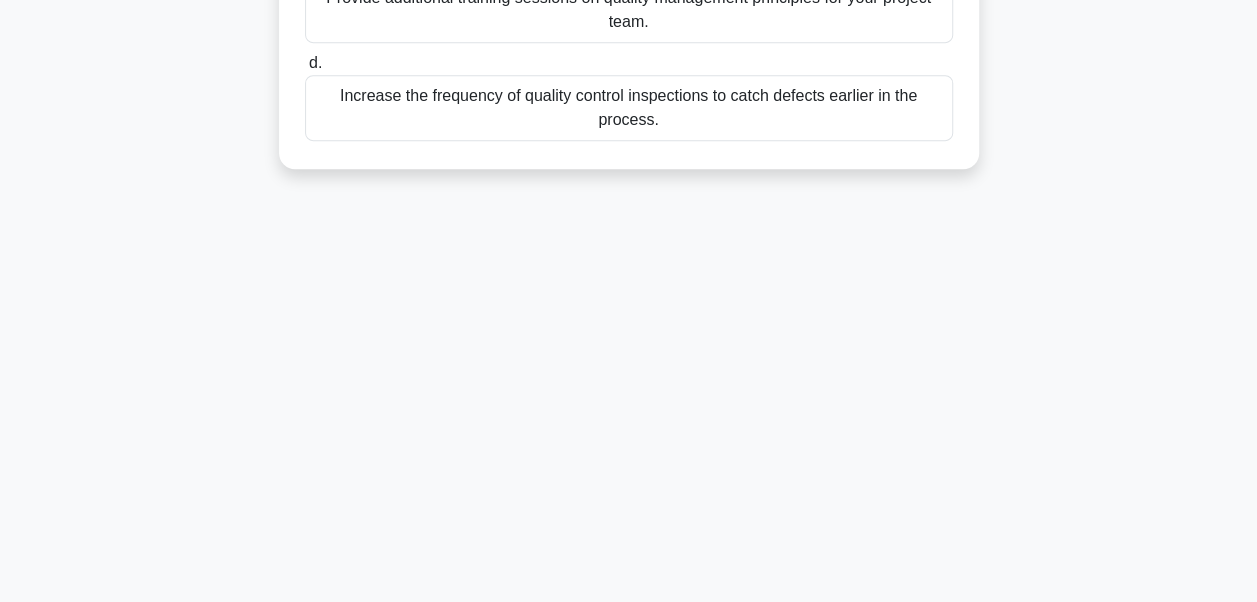 drag, startPoint x: 318, startPoint y: 147, endPoint x: 858, endPoint y: 532, distance: 663.19305 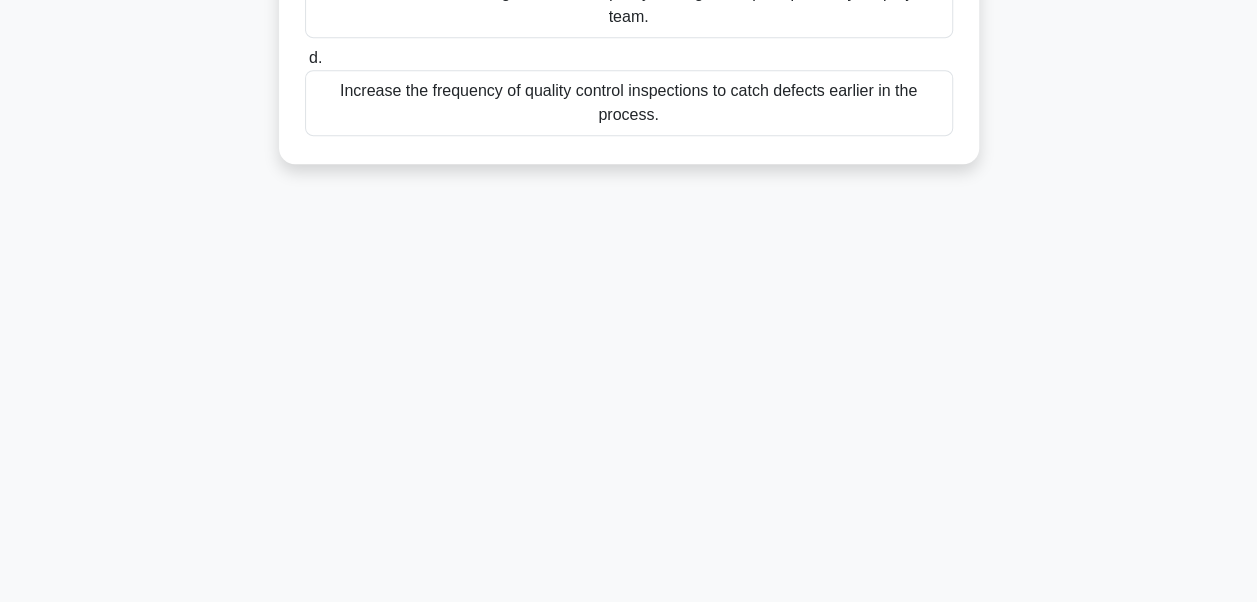 click on "Increase the frequency of quality control inspections to catch defects earlier in the process." at bounding box center (629, 103) 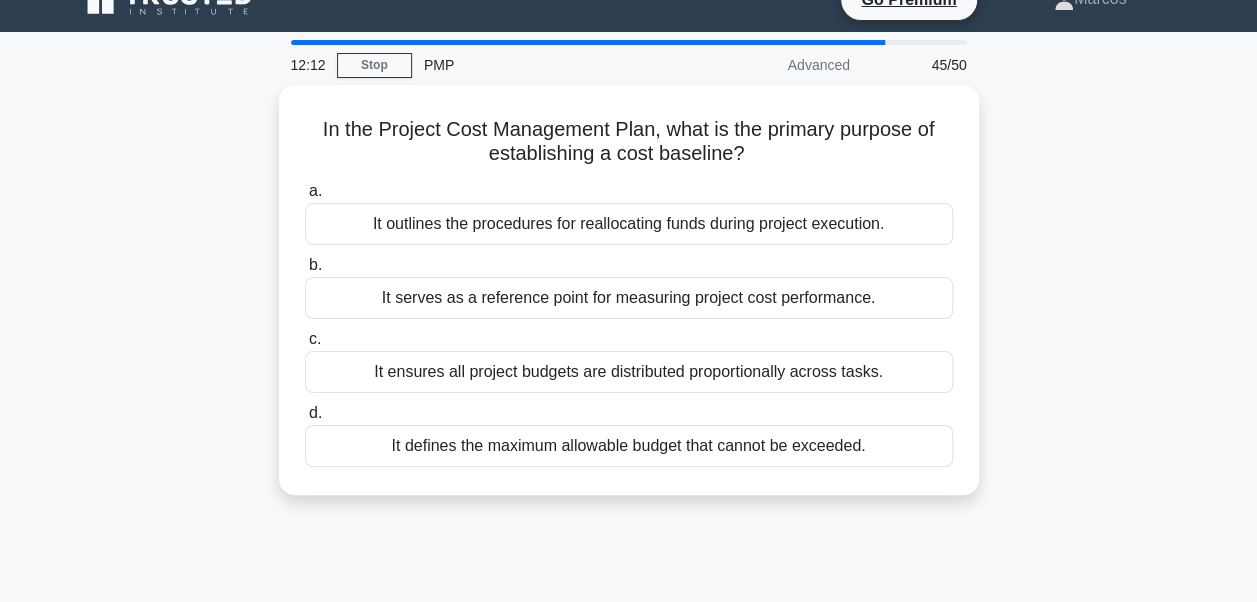 scroll, scrollTop: 0, scrollLeft: 0, axis: both 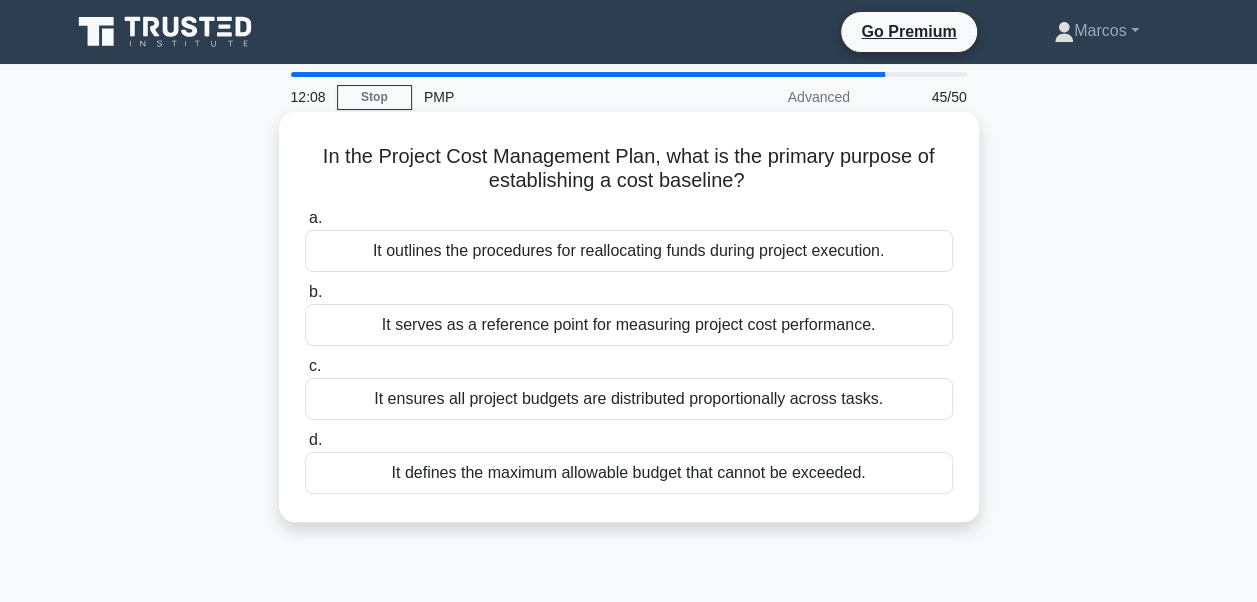 drag, startPoint x: 314, startPoint y: 154, endPoint x: 882, endPoint y: 494, distance: 661.9849 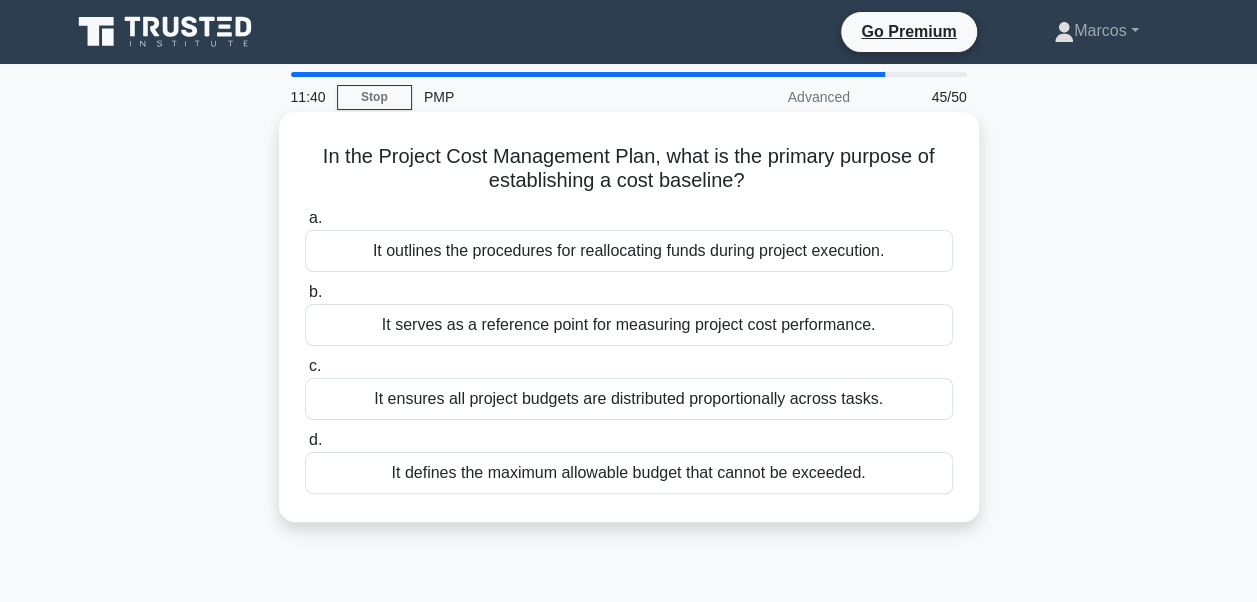 click on "It serves as a reference point for measuring project cost performance." at bounding box center [629, 325] 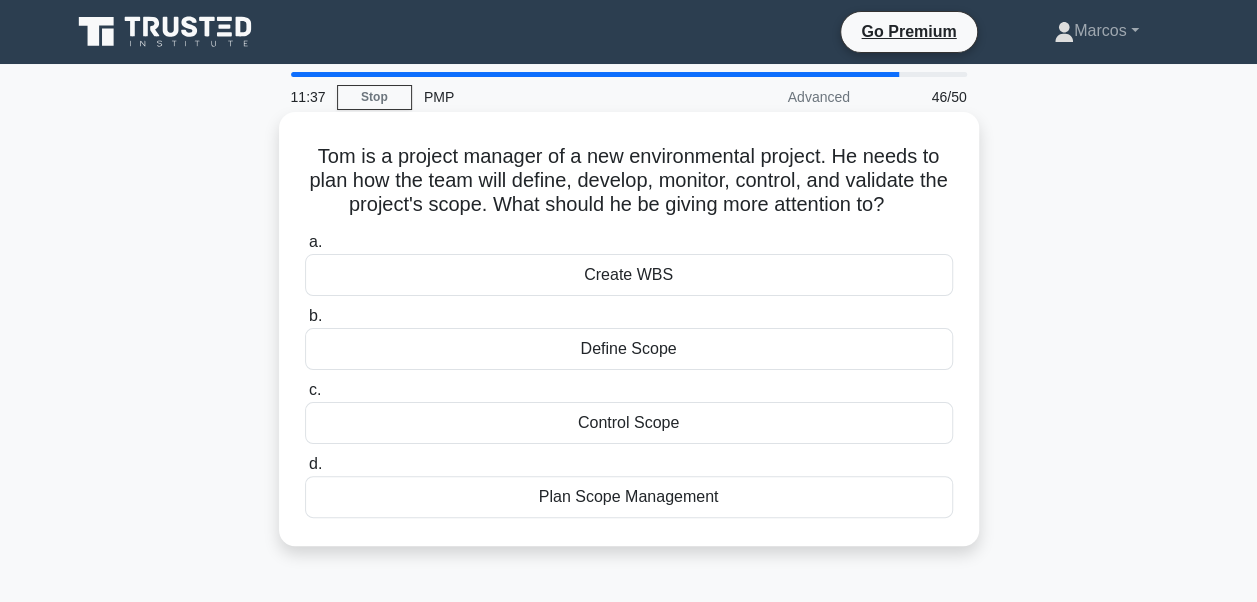 drag, startPoint x: 309, startPoint y: 152, endPoint x: 744, endPoint y: 492, distance: 552.1096 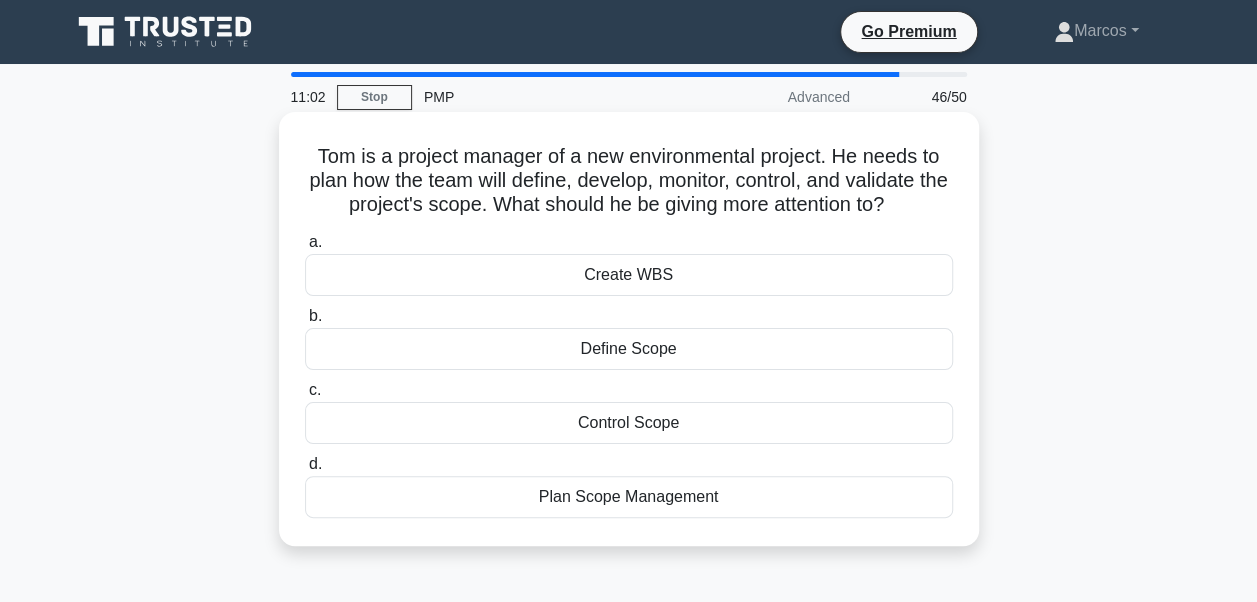 click on "Plan Scope Management" at bounding box center (629, 497) 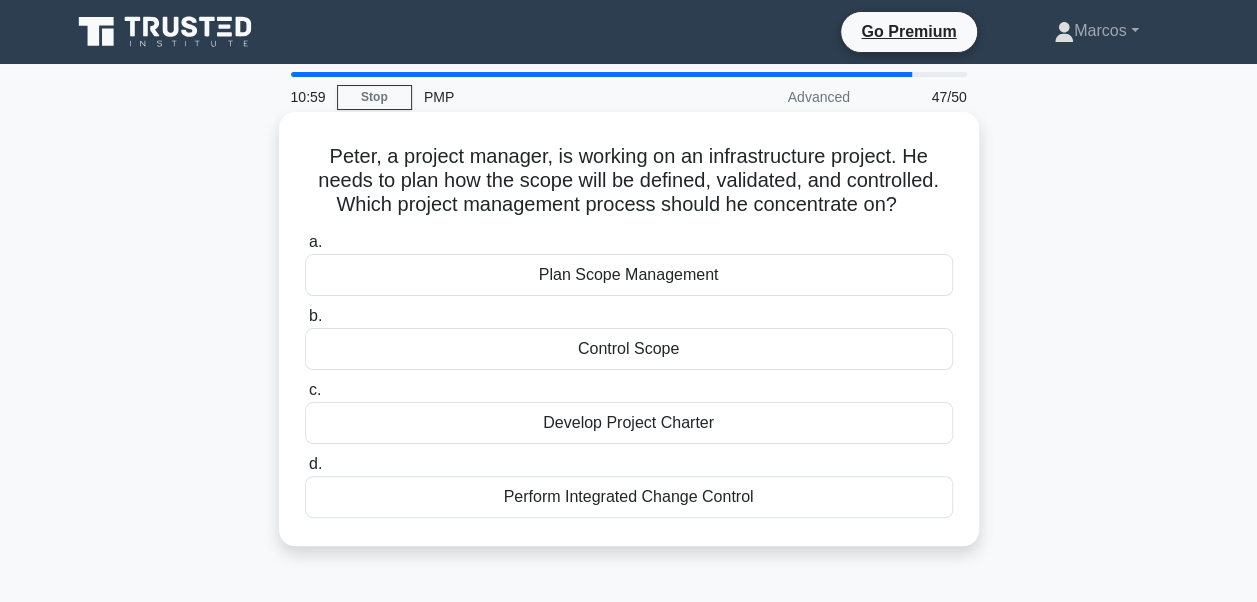 drag, startPoint x: 316, startPoint y: 149, endPoint x: 824, endPoint y: 500, distance: 617.4666 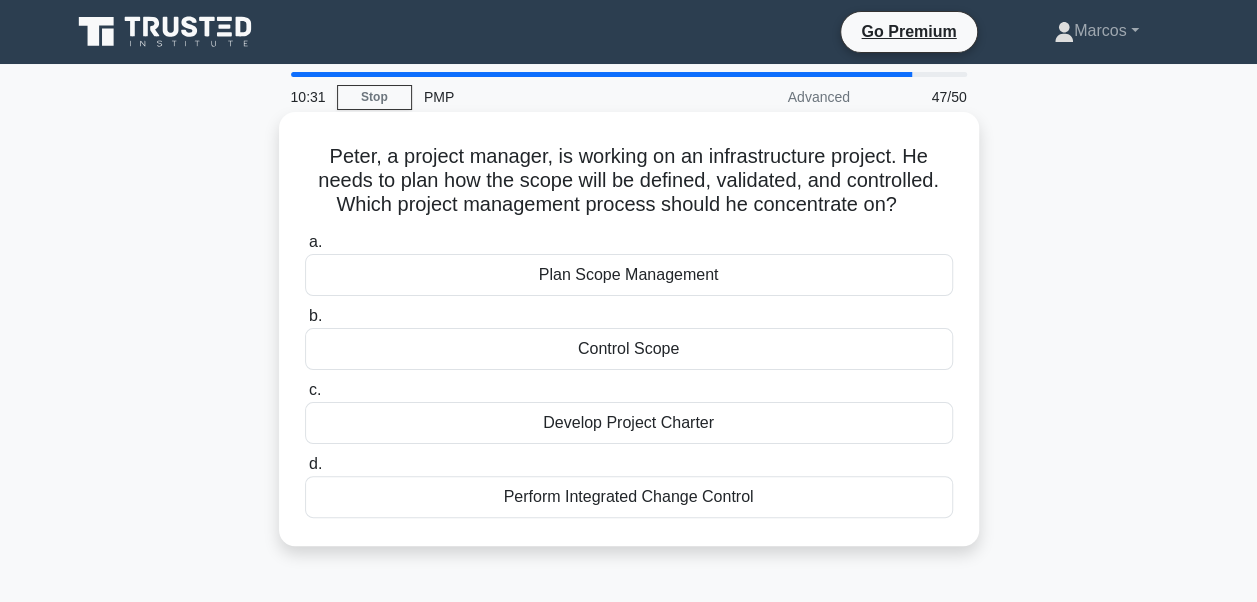 click on "Plan Scope Management" at bounding box center [629, 275] 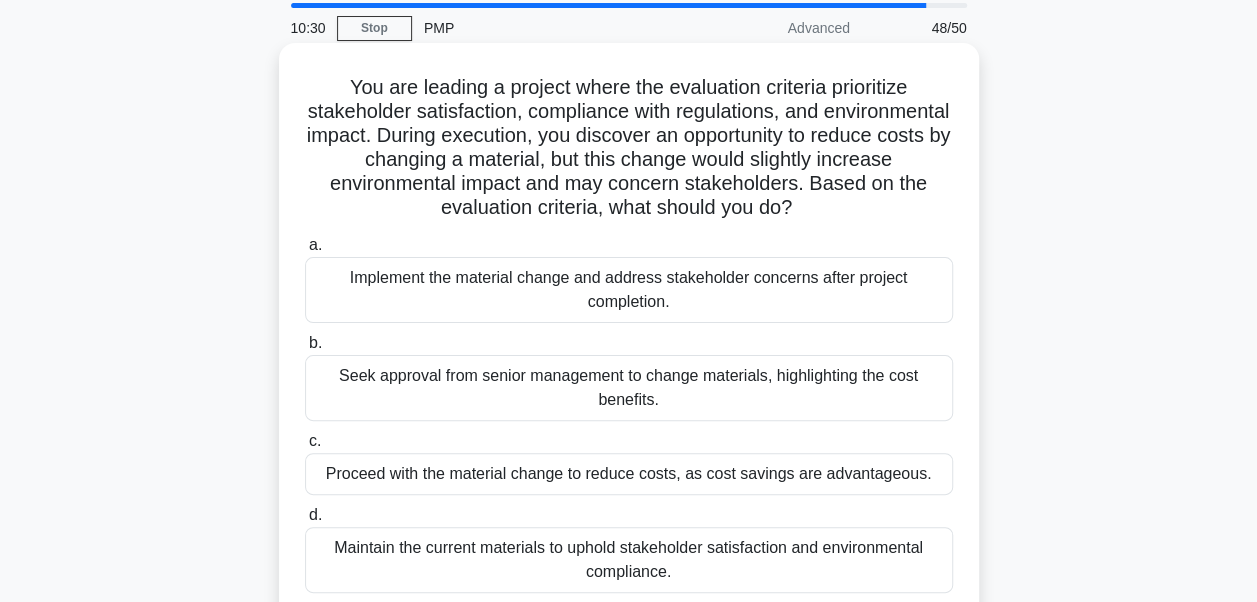 scroll, scrollTop: 100, scrollLeft: 0, axis: vertical 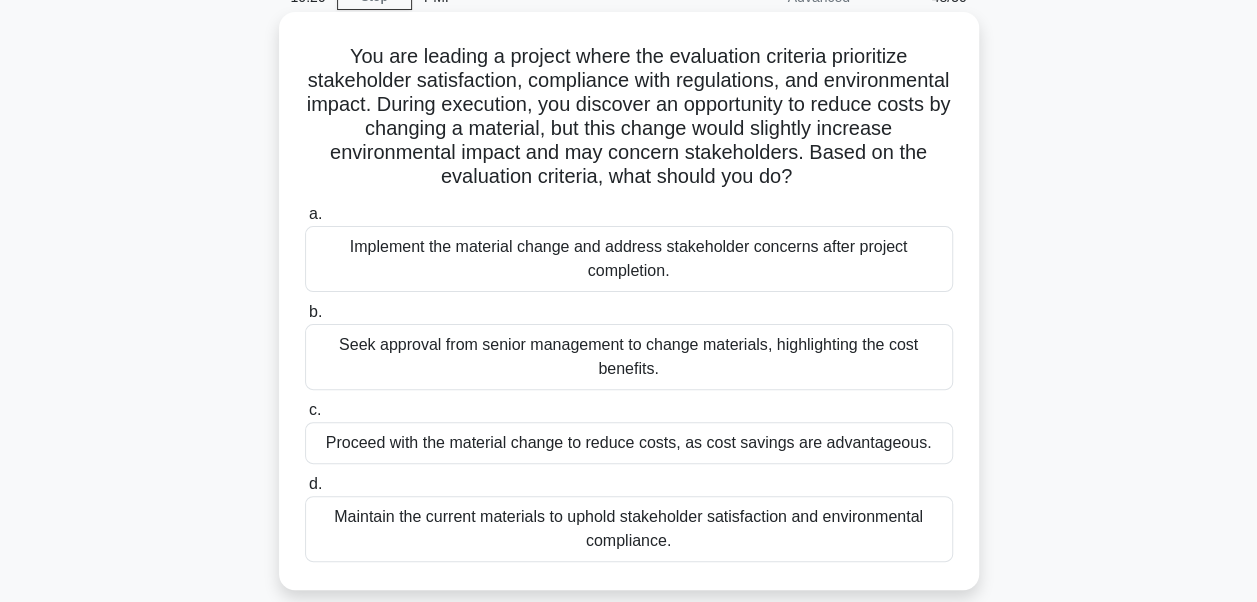 drag, startPoint x: 324, startPoint y: 56, endPoint x: 870, endPoint y: 548, distance: 734.96936 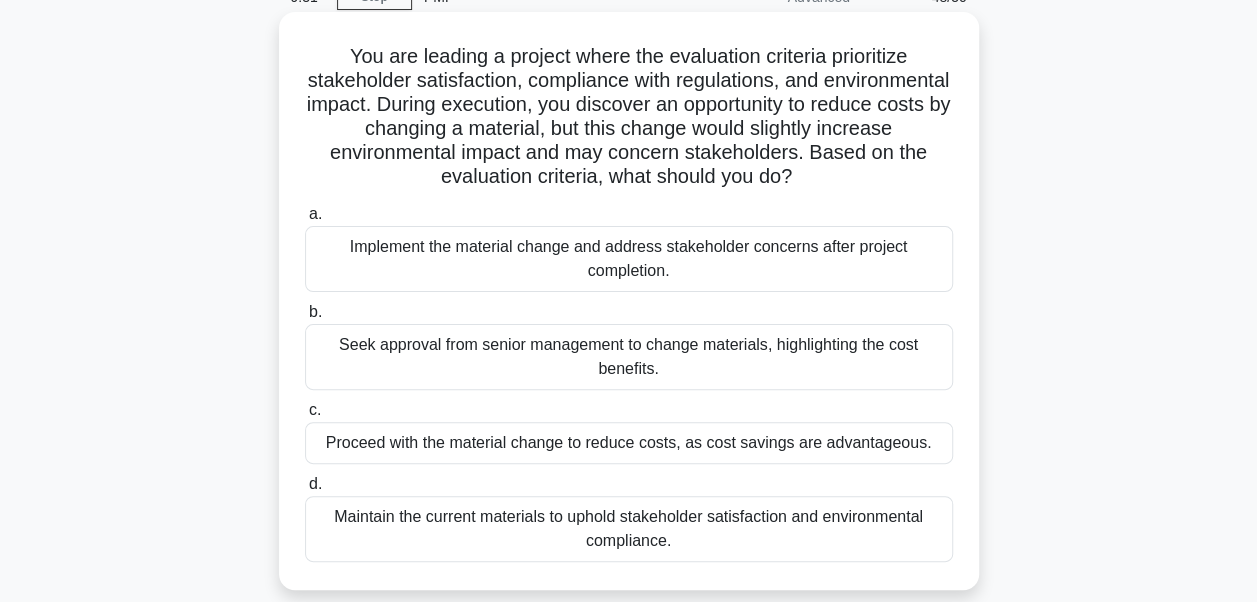 click on "Maintain the current materials to uphold stakeholder satisfaction and environmental compliance." at bounding box center (629, 529) 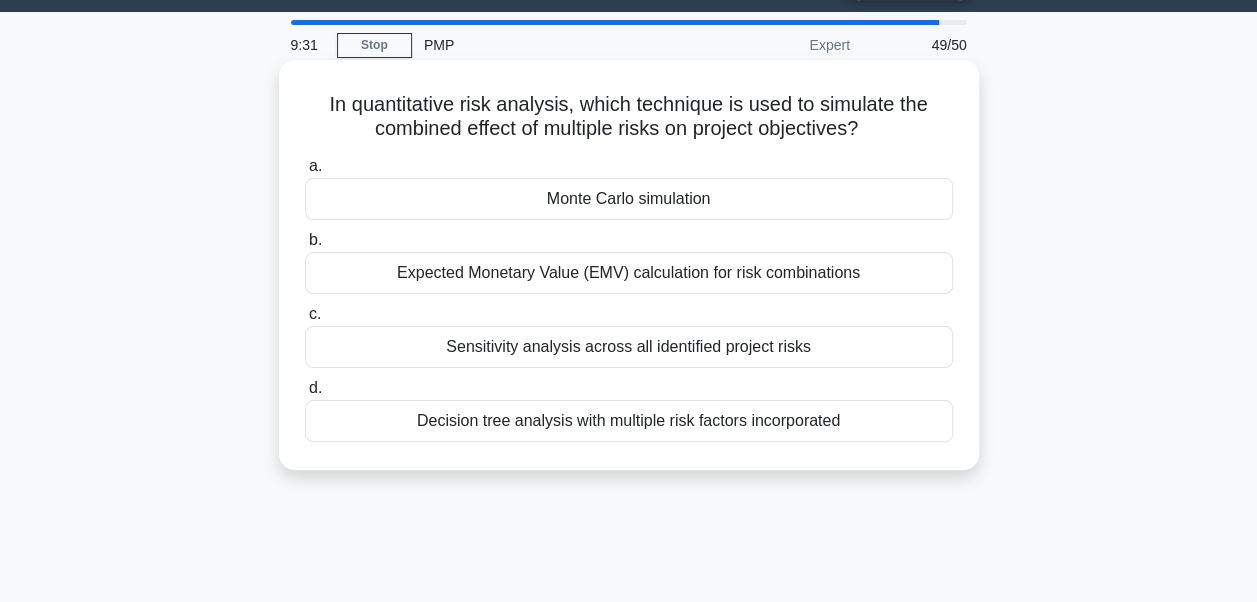scroll, scrollTop: 0, scrollLeft: 0, axis: both 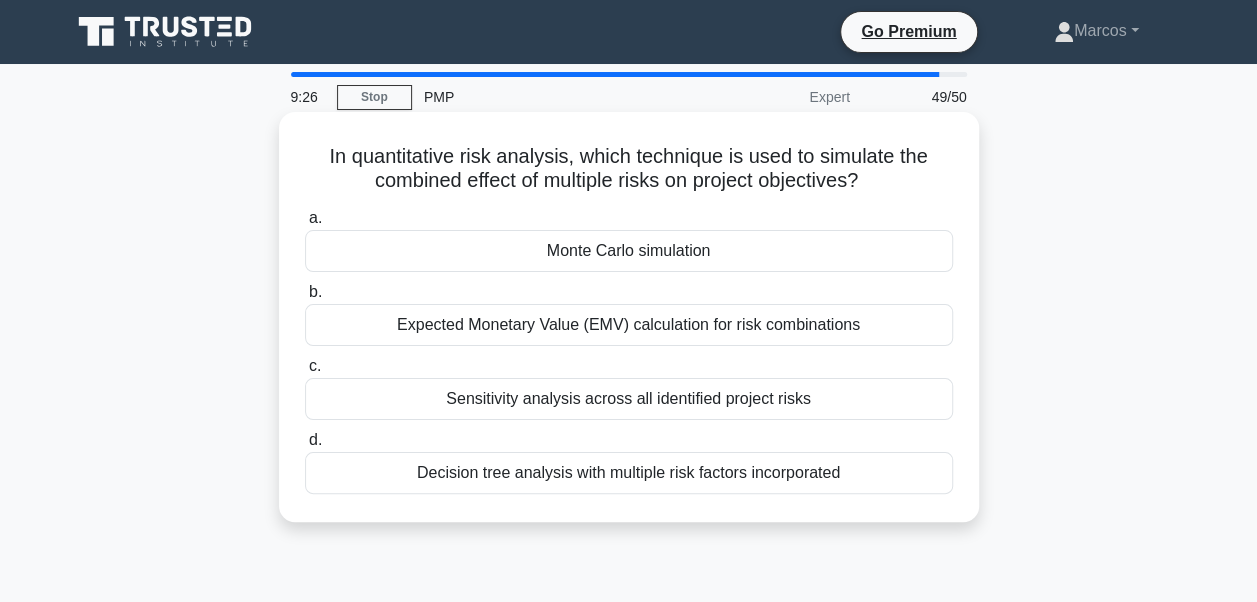 drag, startPoint x: 322, startPoint y: 150, endPoint x: 858, endPoint y: 467, distance: 622.7239 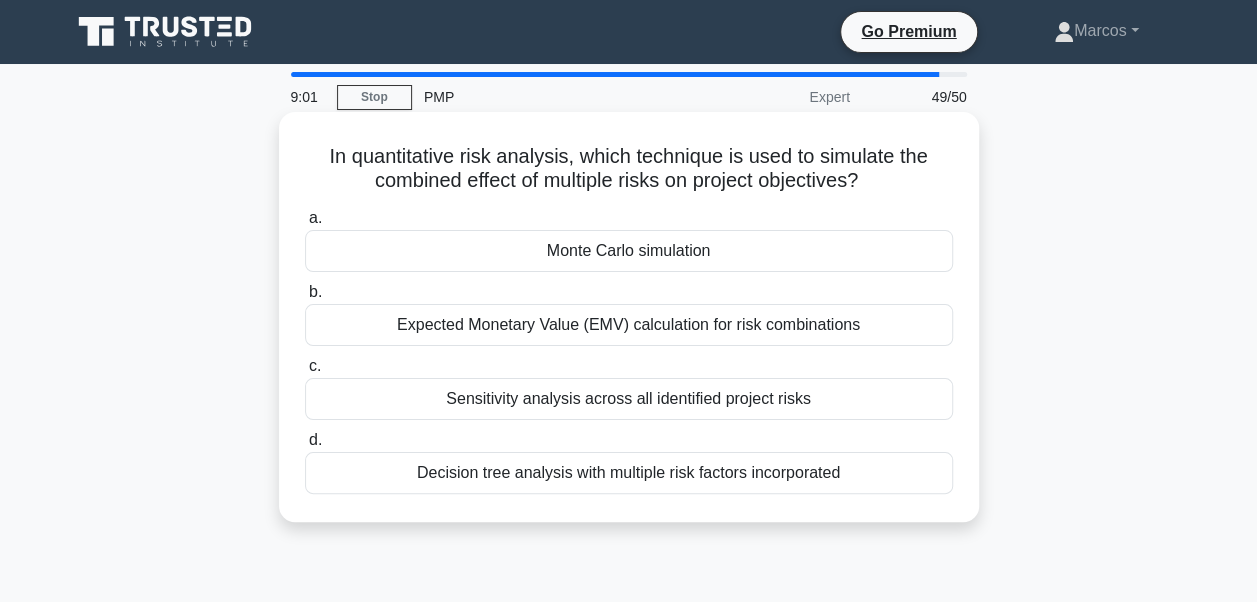 click on "Monte Carlo simulation" at bounding box center (629, 251) 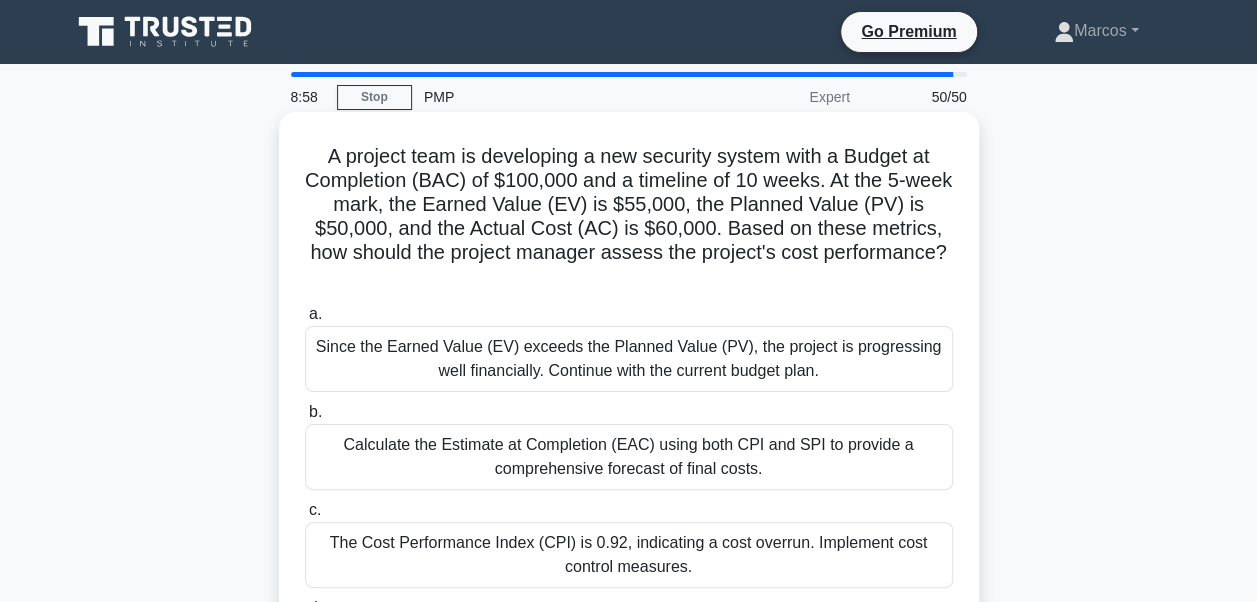 click on "Since the Earned Value (EV) exceeds the Planned Value (PV), the project is progressing well financially. Continue with the current budget plan." at bounding box center (629, 359) 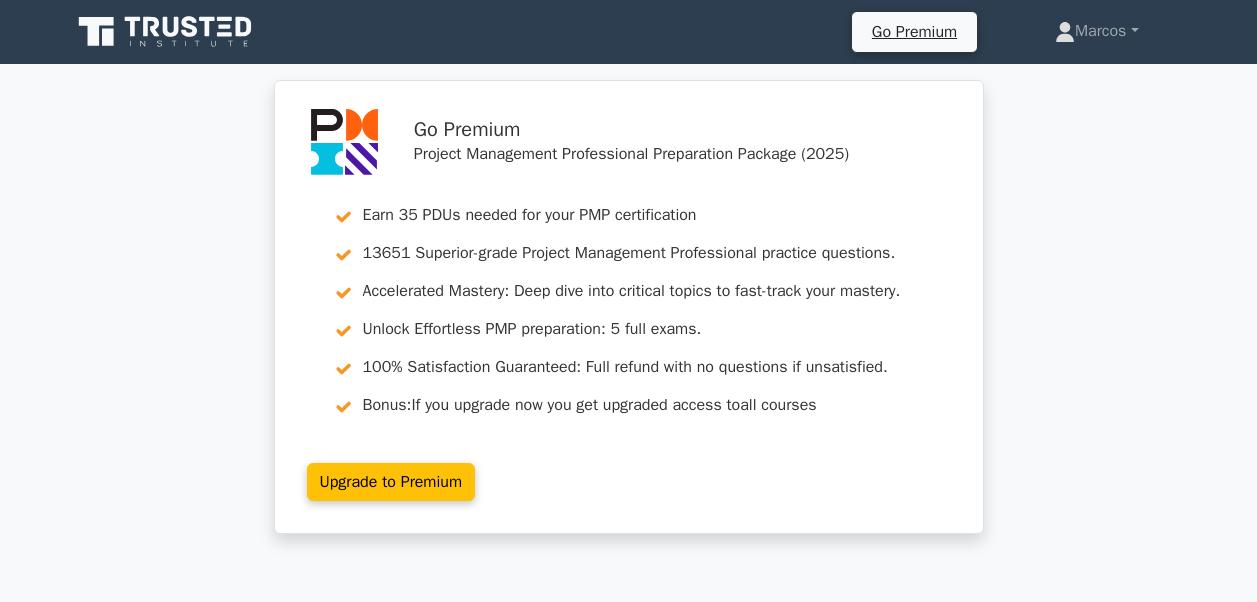 scroll, scrollTop: 400, scrollLeft: 0, axis: vertical 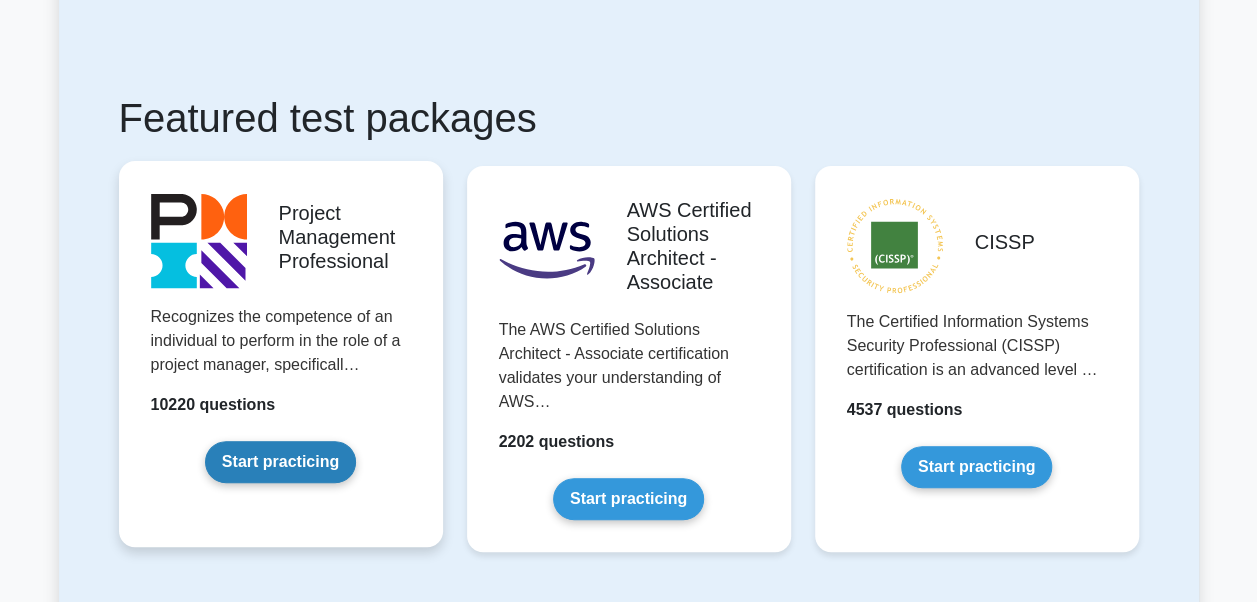 click on "Start practicing" at bounding box center [280, 462] 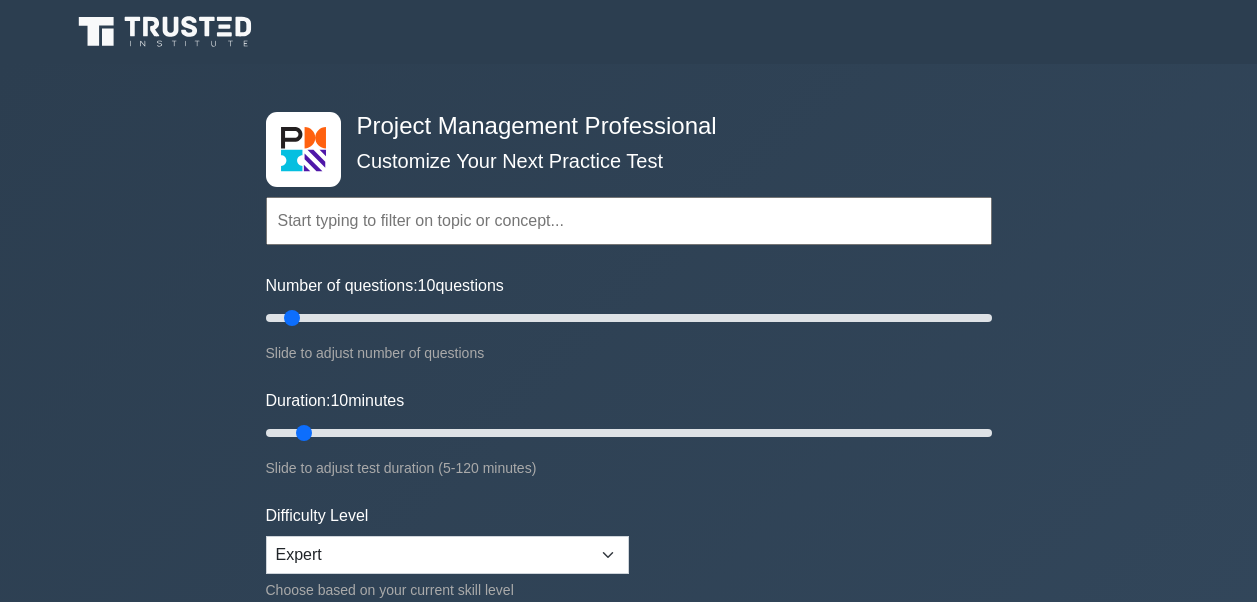scroll, scrollTop: 0, scrollLeft: 0, axis: both 